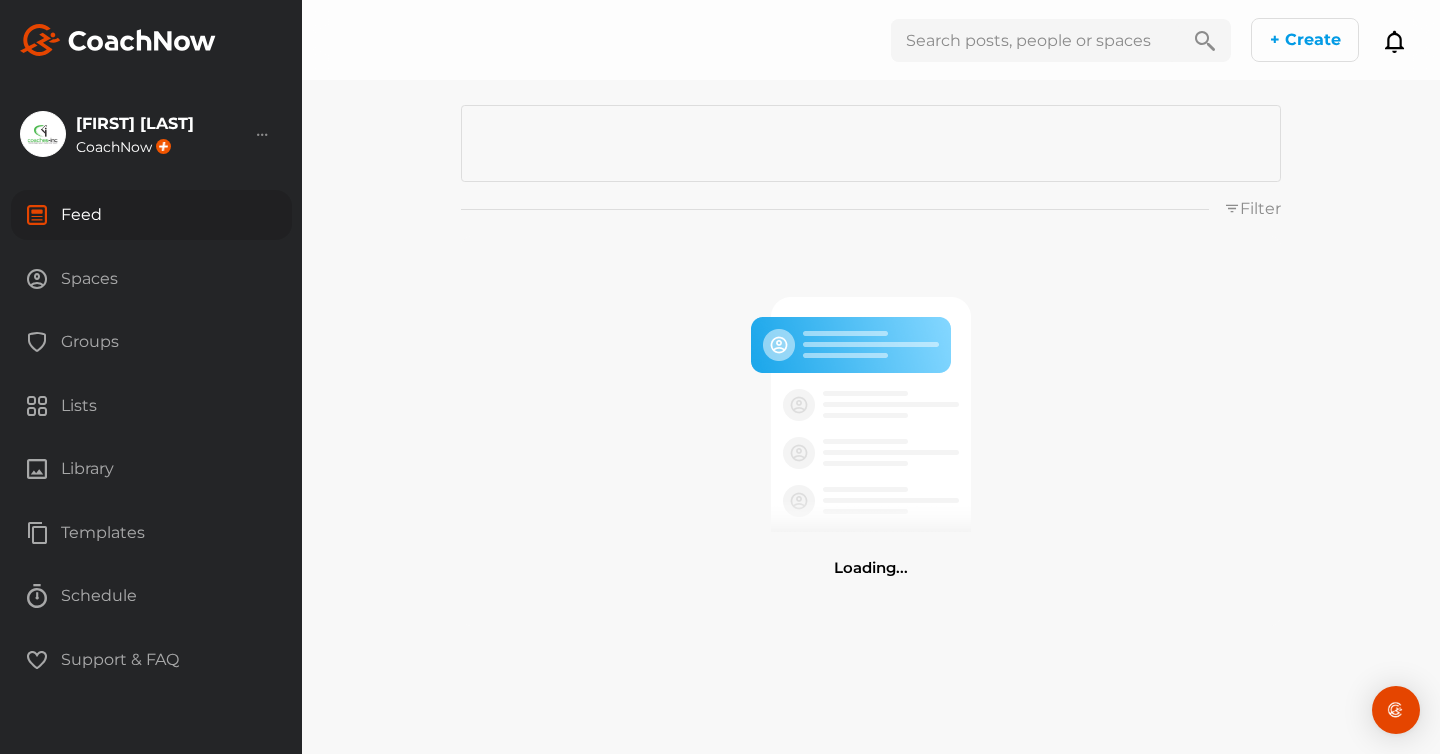 scroll, scrollTop: 0, scrollLeft: 0, axis: both 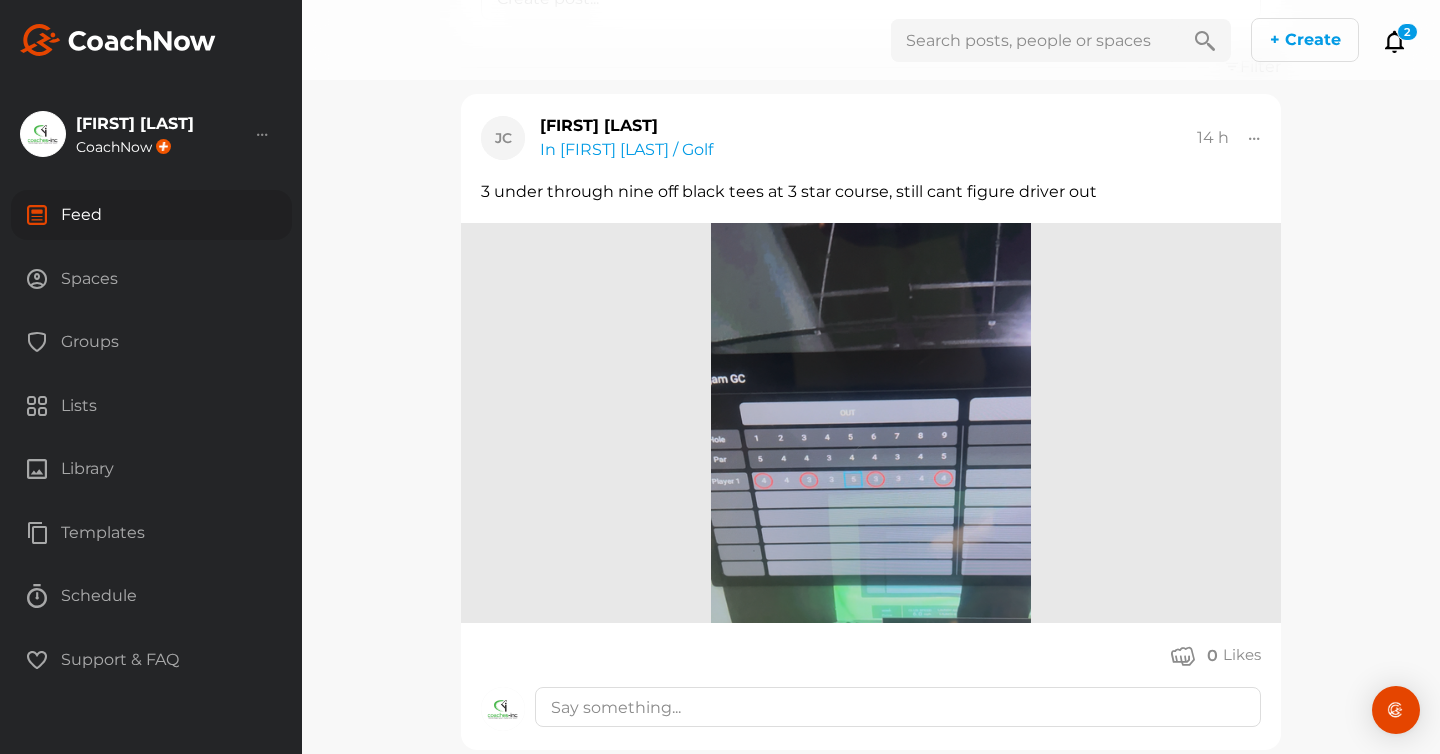click on "Groups" at bounding box center [151, 342] 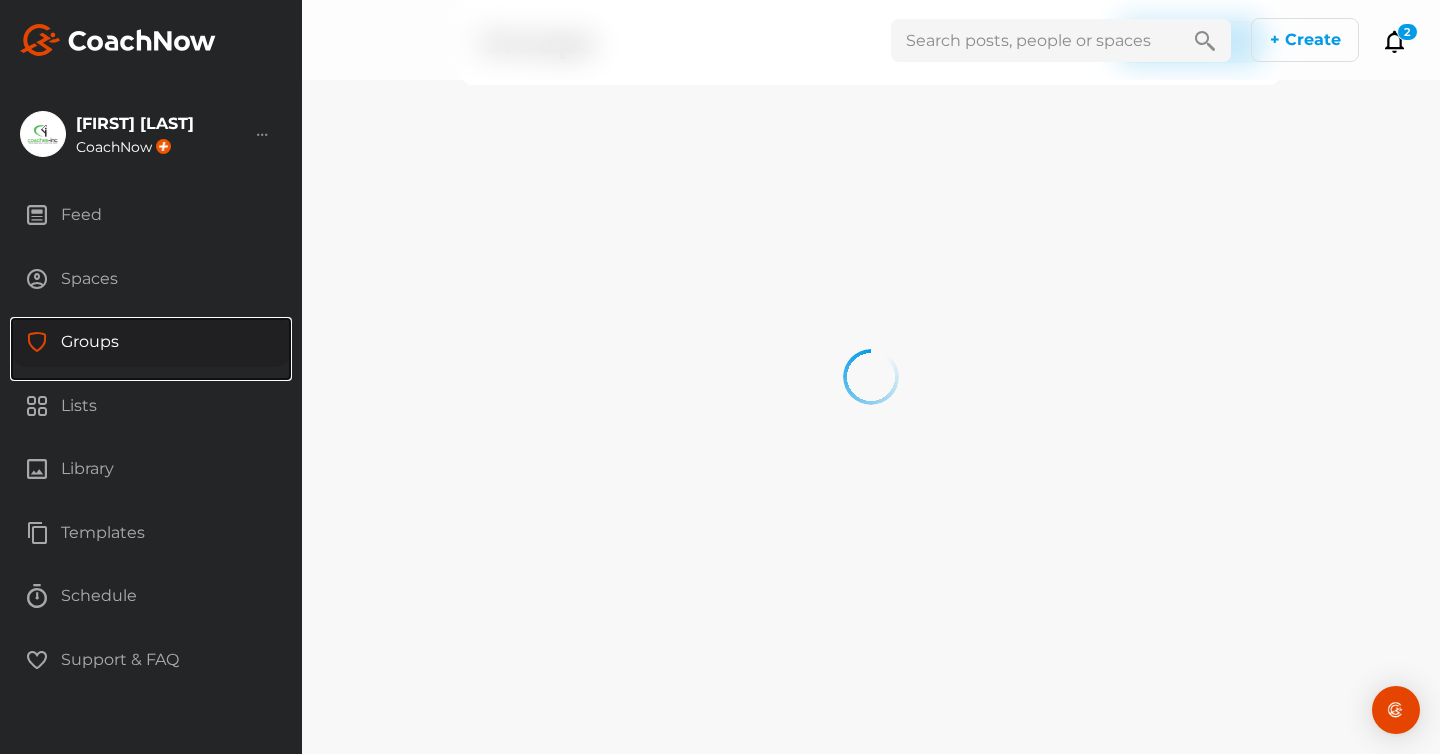 scroll, scrollTop: 0, scrollLeft: 0, axis: both 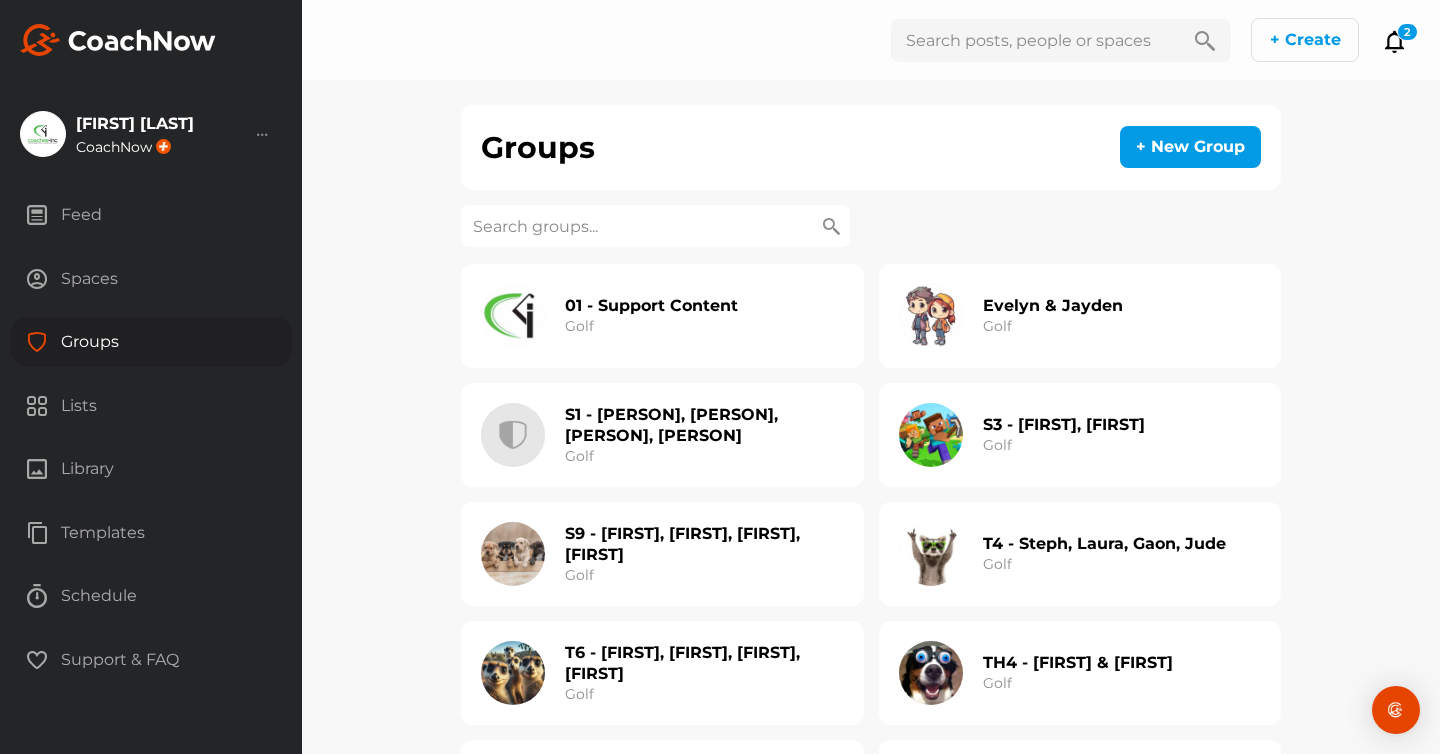 click on "01 - Support Content" 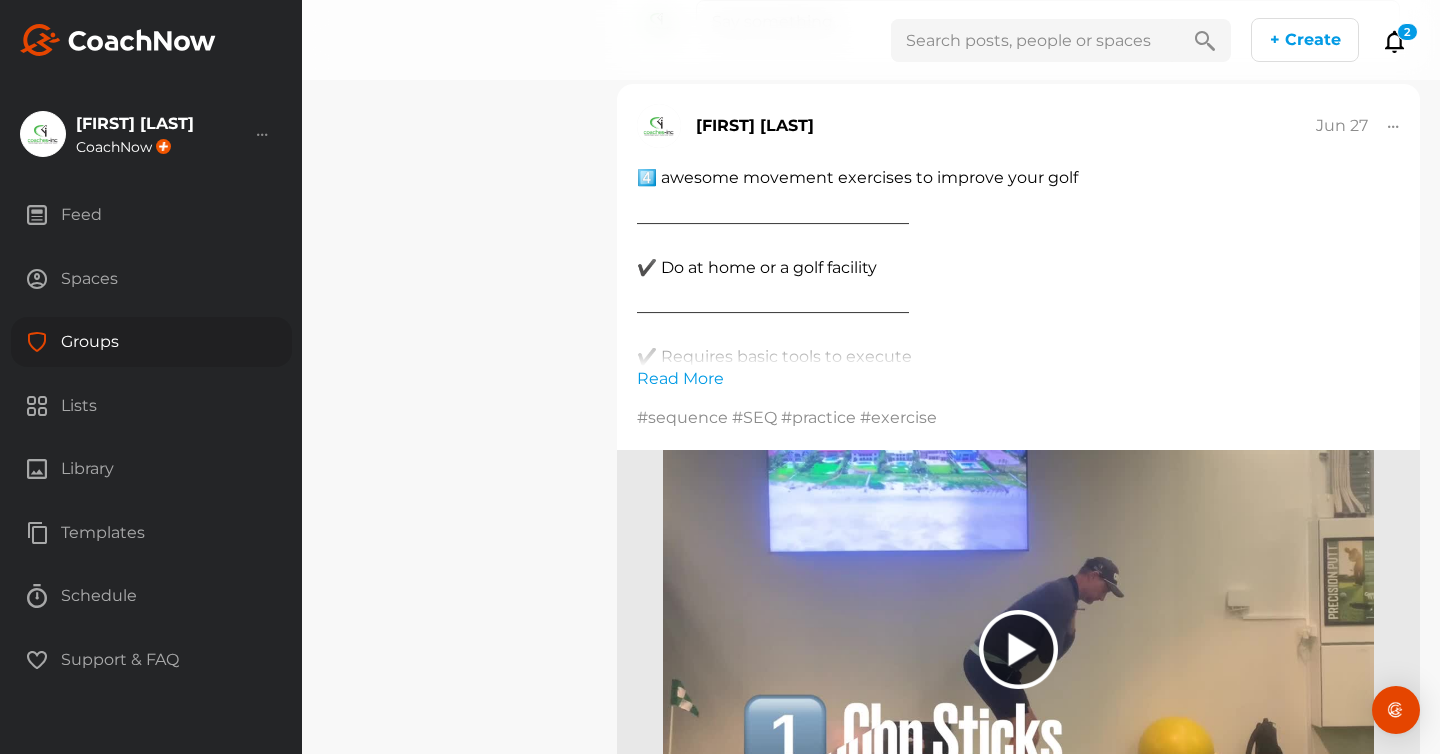 scroll, scrollTop: 0, scrollLeft: 0, axis: both 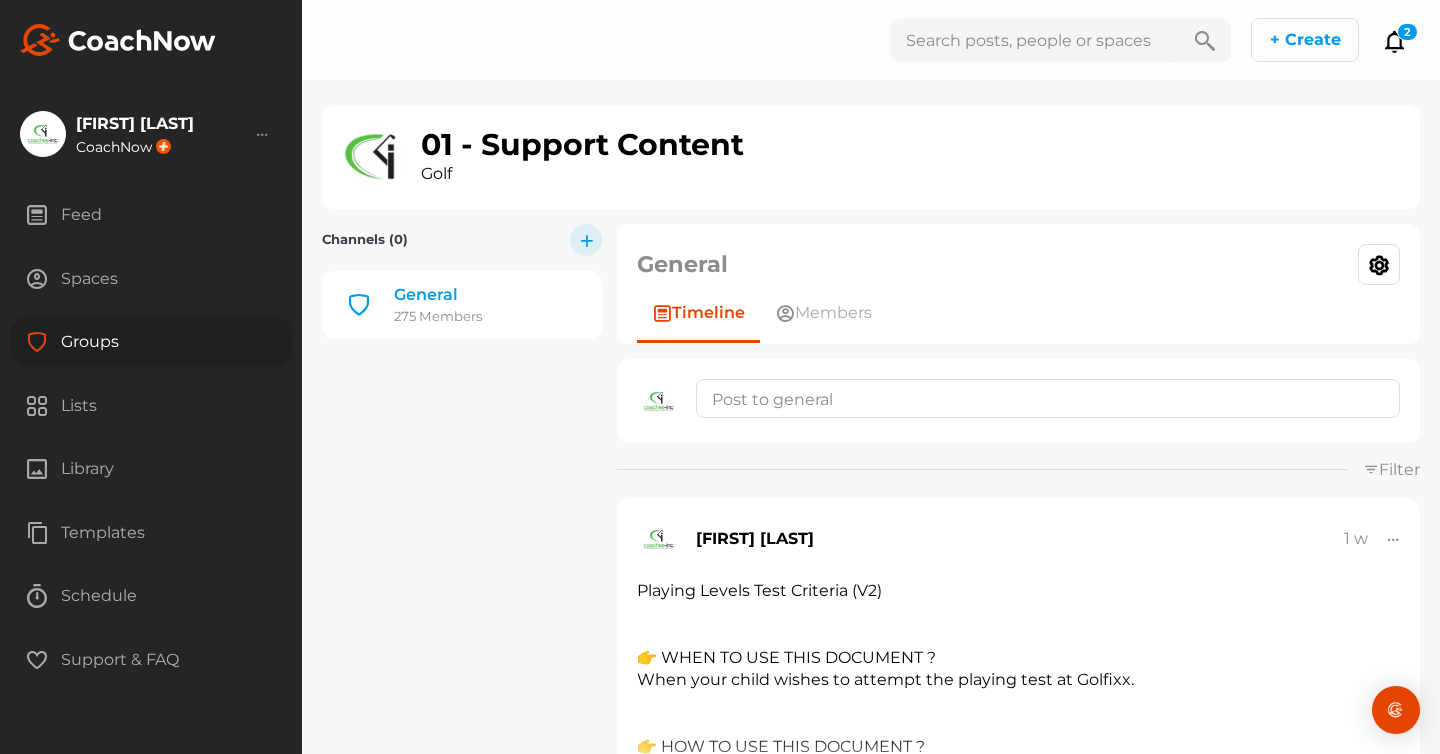 click on "Groups" at bounding box center [151, 342] 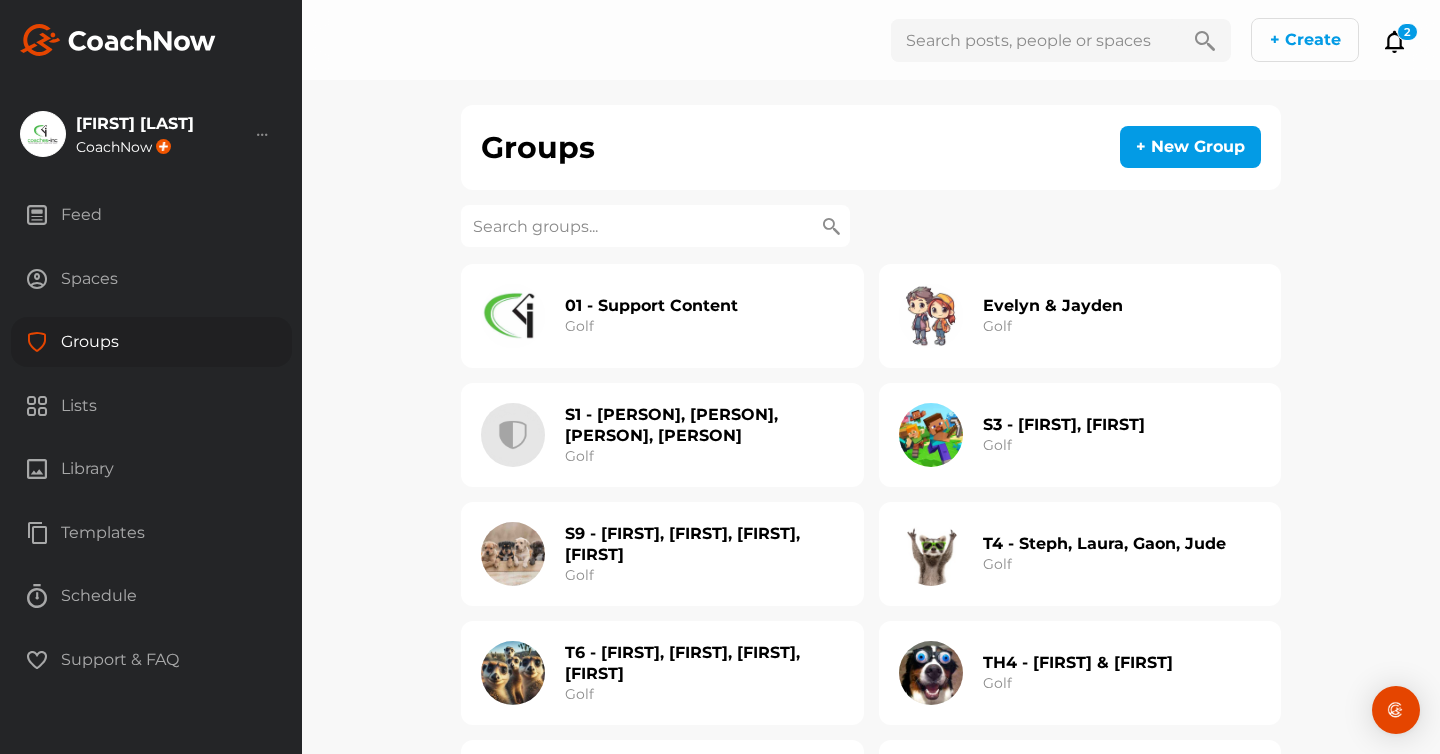 click 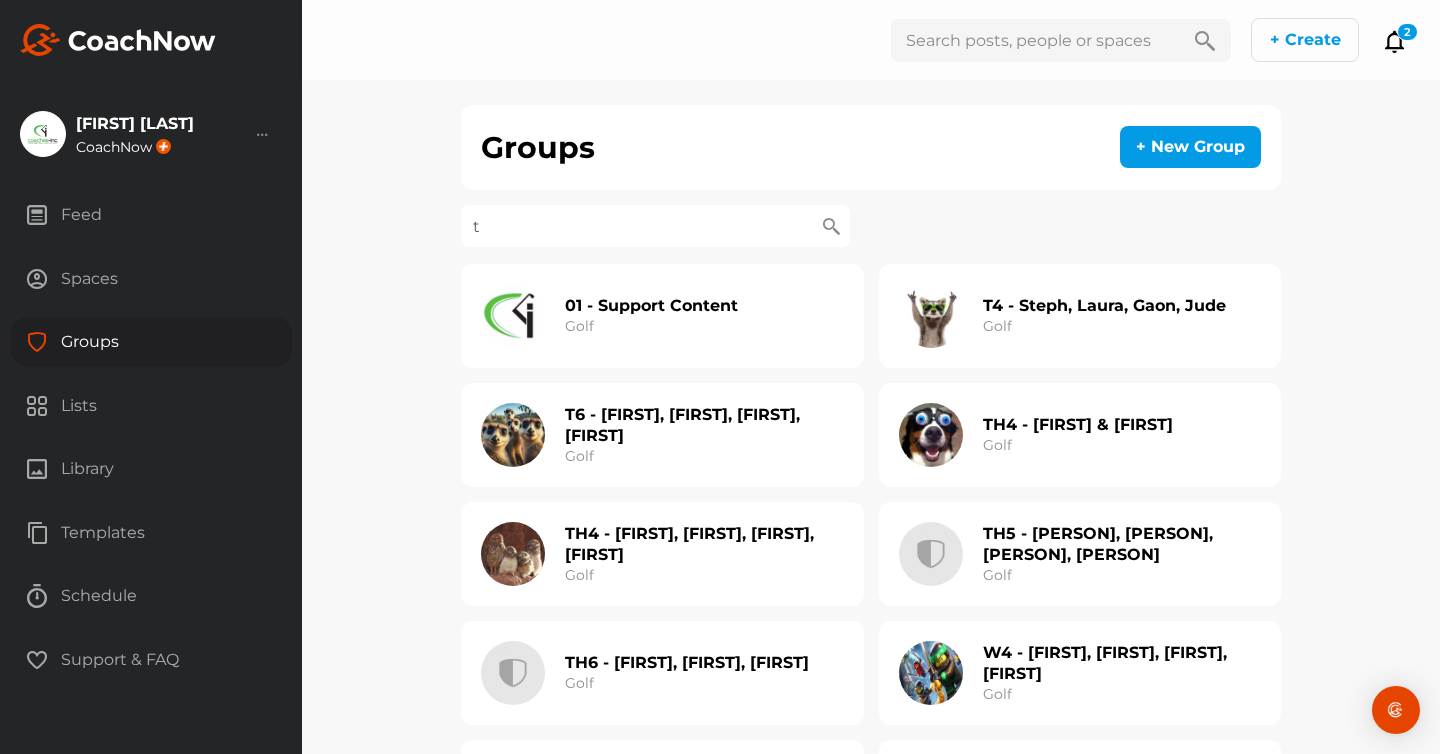 type on "t4" 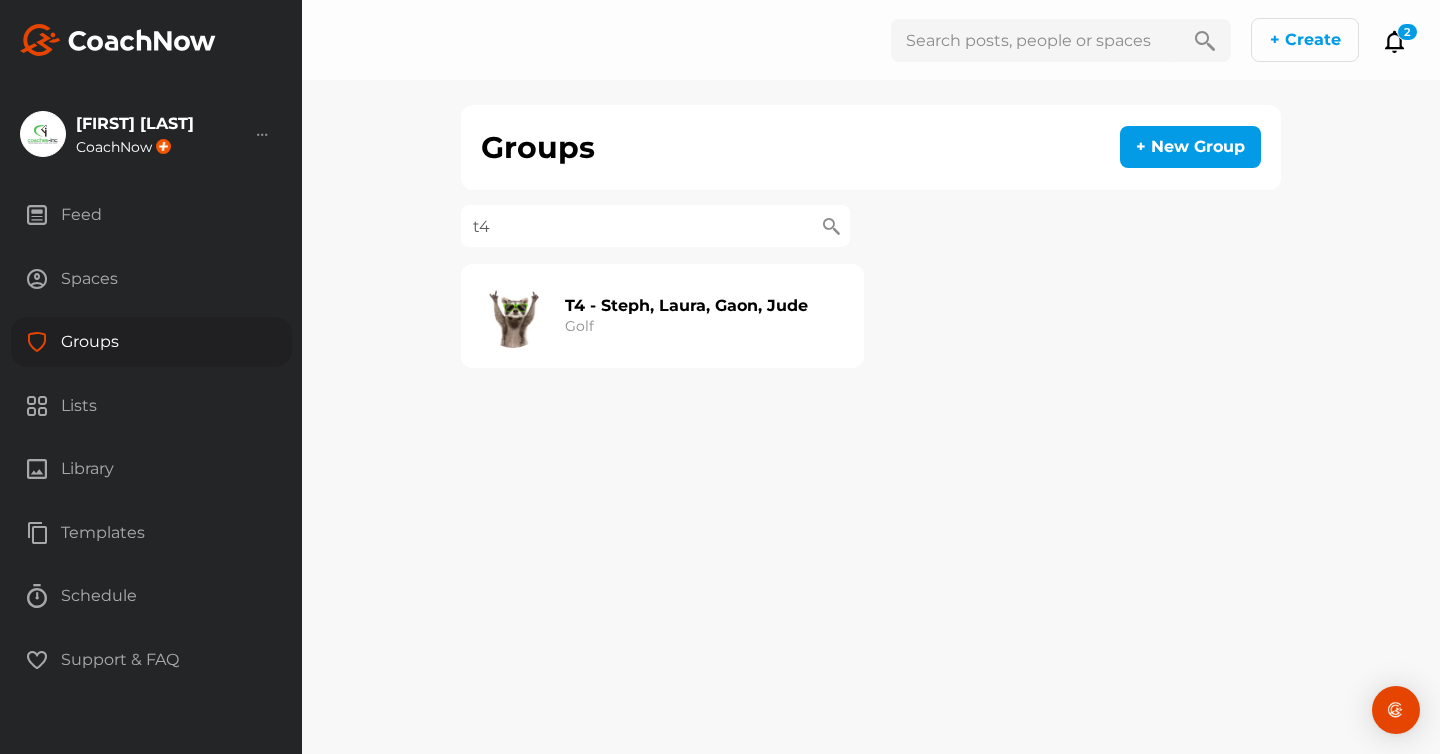 click on "T4 - [FIRST], [FIRST], [FIRST], [FIRST] Golf" 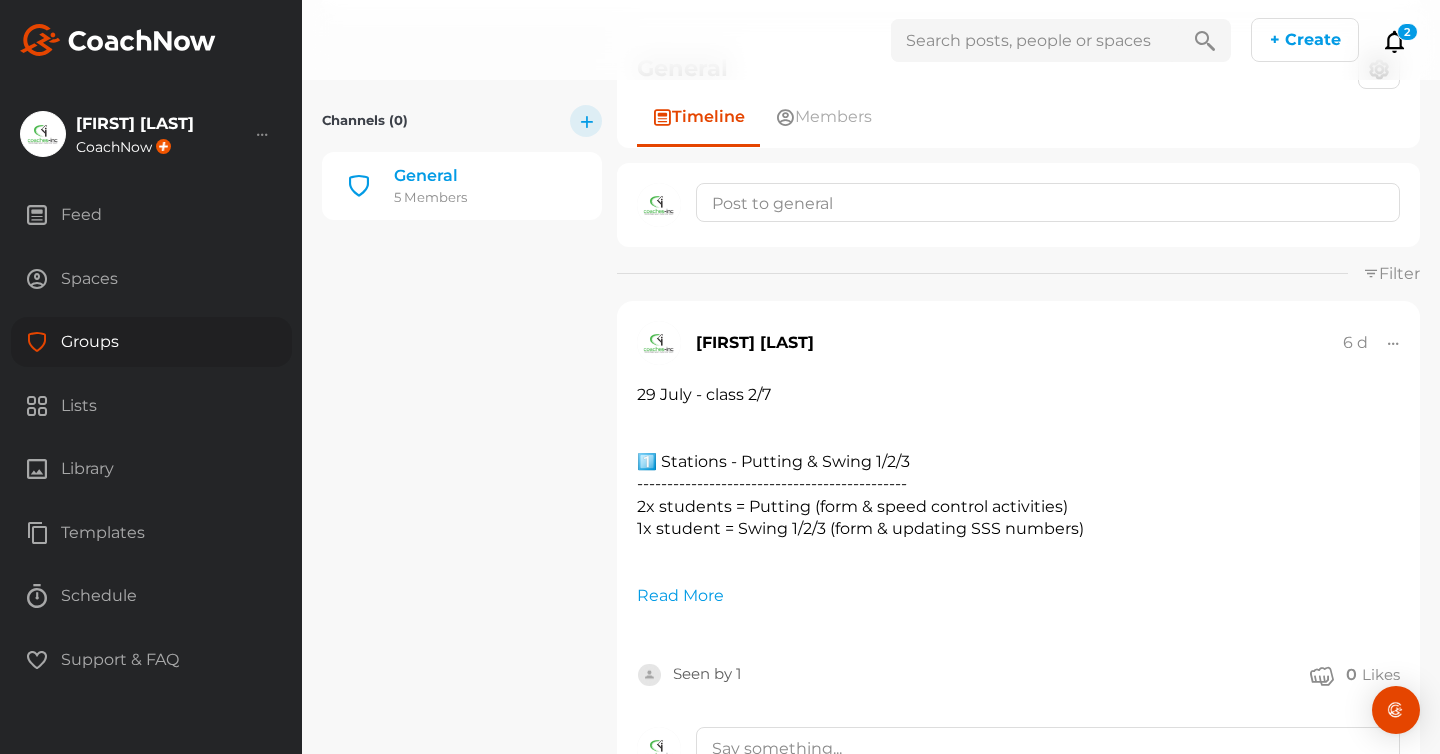 scroll, scrollTop: 212, scrollLeft: 0, axis: vertical 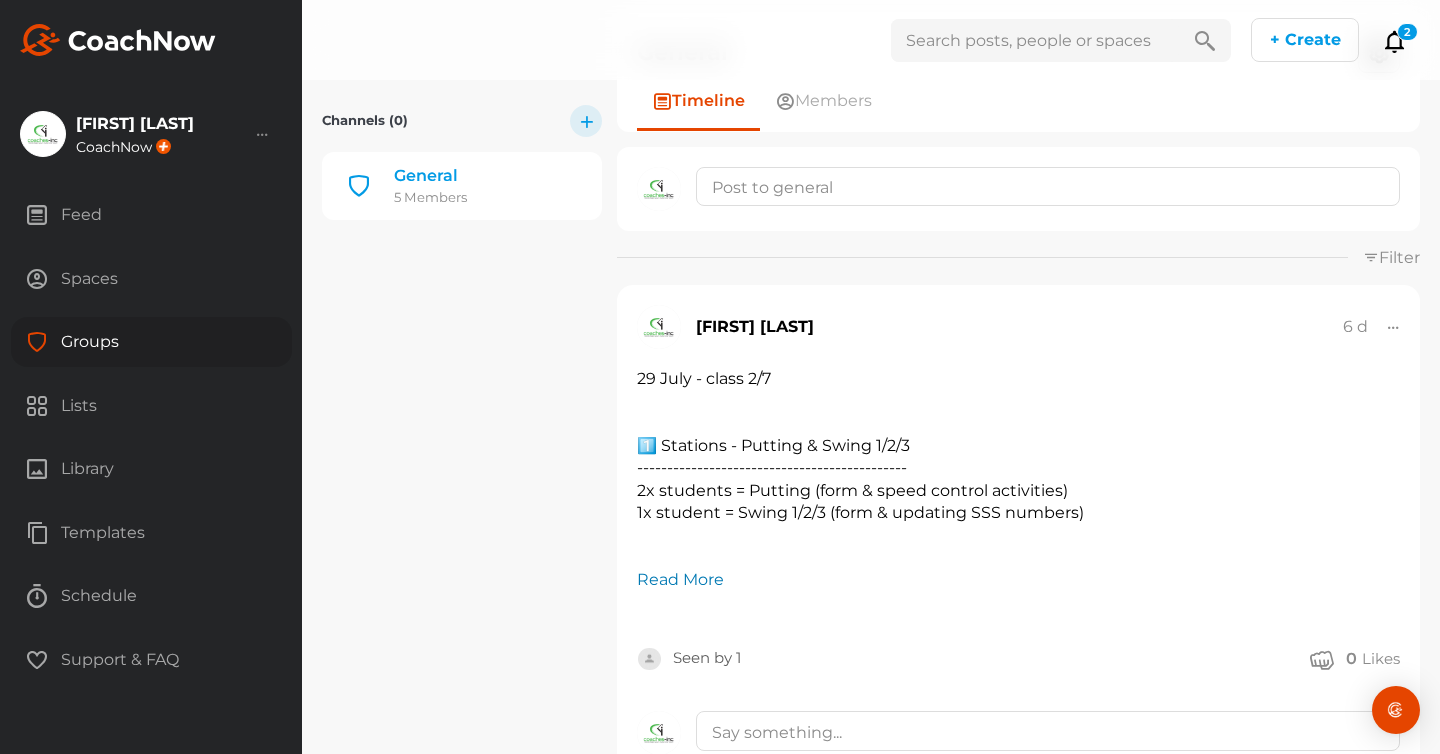 click on "Read More" 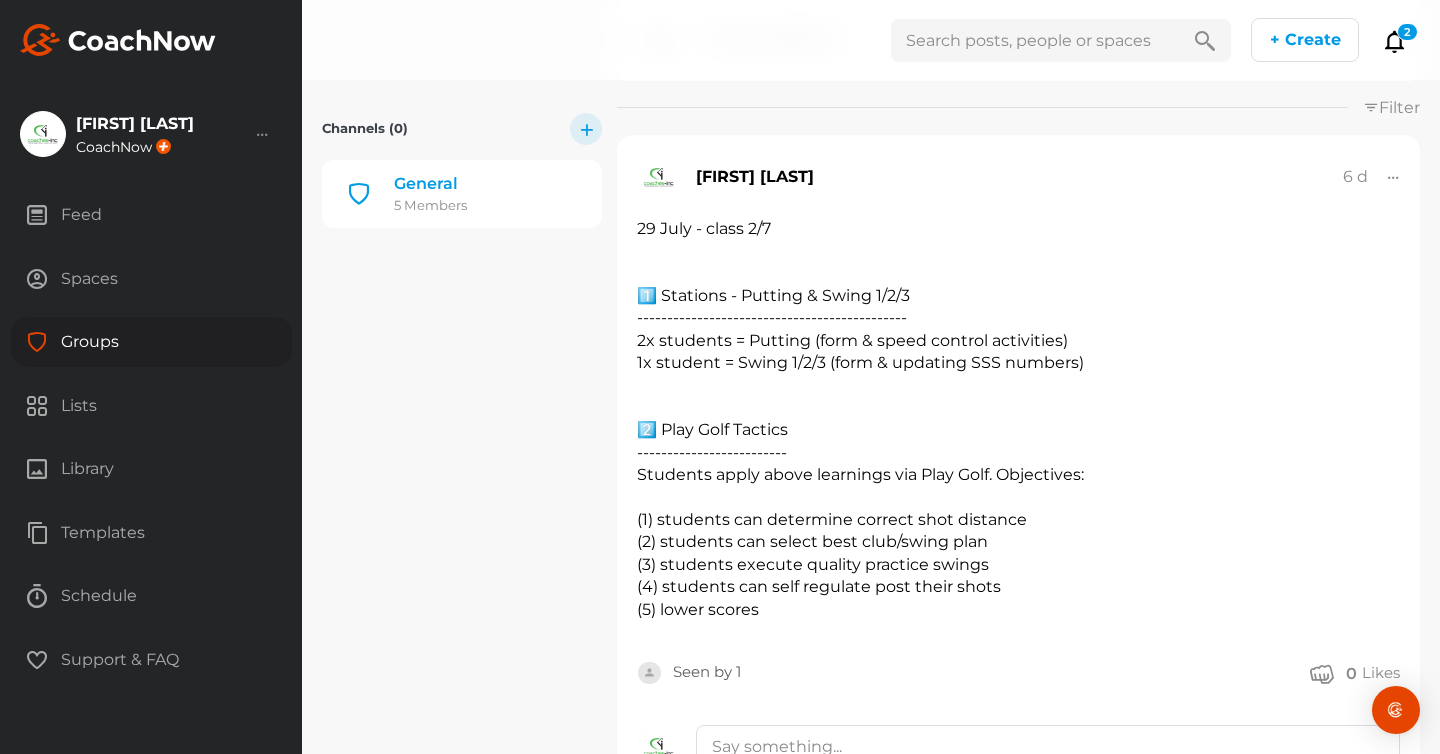 scroll, scrollTop: 380, scrollLeft: 0, axis: vertical 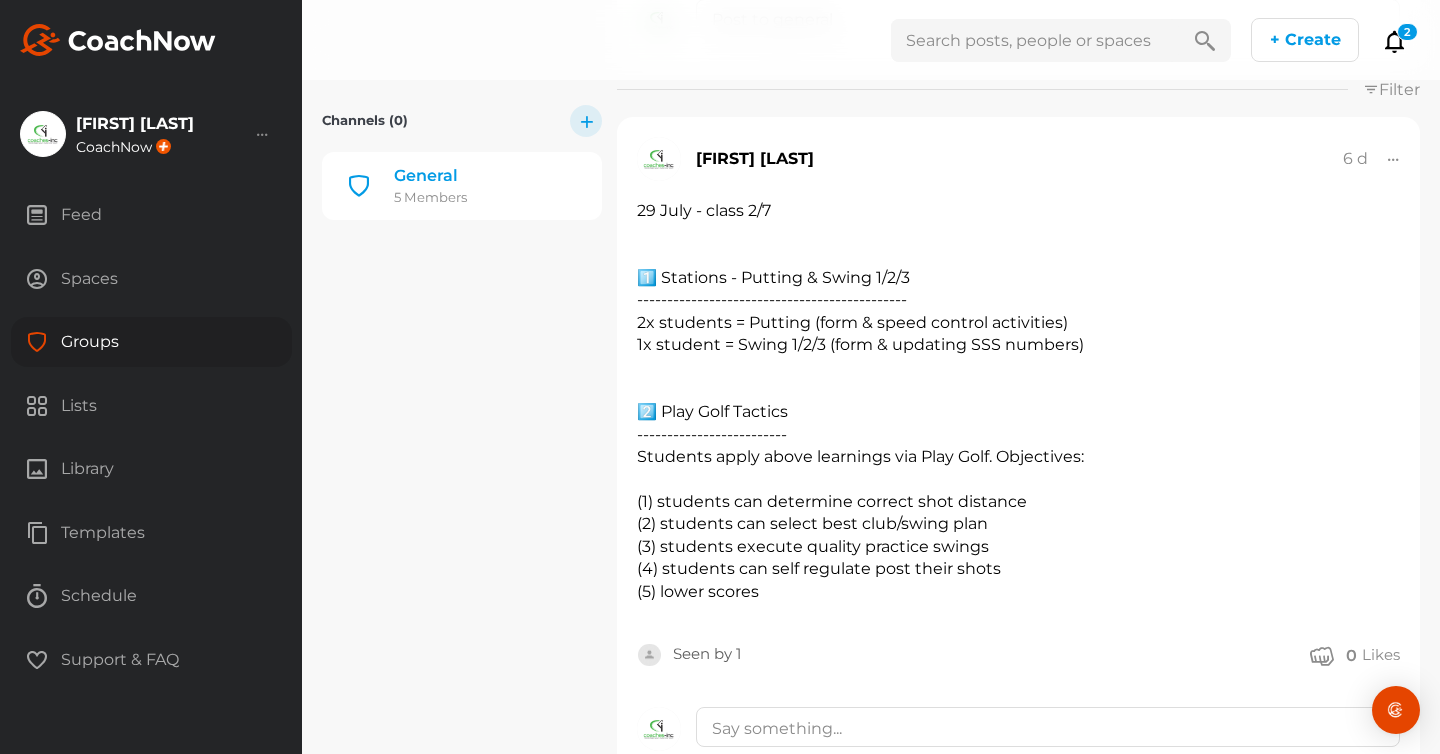 drag, startPoint x: 636, startPoint y: 214, endPoint x: 923, endPoint y: 581, distance: 465.89484 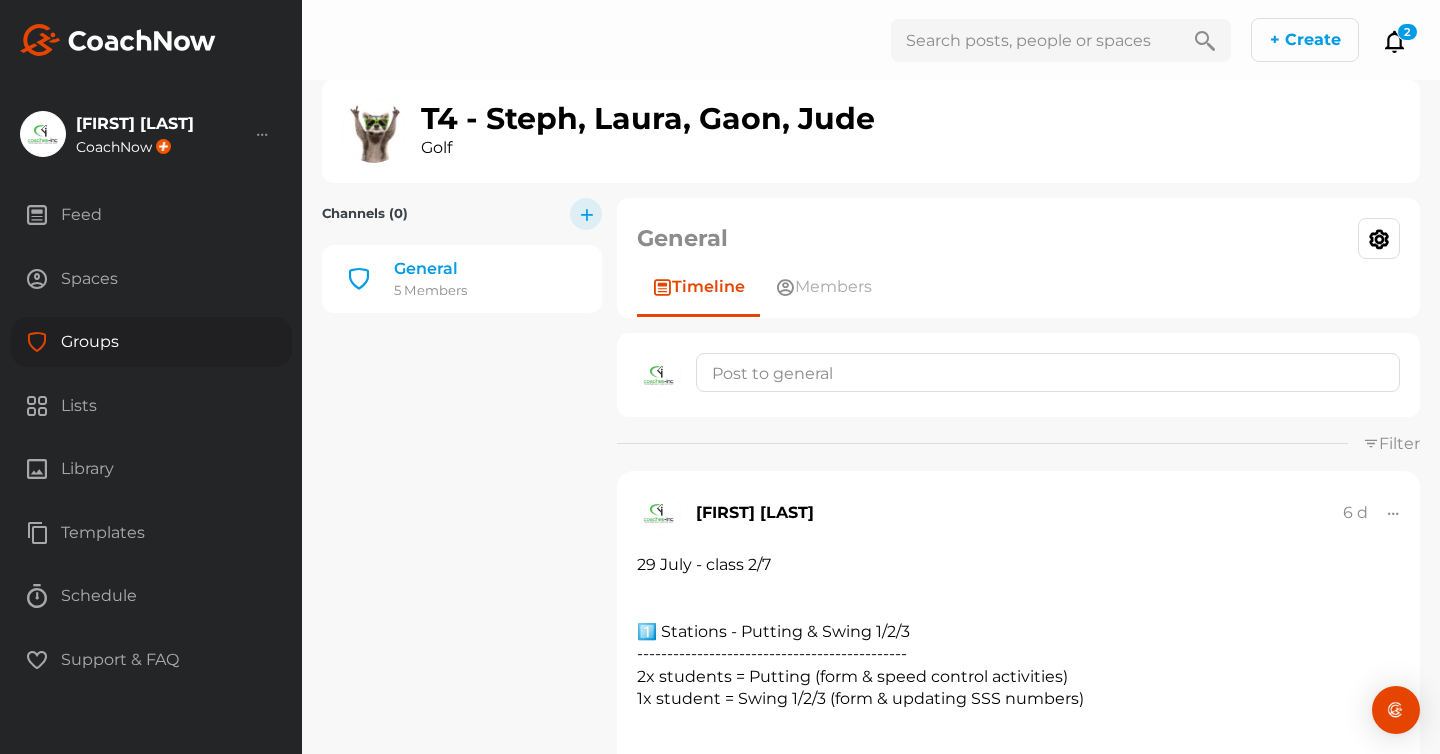 scroll, scrollTop: 0, scrollLeft: 0, axis: both 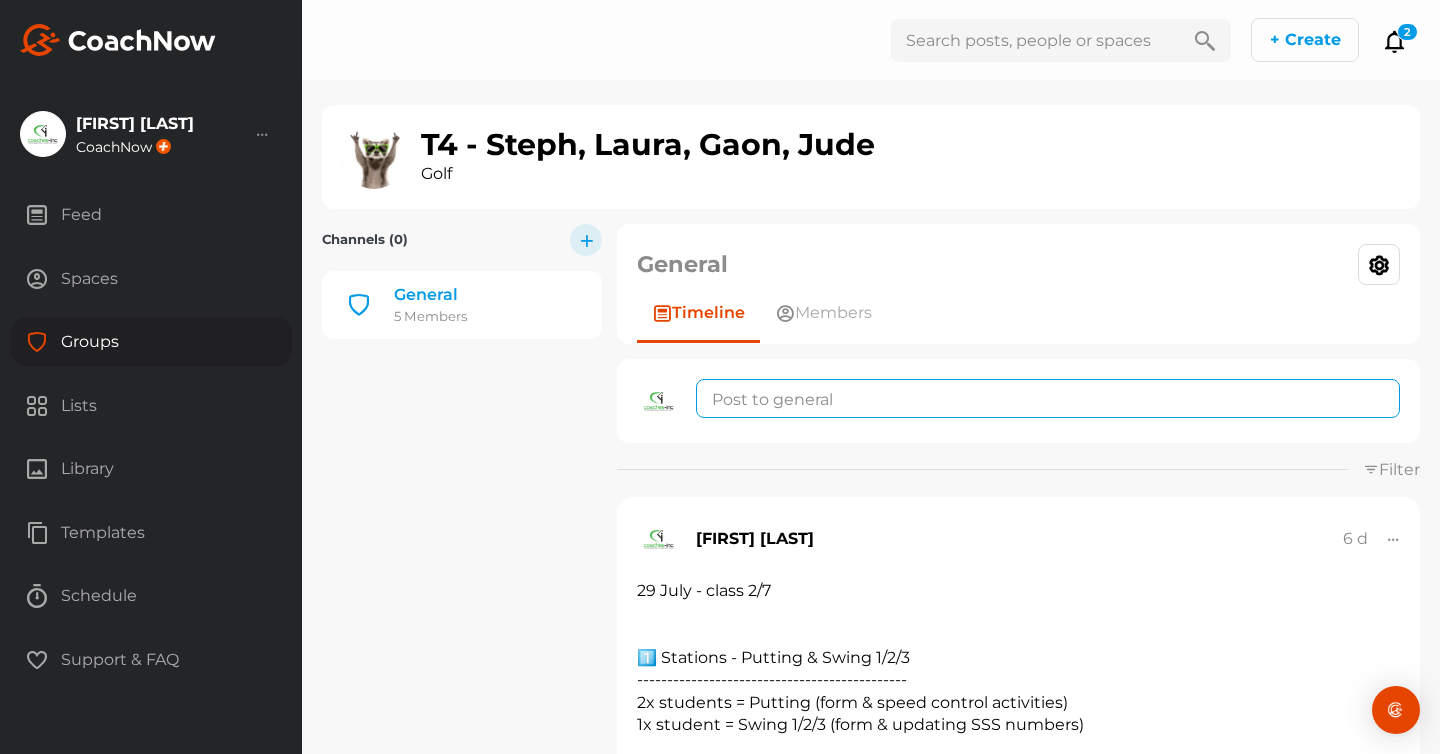 click 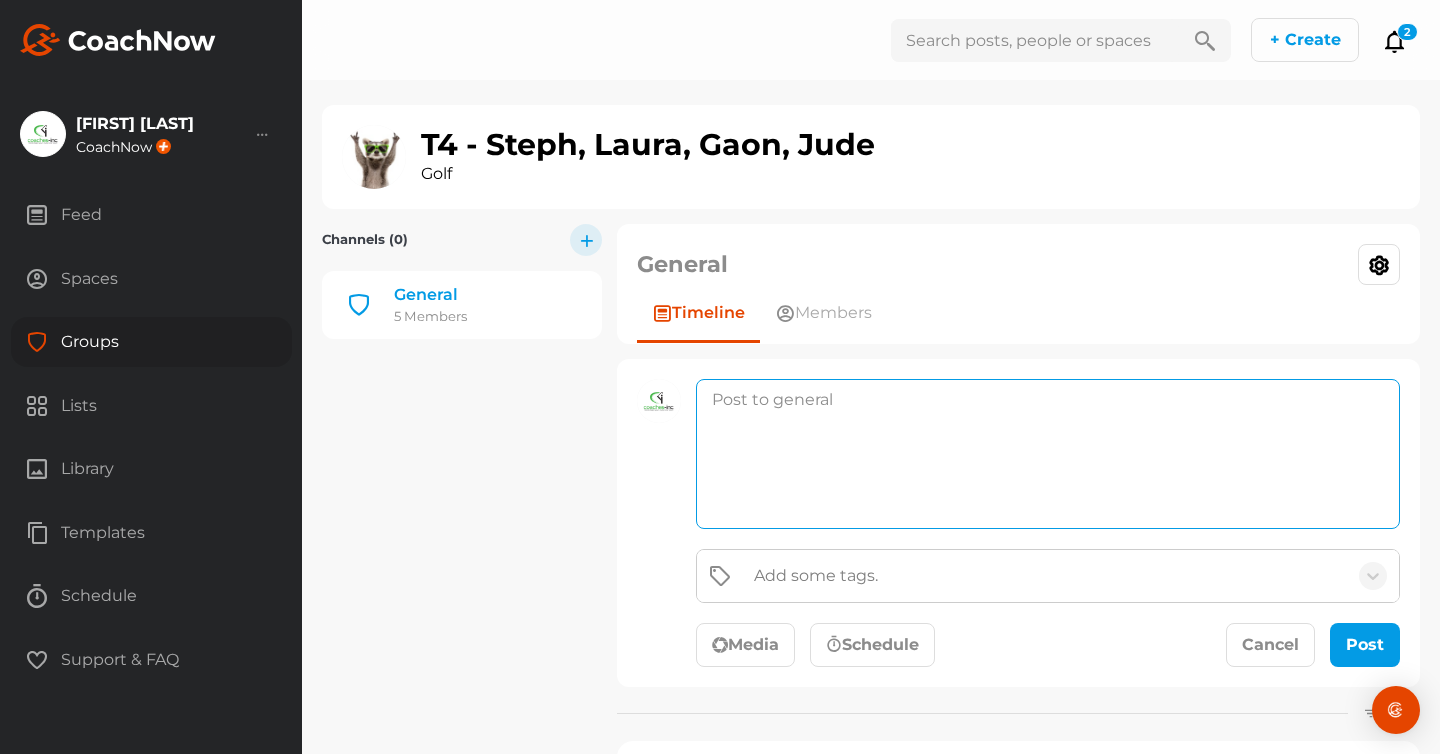 paste on "[MONTH] 29 - class 2/7
1️⃣ Stations - Putting & Swing 1/2/3
---------------------------------------------
2x students = Putting (form & speed control activities)
1x student = Swing 1/2/3 (form & updating SSS numbers)
2️⃣ Play Golf Tactics
-------------------------
Students apply above learnings via Play Golf. Objectives:
(1) students can determine correct shot distance
(2) students can select best club/swing plan
(3) students execute quality practice swings
(4) students can self regulate post their shots
(5) lower scores" 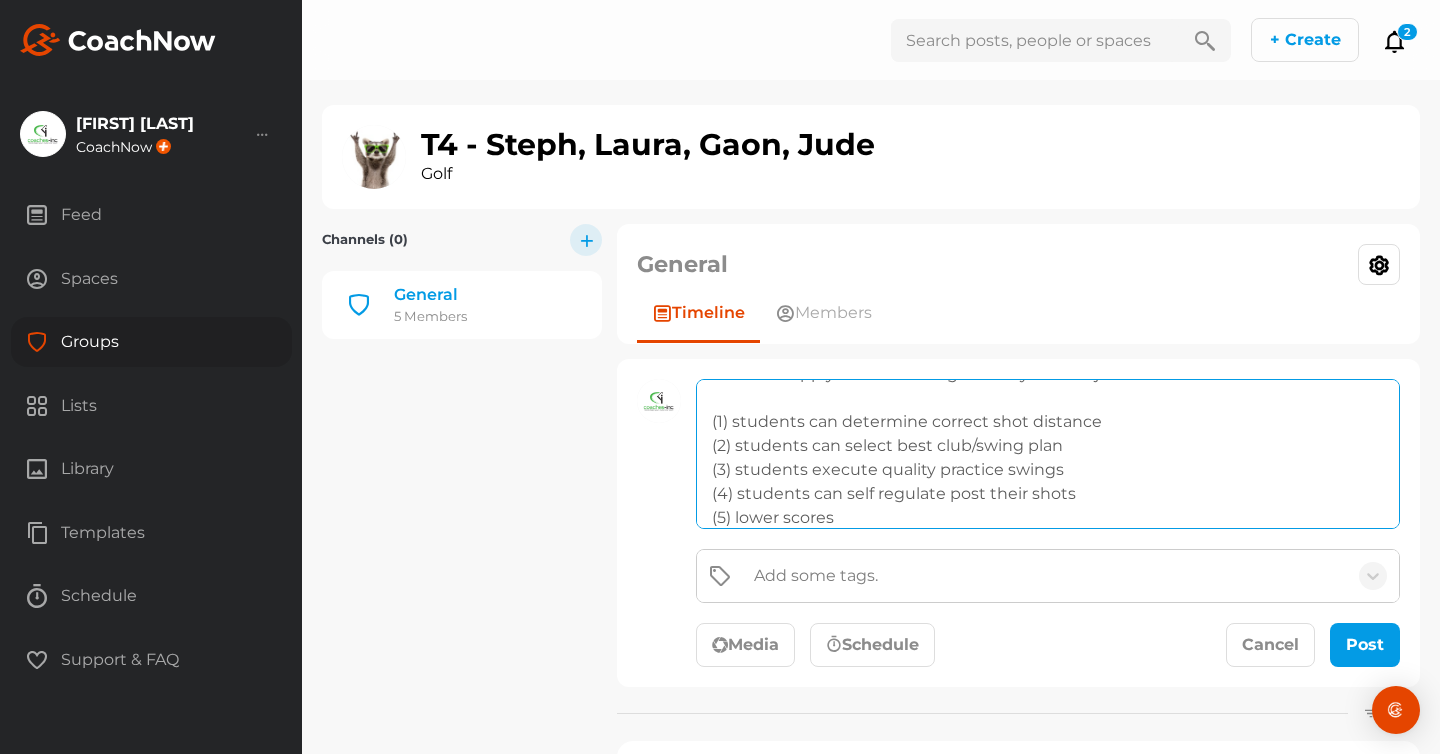 scroll, scrollTop: 0, scrollLeft: 0, axis: both 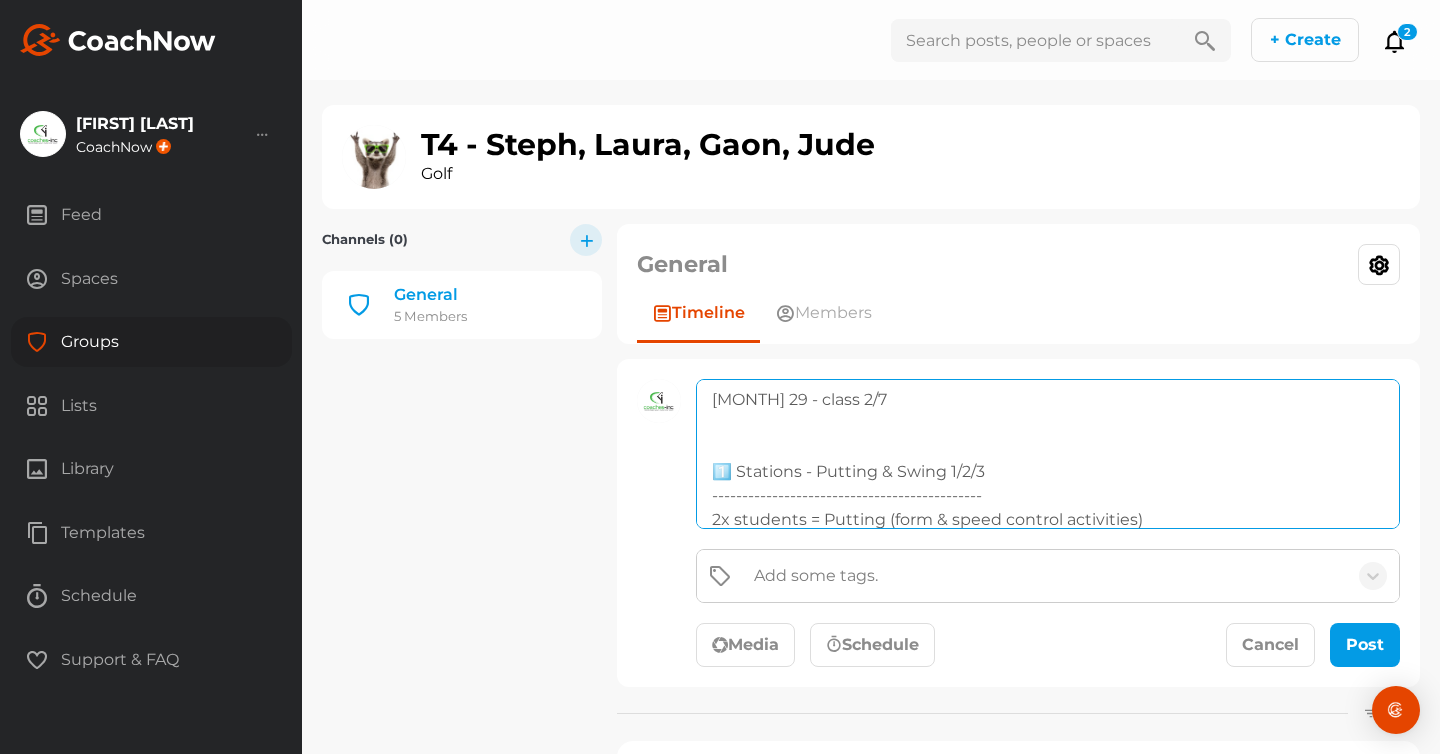 drag, startPoint x: 766, startPoint y: 403, endPoint x: 677, endPoint y: 403, distance: 89 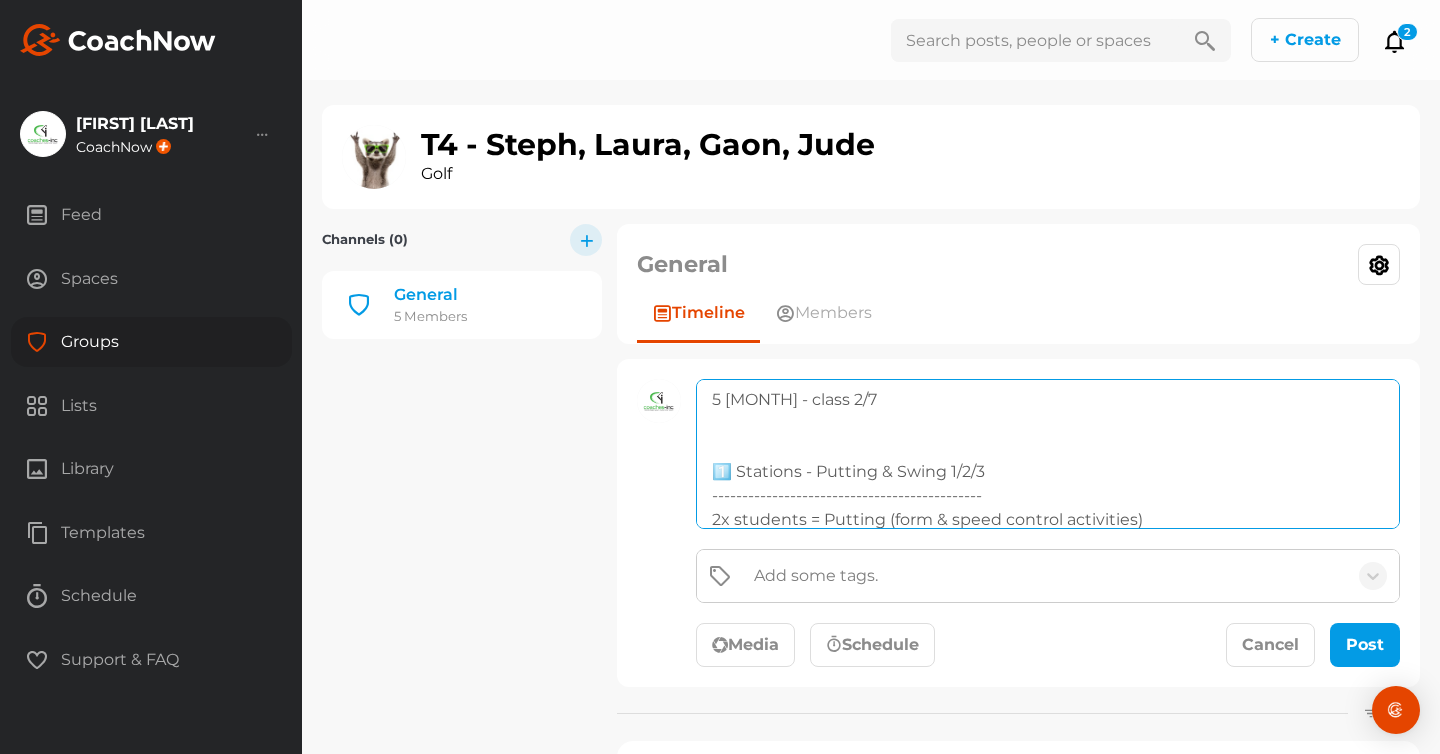 click on "5 [MONTH] - class 2/7
1️⃣ Stations - Putting & Swing 1/2/3
---------------------------------------------
2x students = Putting (form & speed control activities)
1x student = Swing 1/2/3 (form & updating SSS numbers)
2️⃣ Play Golf Tactics
-------------------------
Students apply above learnings via Play Golf. Objectives:
(1) students can determine correct shot distance
(2) students can select best club/swing plan
(3) students execute quality practice swings
(4) students can self regulate post their shots
(5) lower scores" 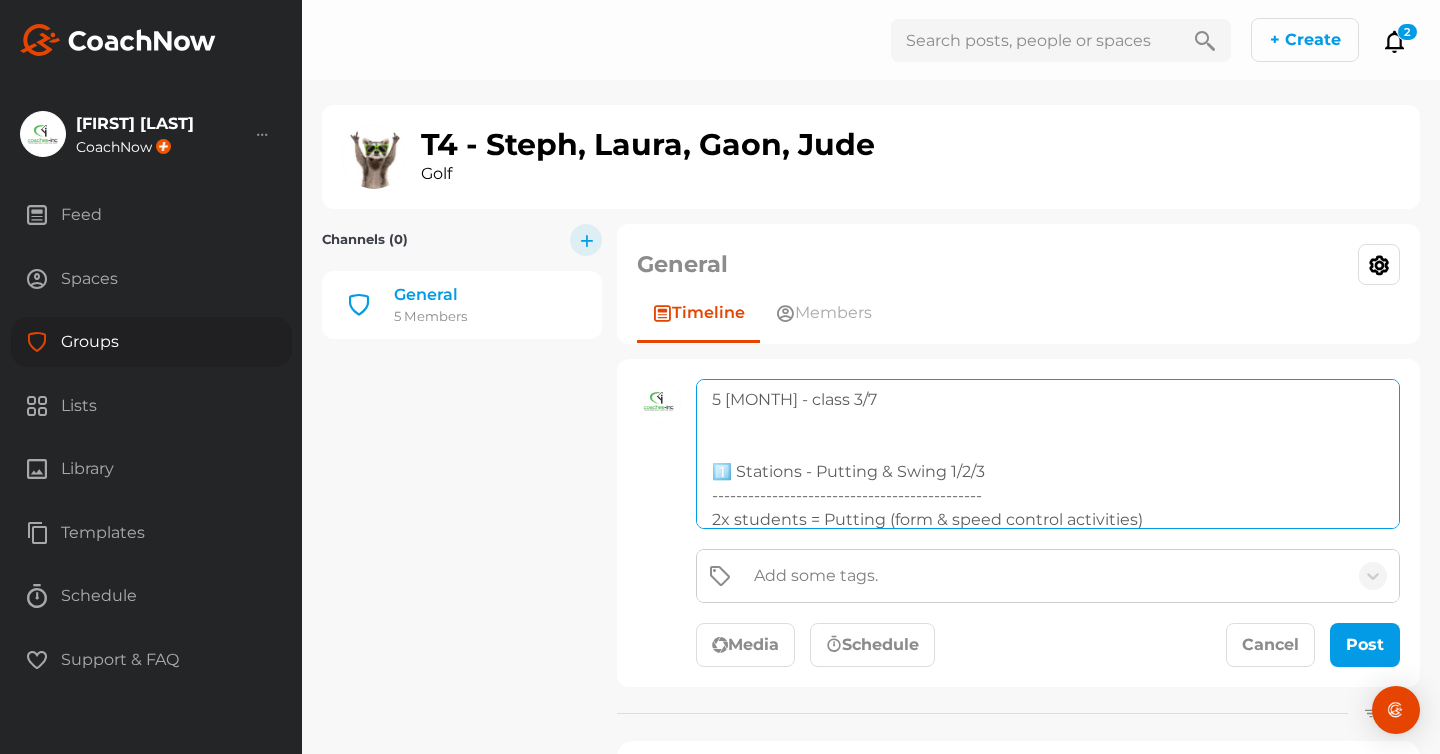 click on "5 [MONTH] - class 3/7
1️⃣ Stations - Putting & Swing 1/2/3
---------------------------------------------
2x students = Putting (form & speed control activities)
1x student = Swing 1/2/3 (form & updating SSS numbers)
2️⃣ Play Golf Tactics
-------------------------
Students apply above learnings via Play Golf. Objectives:
(1) students can determine correct shot distance
(2) students can select best club/swing plan
(3) students execute quality practice swings
(4) students can self regulate post their shots
(5) lower scores" 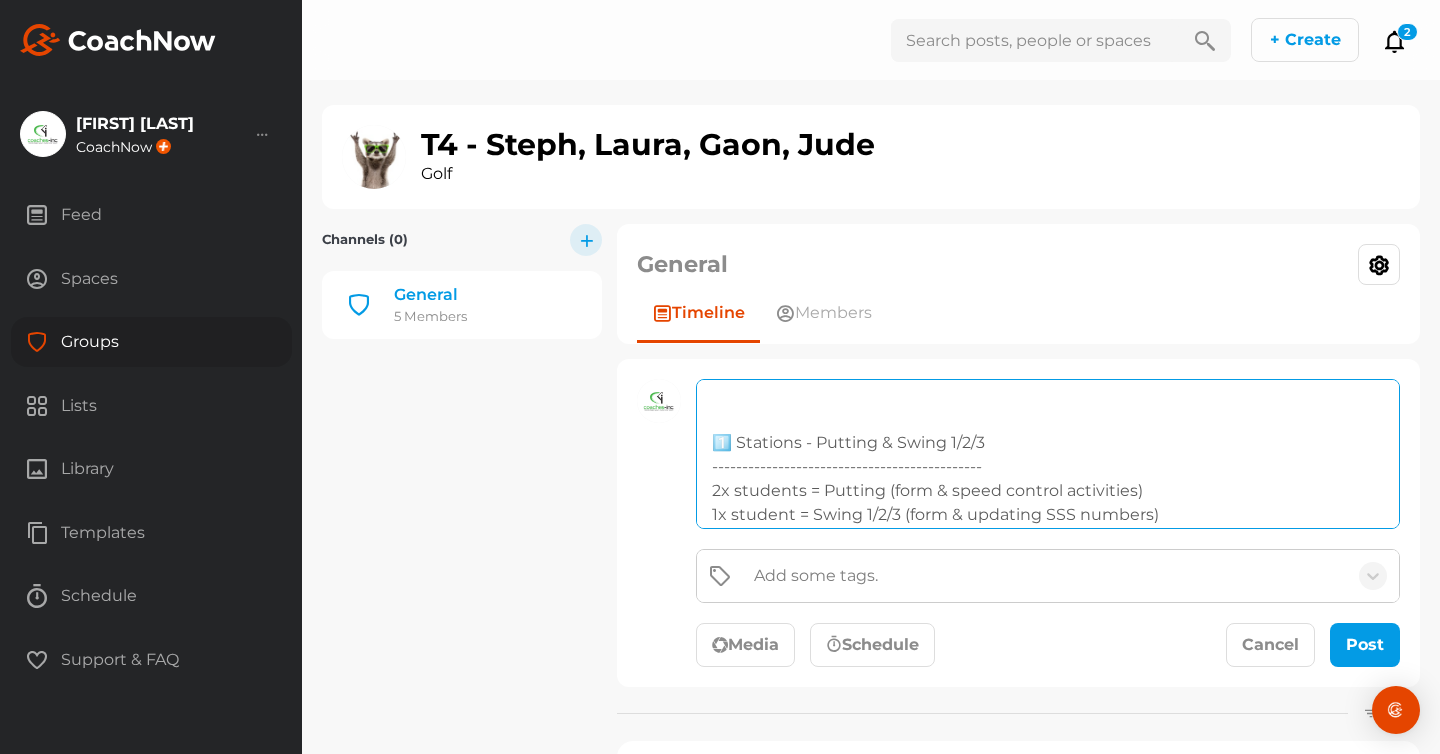 scroll, scrollTop: 40, scrollLeft: 0, axis: vertical 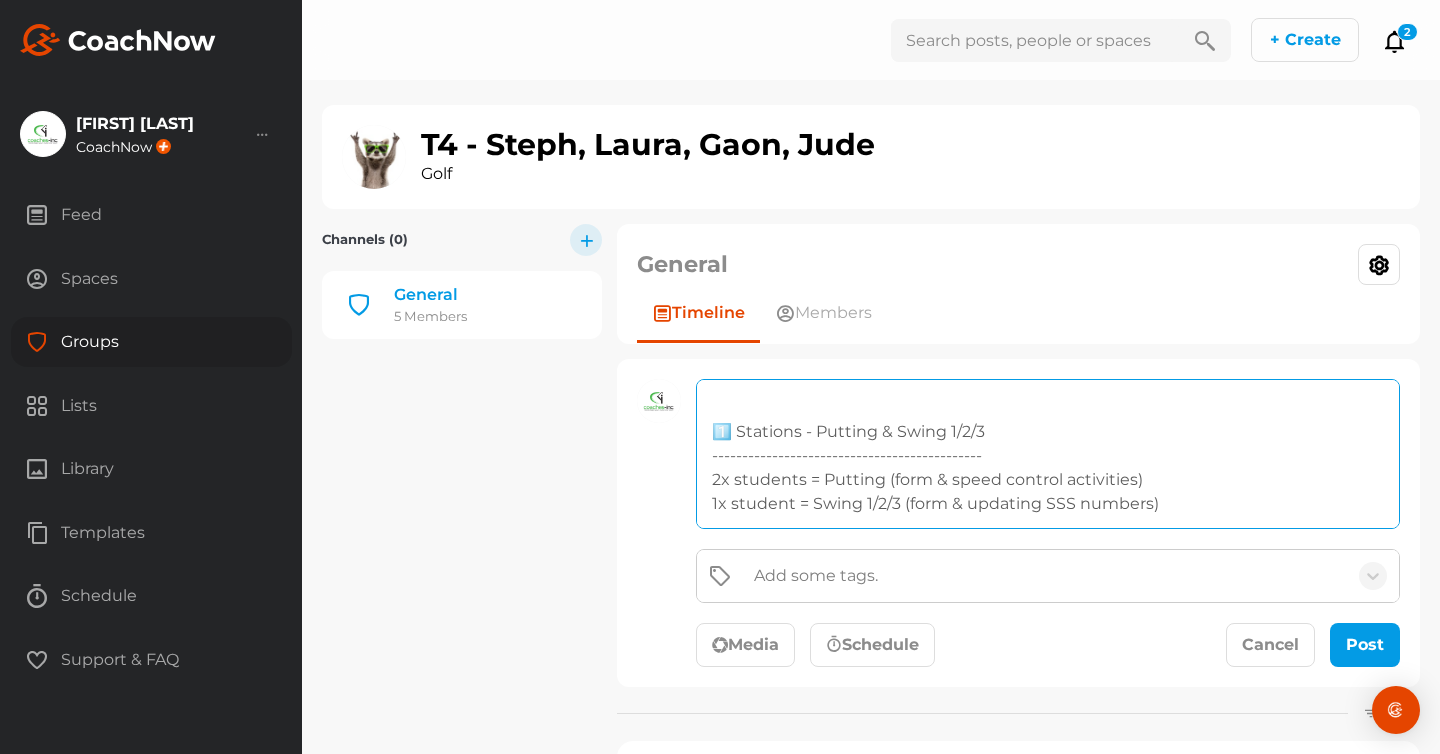 drag, startPoint x: 990, startPoint y: 437, endPoint x: 823, endPoint y: 434, distance: 167.02695 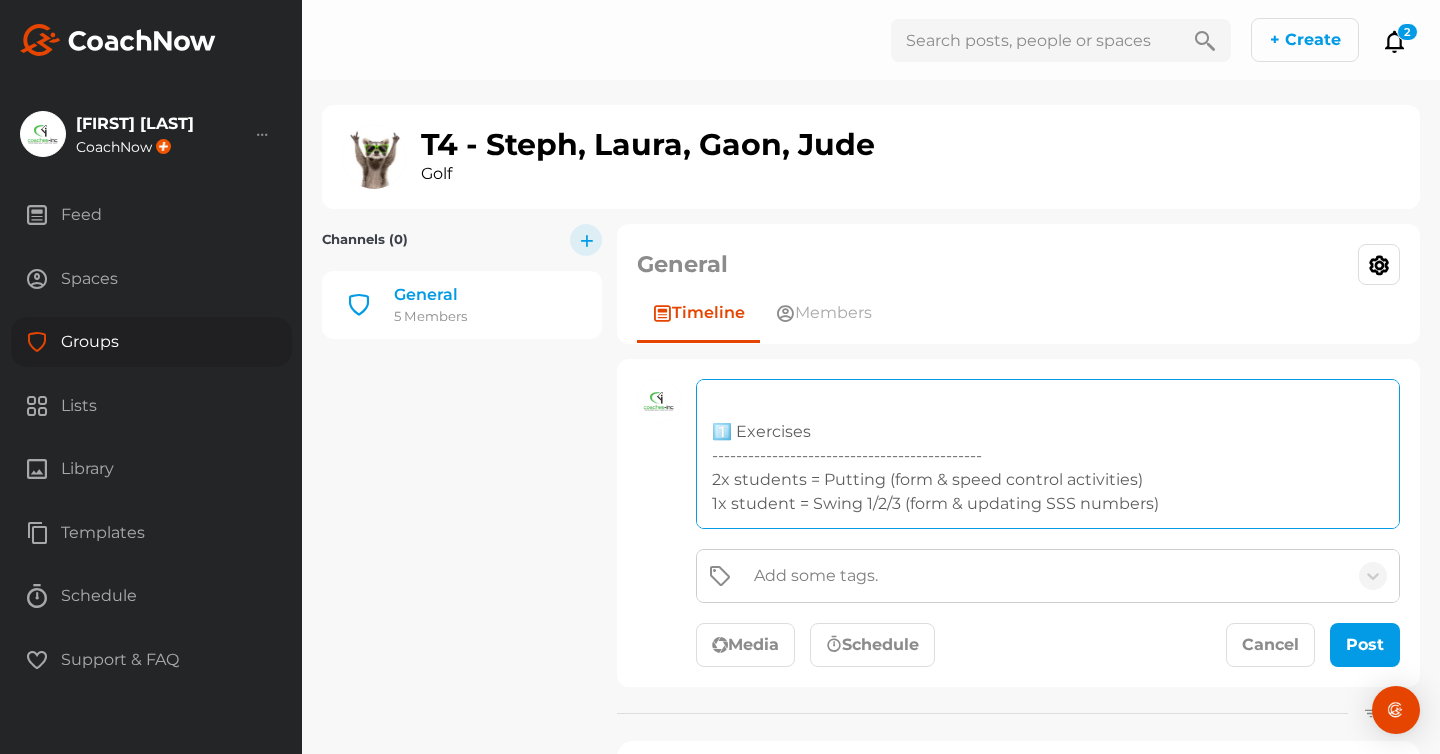 scroll, scrollTop: 108, scrollLeft: 0, axis: vertical 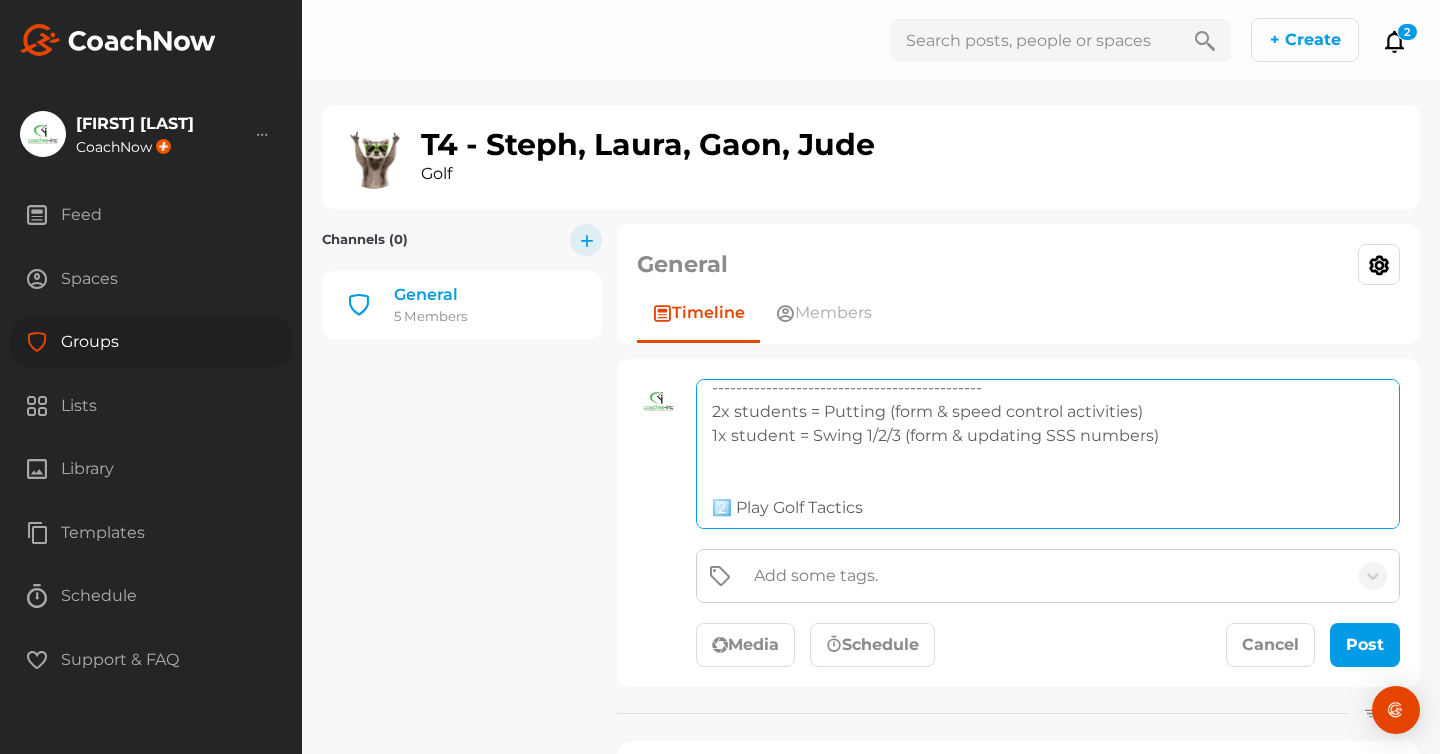 drag, startPoint x: 1177, startPoint y: 433, endPoint x: 710, endPoint y: 414, distance: 467.38635 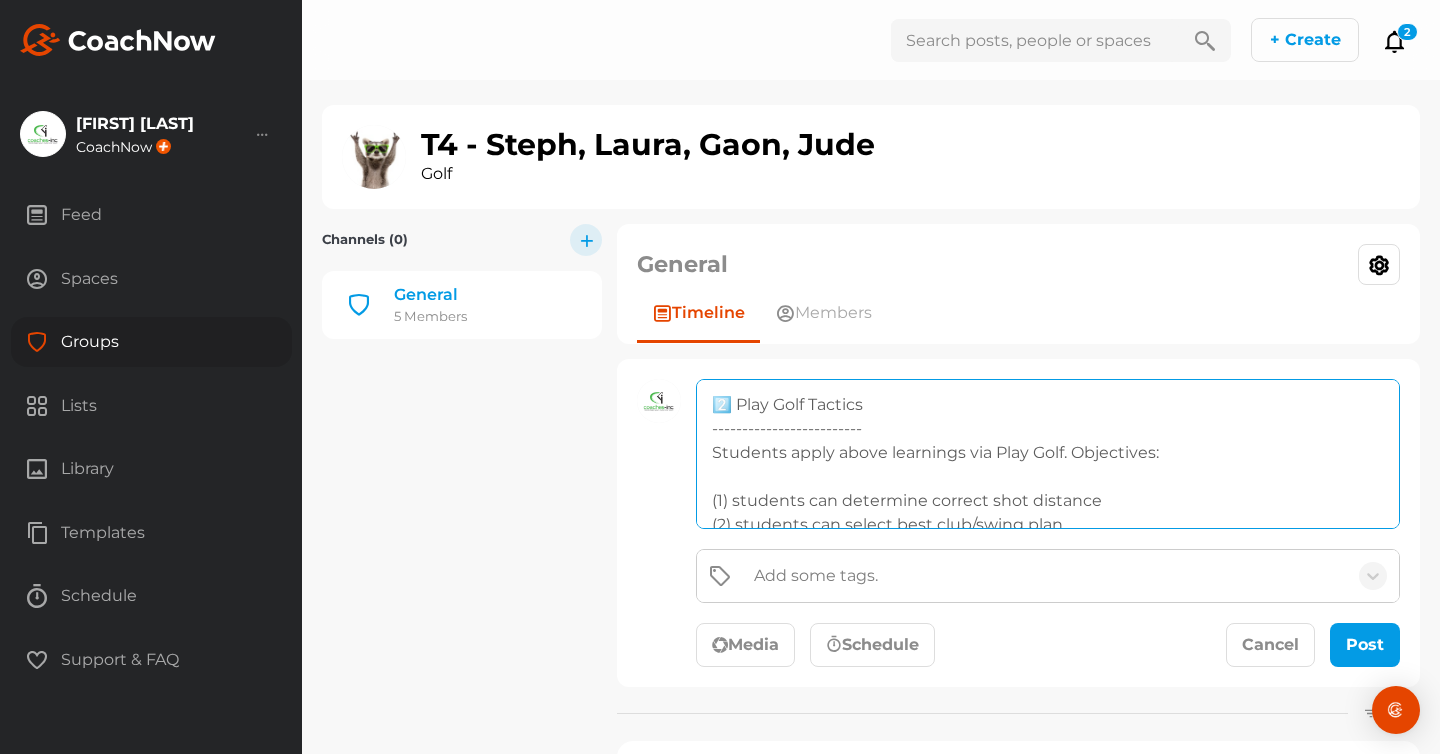 scroll, scrollTop: 212, scrollLeft: 0, axis: vertical 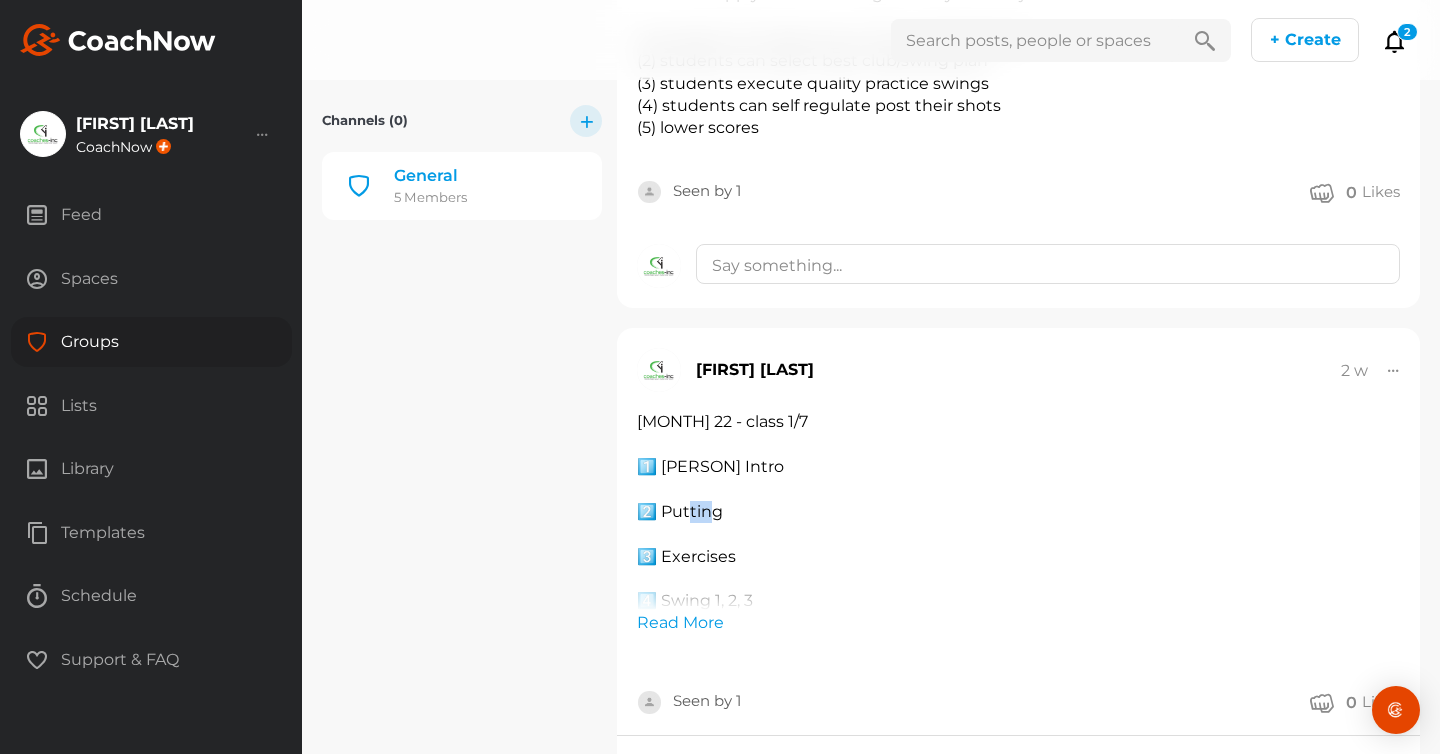 drag, startPoint x: 637, startPoint y: 559, endPoint x: 657, endPoint y: 559, distance: 20 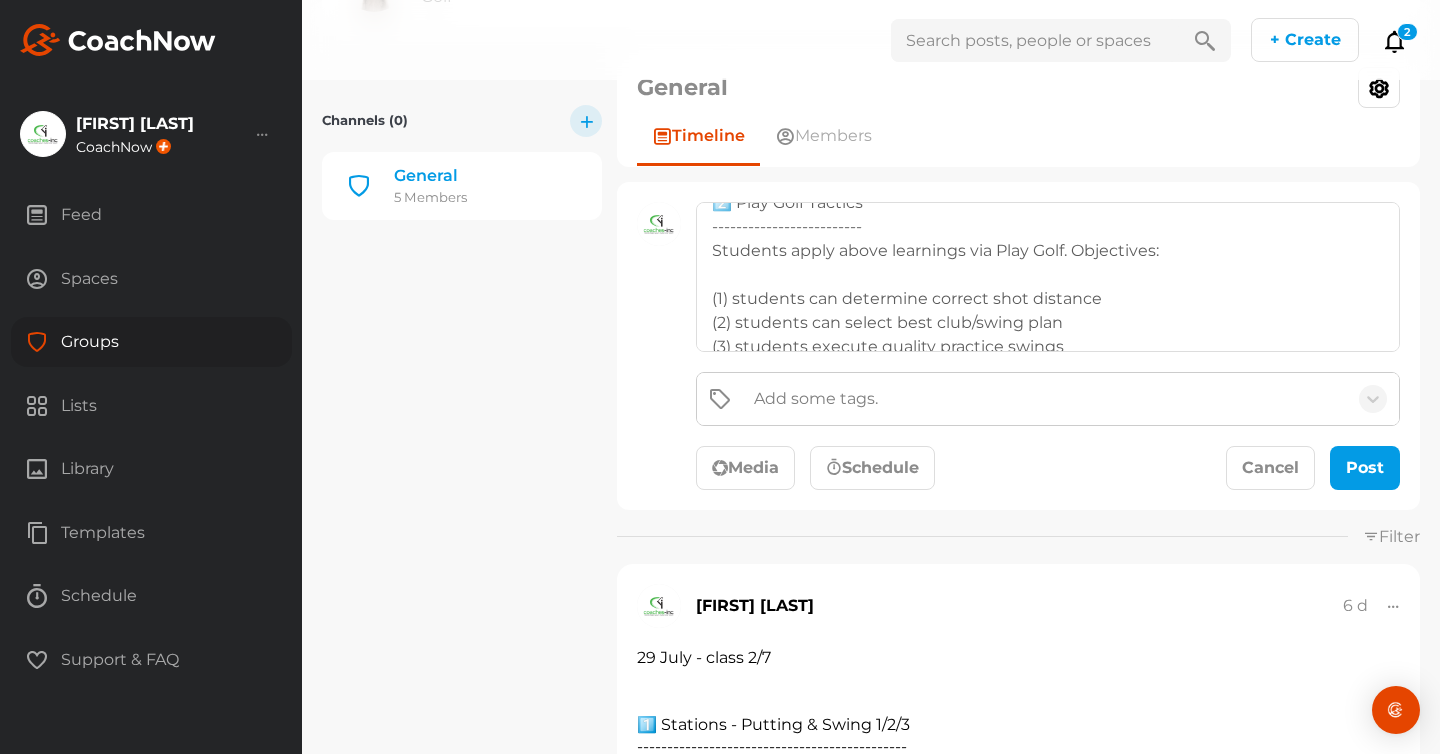 scroll, scrollTop: 155, scrollLeft: 0, axis: vertical 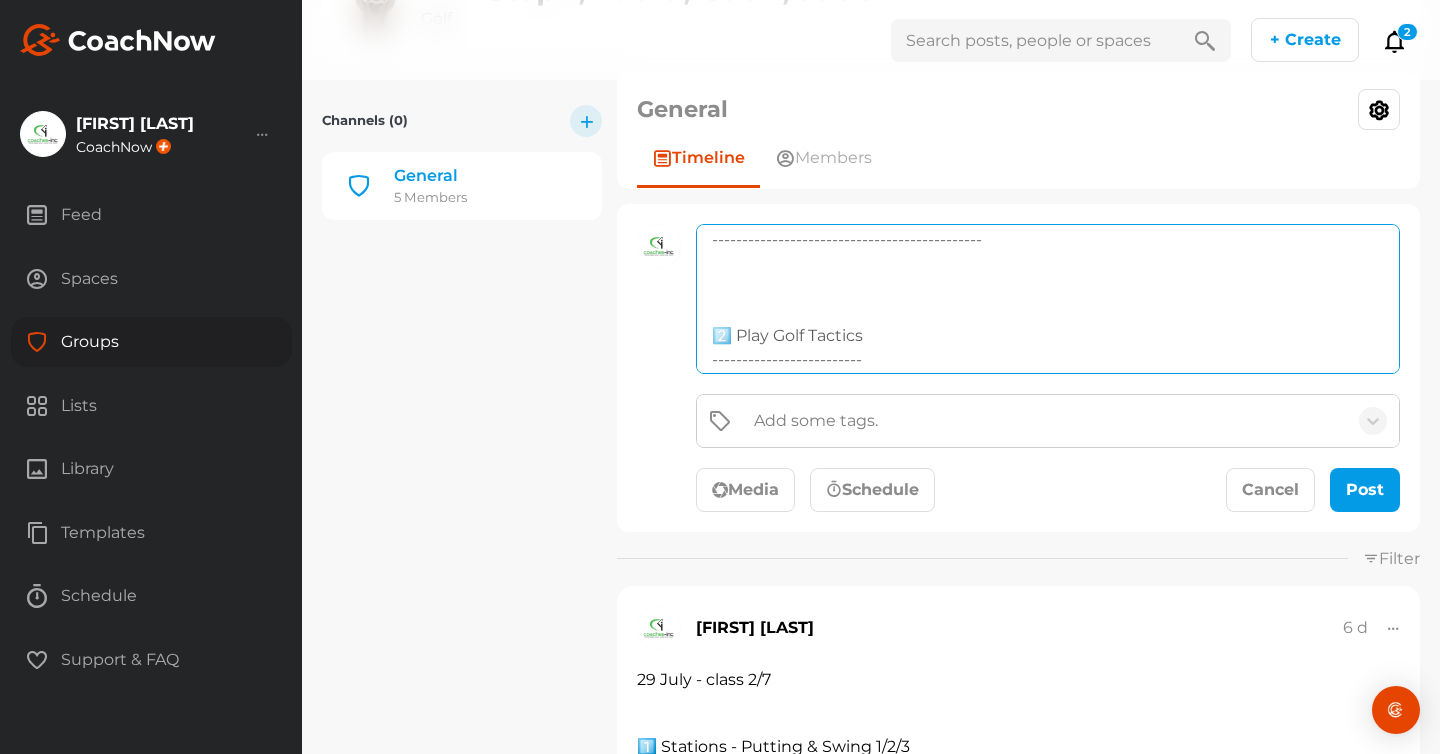 drag, startPoint x: 871, startPoint y: 354, endPoint x: 783, endPoint y: 354, distance: 88 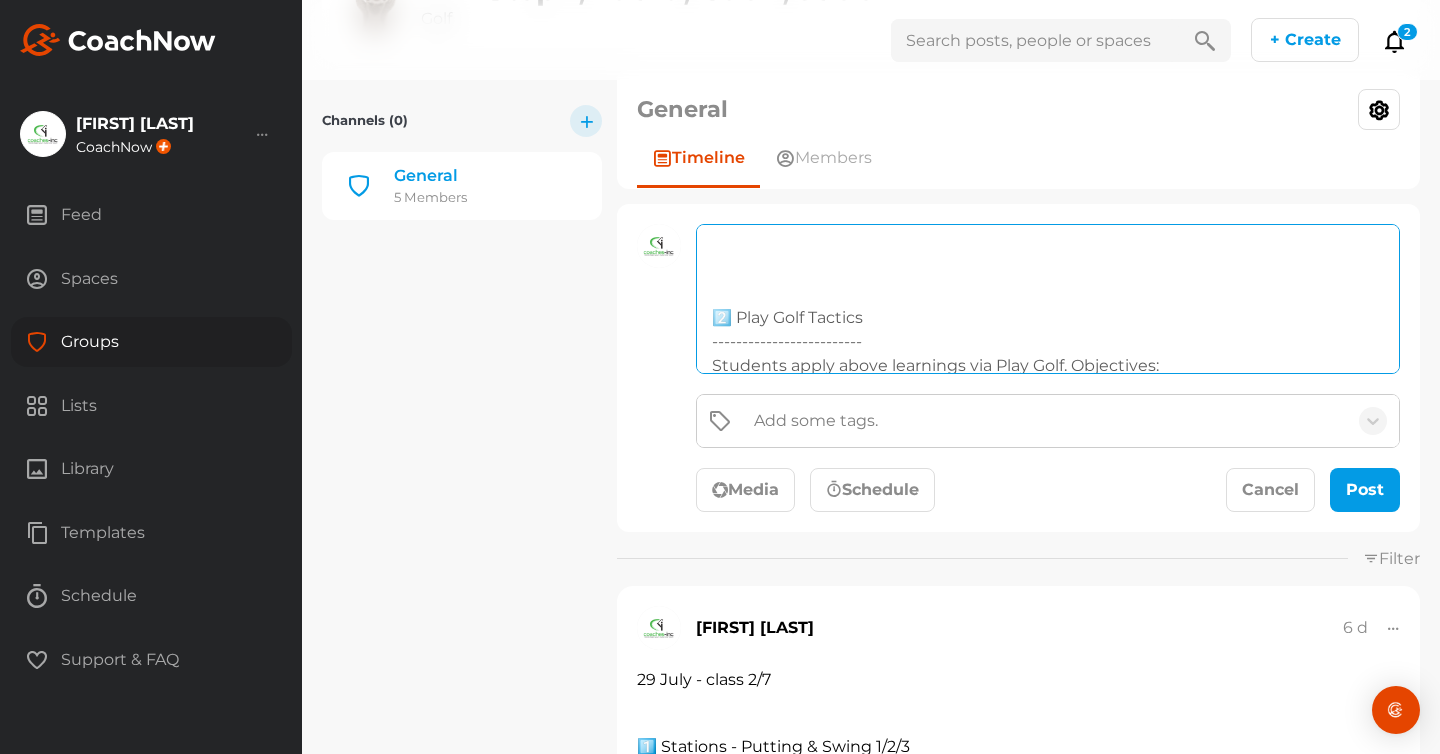drag, startPoint x: 881, startPoint y: 317, endPoint x: 812, endPoint y: 317, distance: 69 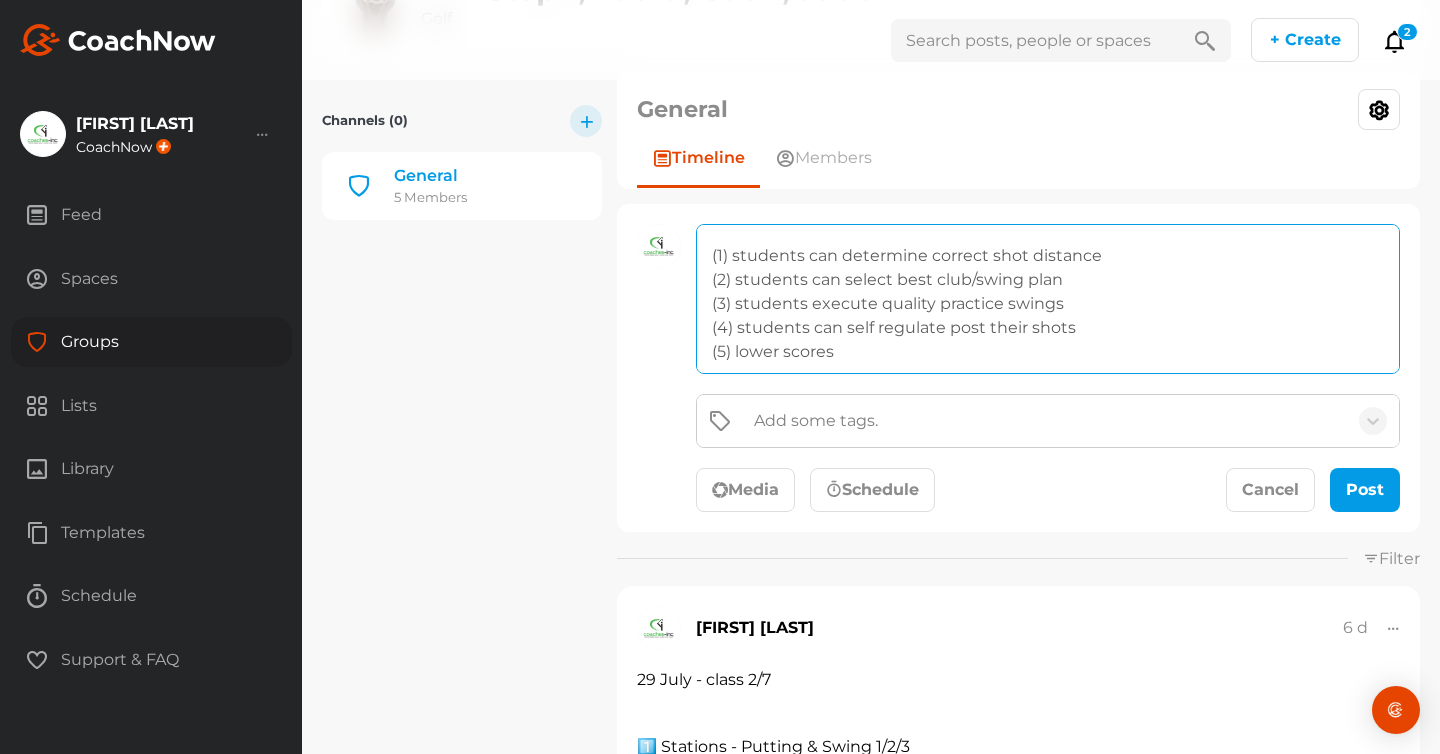 drag, startPoint x: 739, startPoint y: 319, endPoint x: 1012, endPoint y: 356, distance: 275.4959 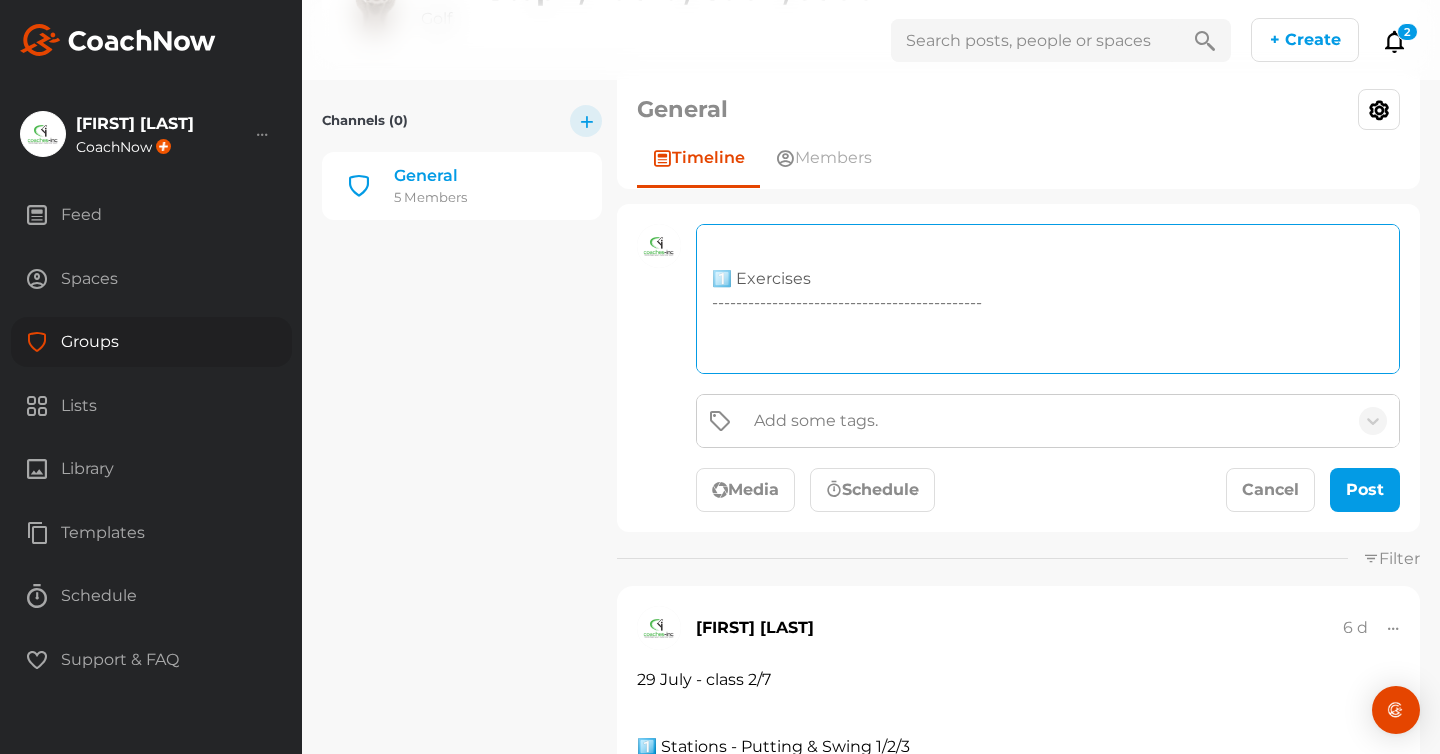 scroll, scrollTop: 25, scrollLeft: 0, axis: vertical 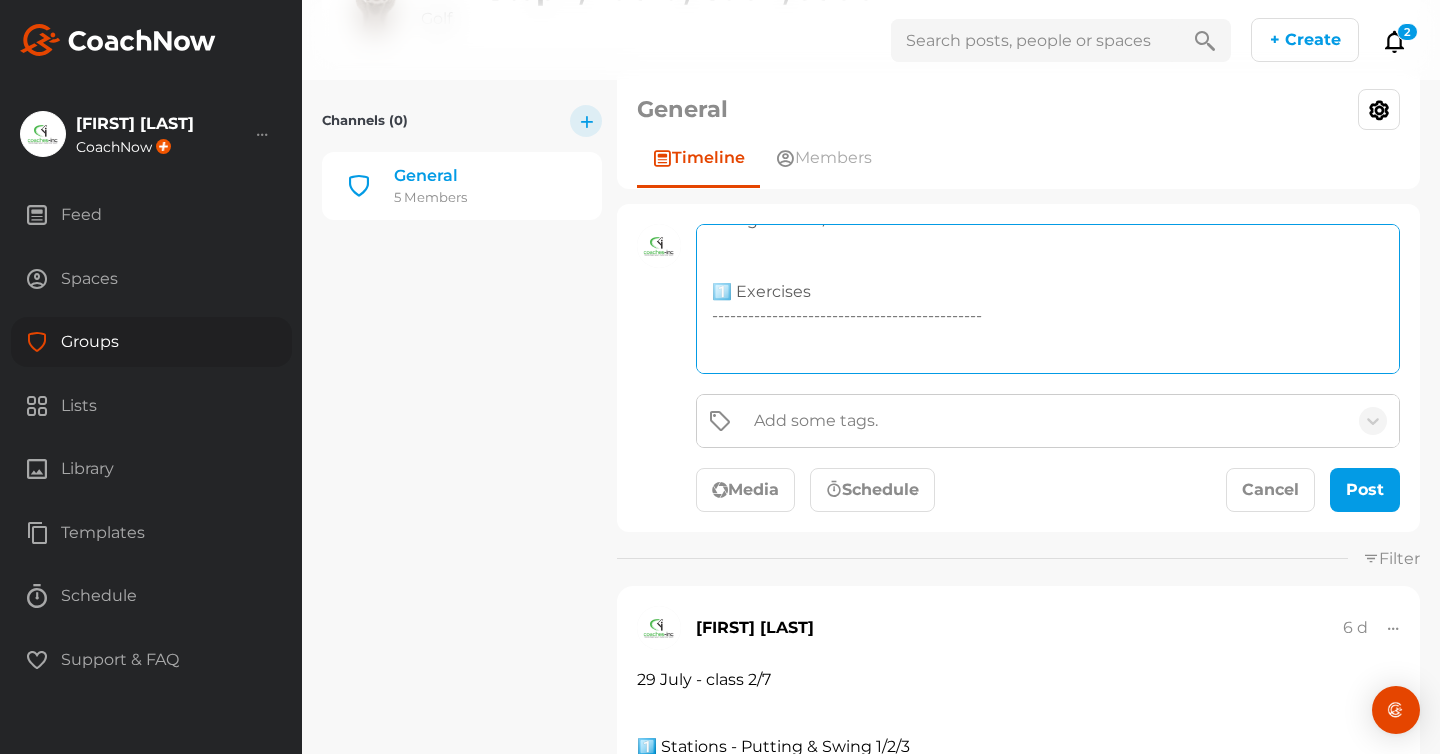click on "5 Aug - class 3/7
1️⃣ Exercises
---------------------------------------------
2️⃣" 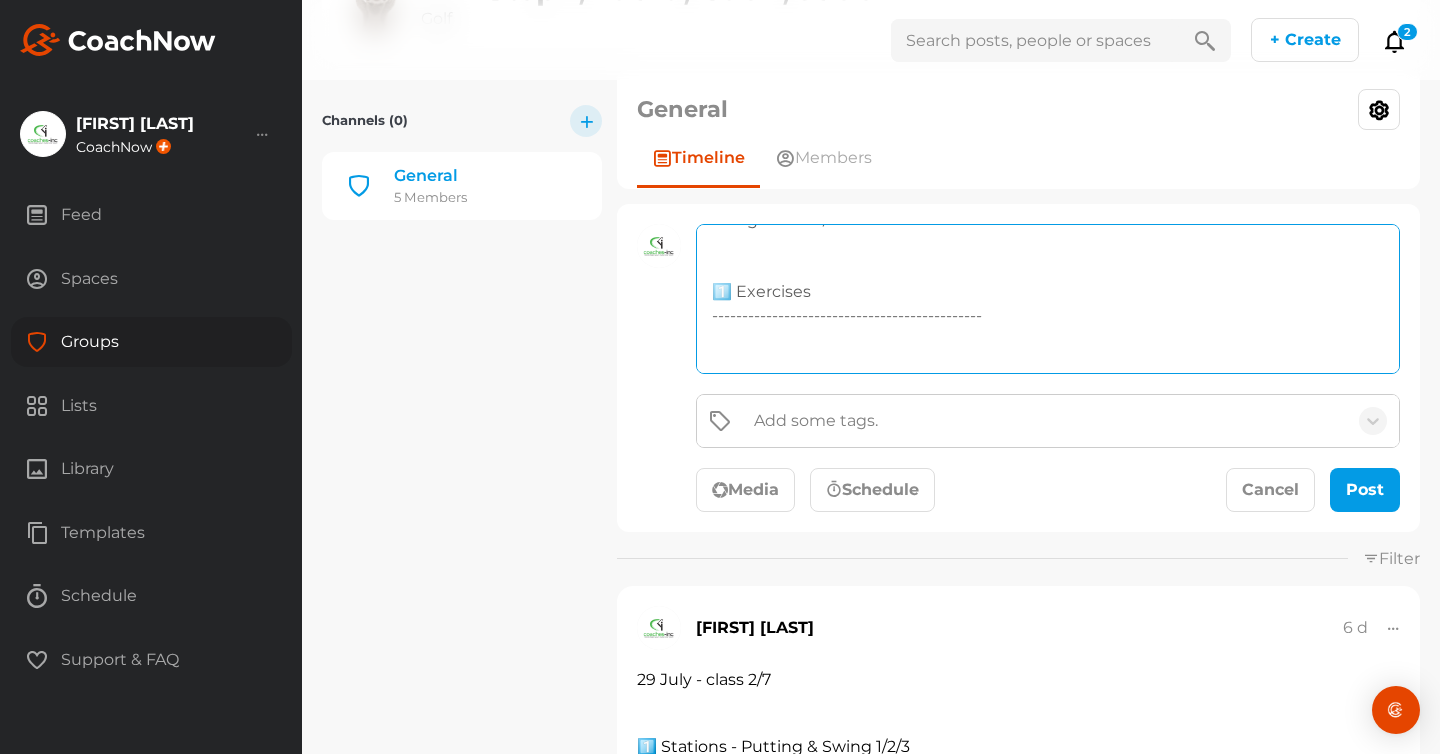 drag, startPoint x: 991, startPoint y: 321, endPoint x: 754, endPoint y: 311, distance: 237.21088 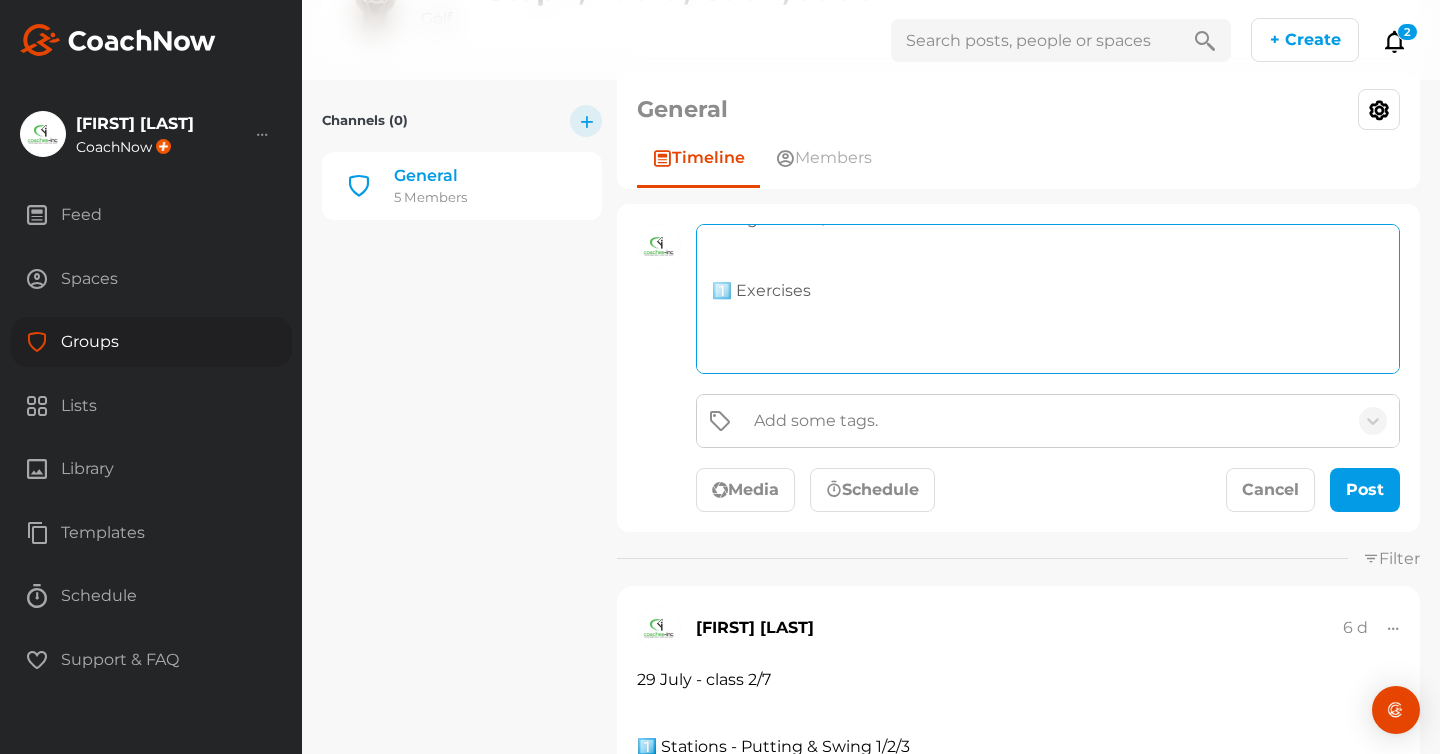 paste on "3️⃣" 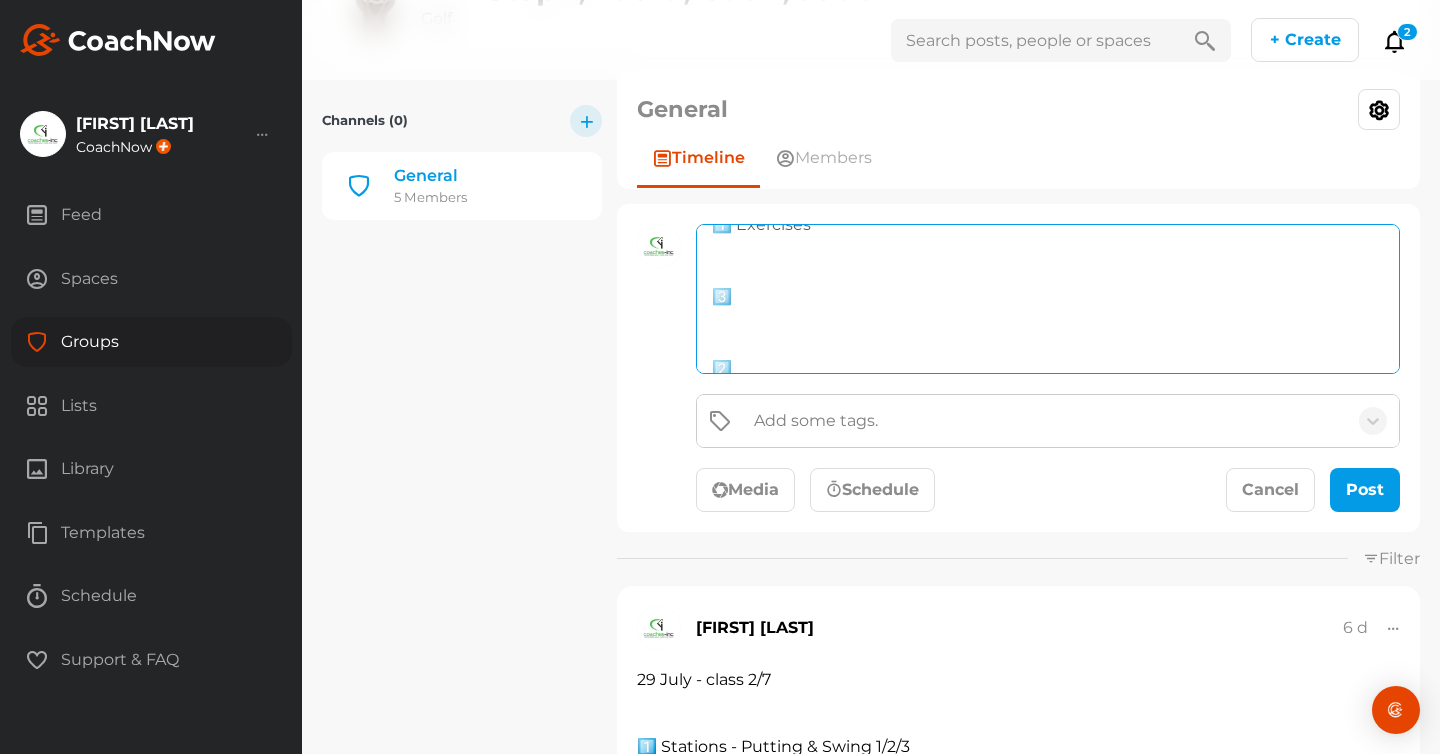 scroll, scrollTop: 71, scrollLeft: 0, axis: vertical 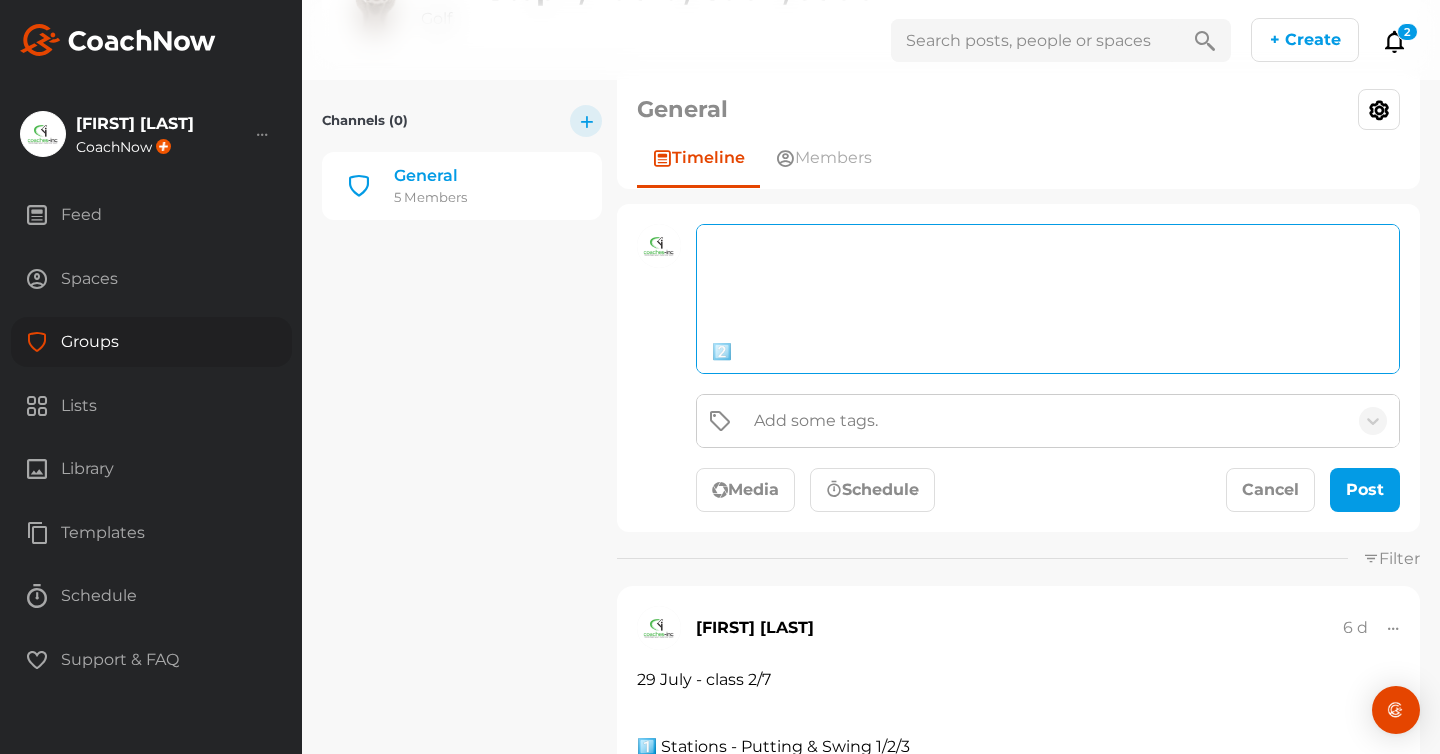 click on "5 Aug - class 3/7
1️⃣ Exercises
2️⃣" 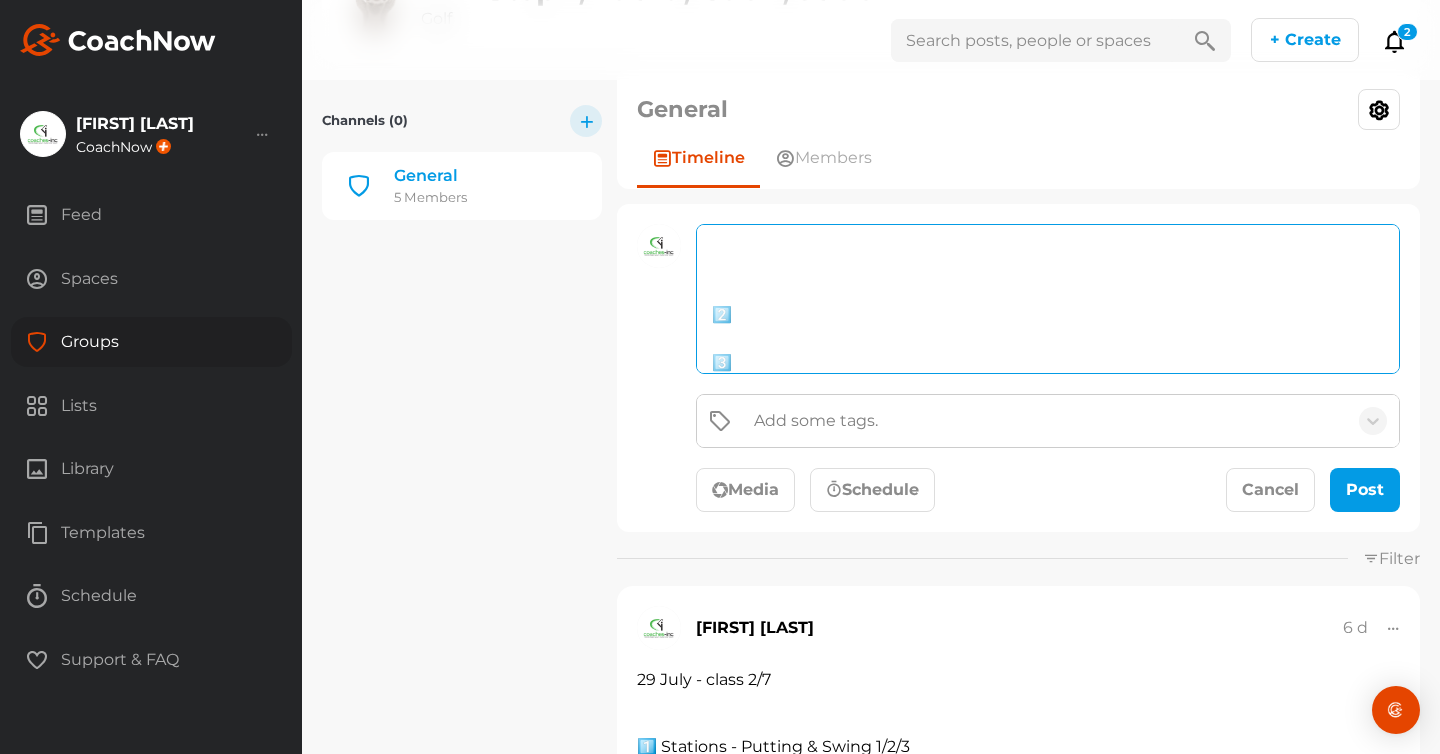 click on "[MONTH] 5 - class 3/7
1️⃣ Exercises
2️⃣
3️⃣" 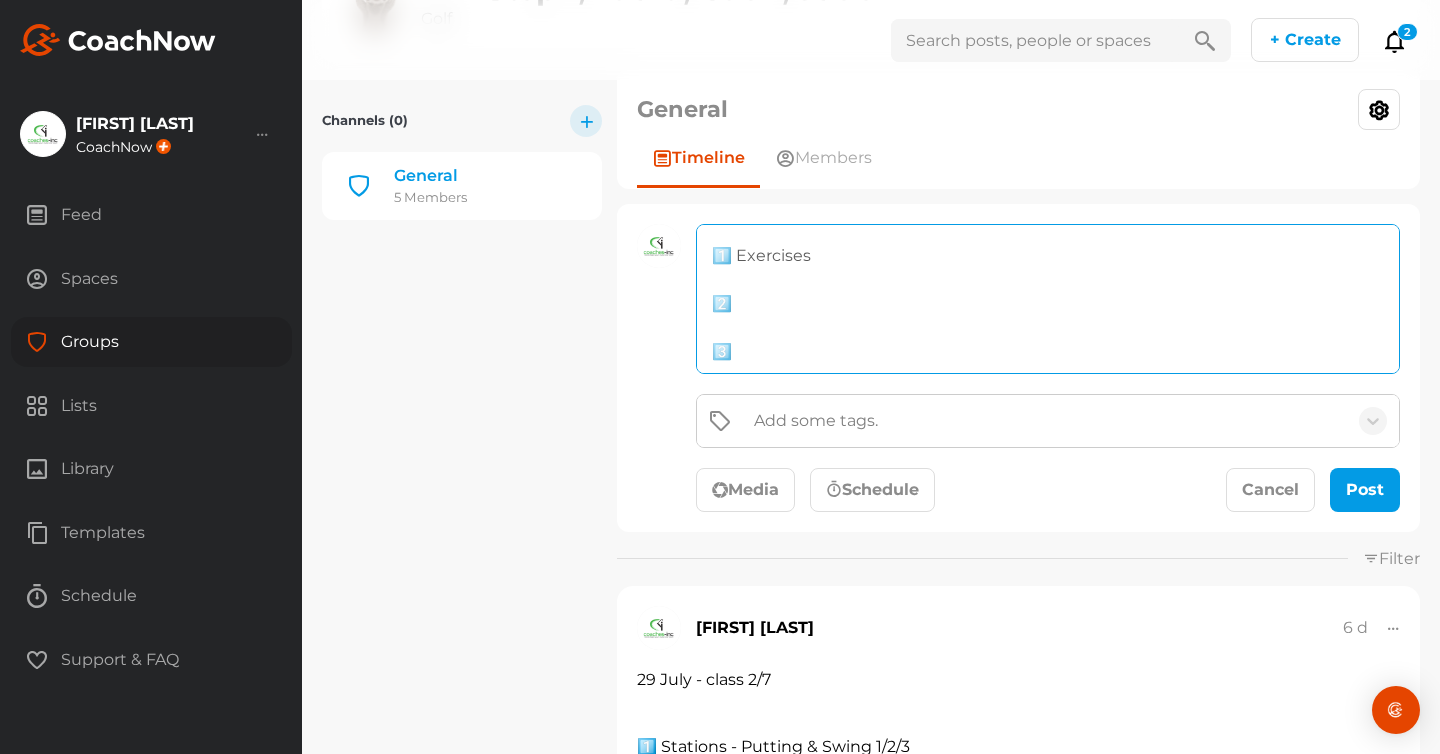 scroll, scrollTop: 50, scrollLeft: 0, axis: vertical 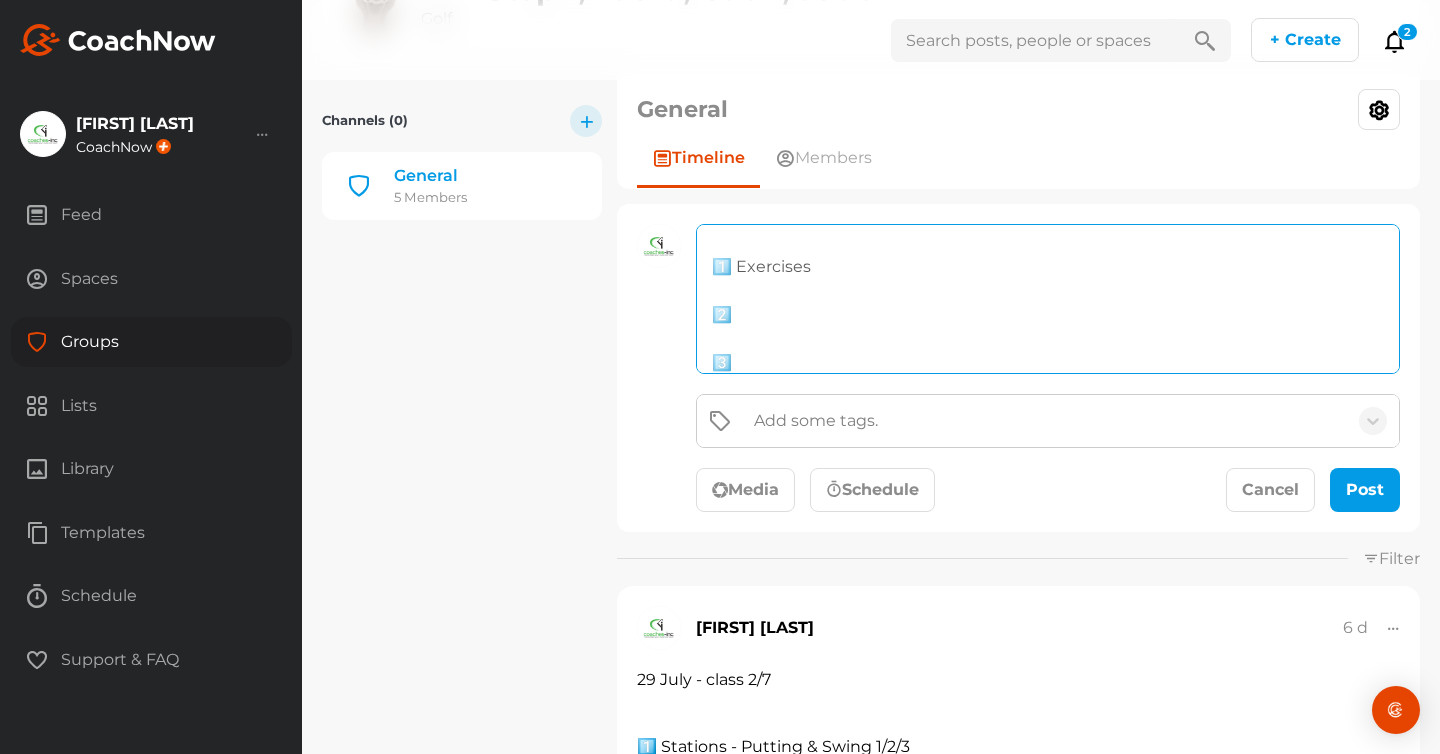 click on "5 Aug - class 3/7
1️⃣ Exercises
2️⃣
3️⃣" 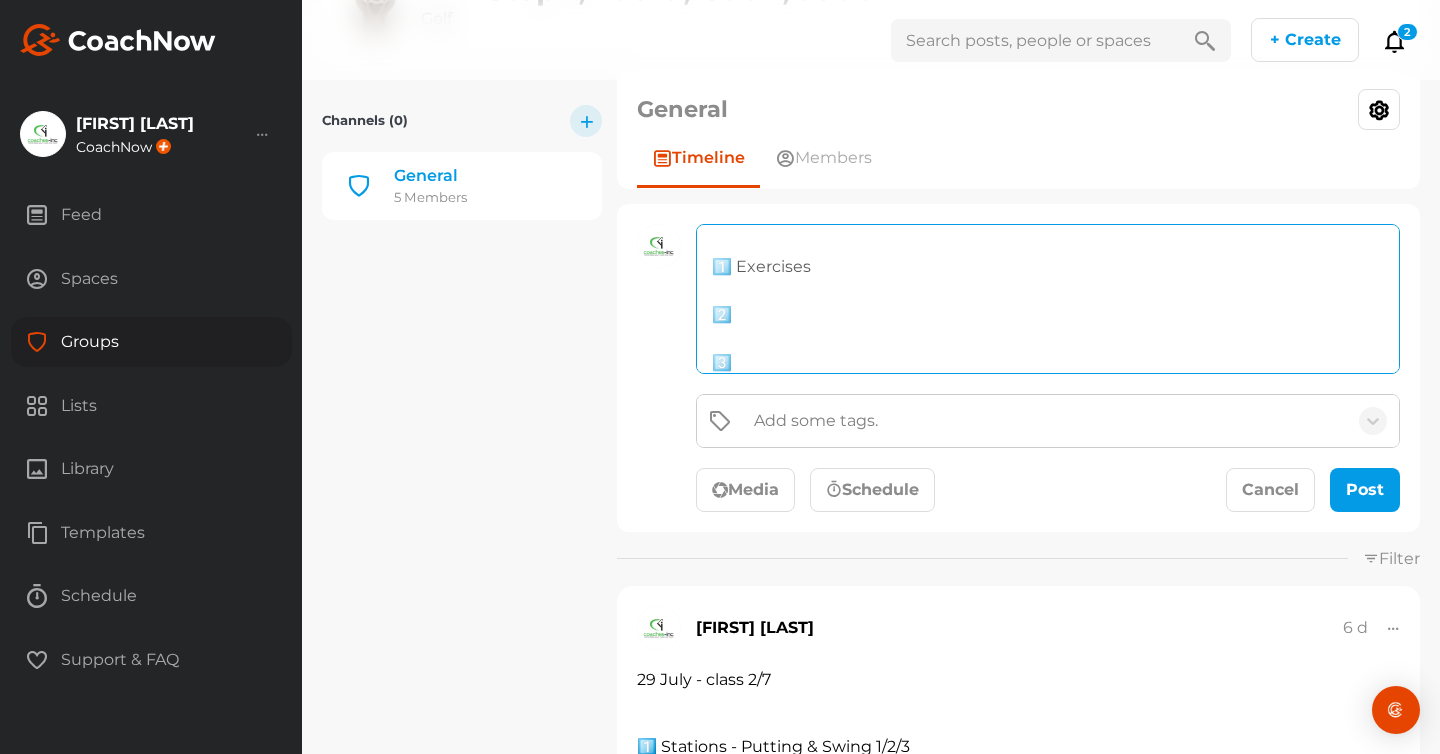 click on "5 Aug - class 3/7
1️⃣ Exercises
2️⃣
3️⃣" 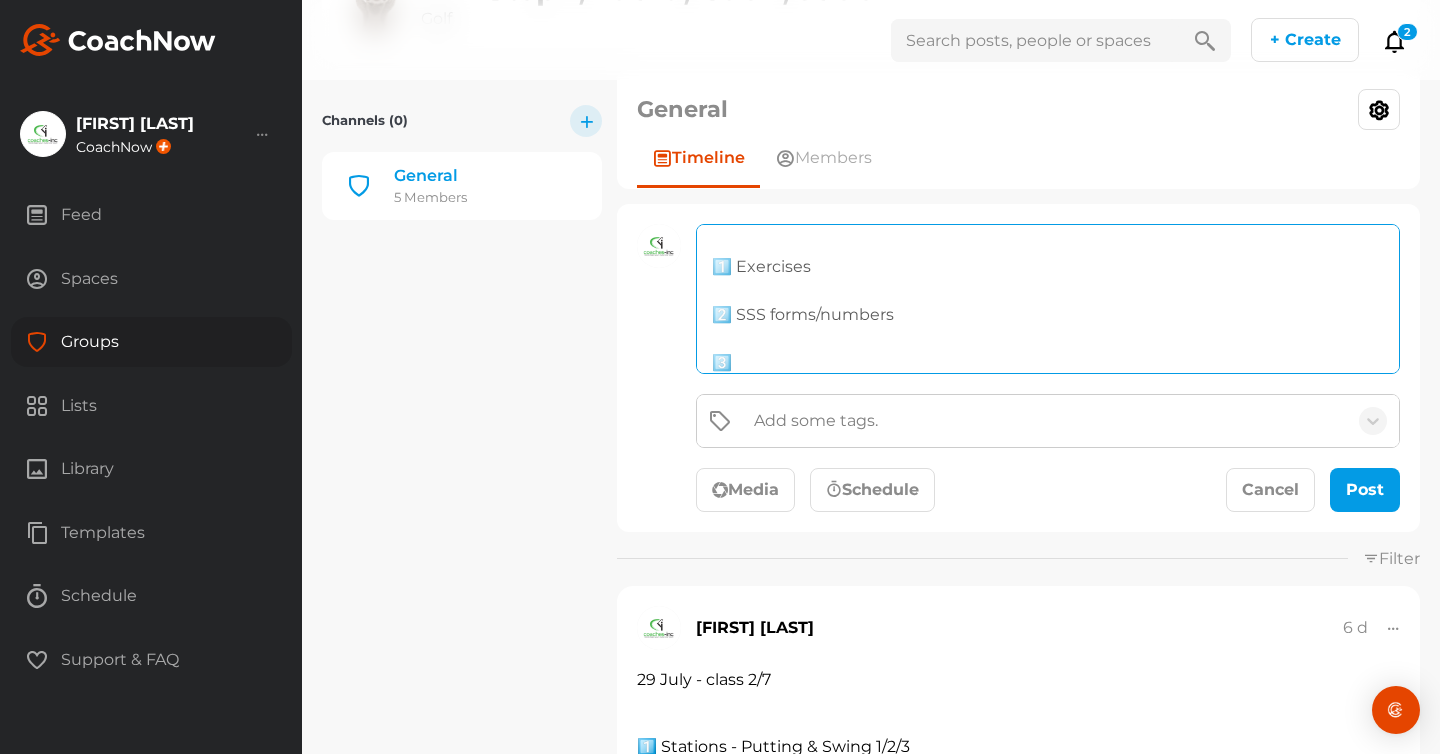 click on "[MONTH] 5 - class 3/7
1️⃣ Exercises
2️⃣ SSS forms/numbers
3️⃣" 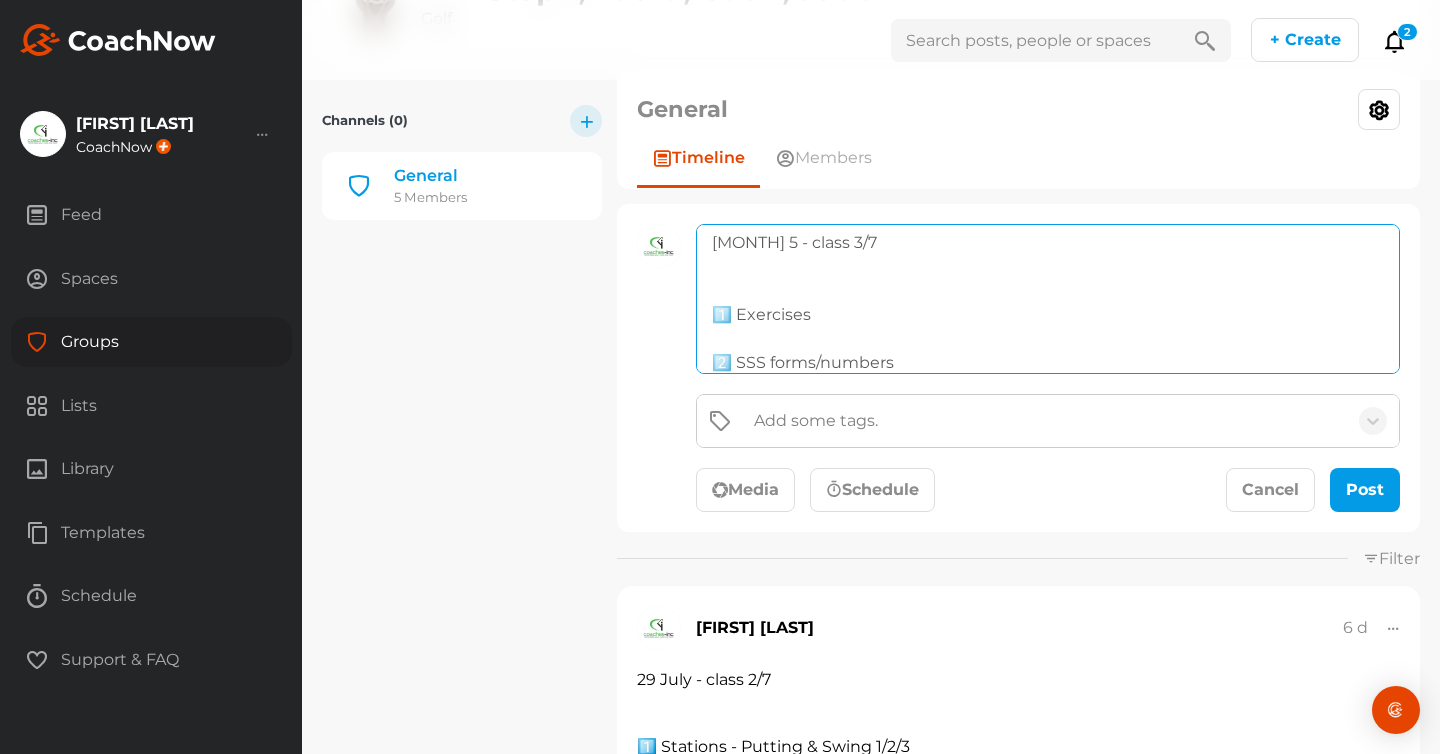 scroll, scrollTop: 21, scrollLeft: 0, axis: vertical 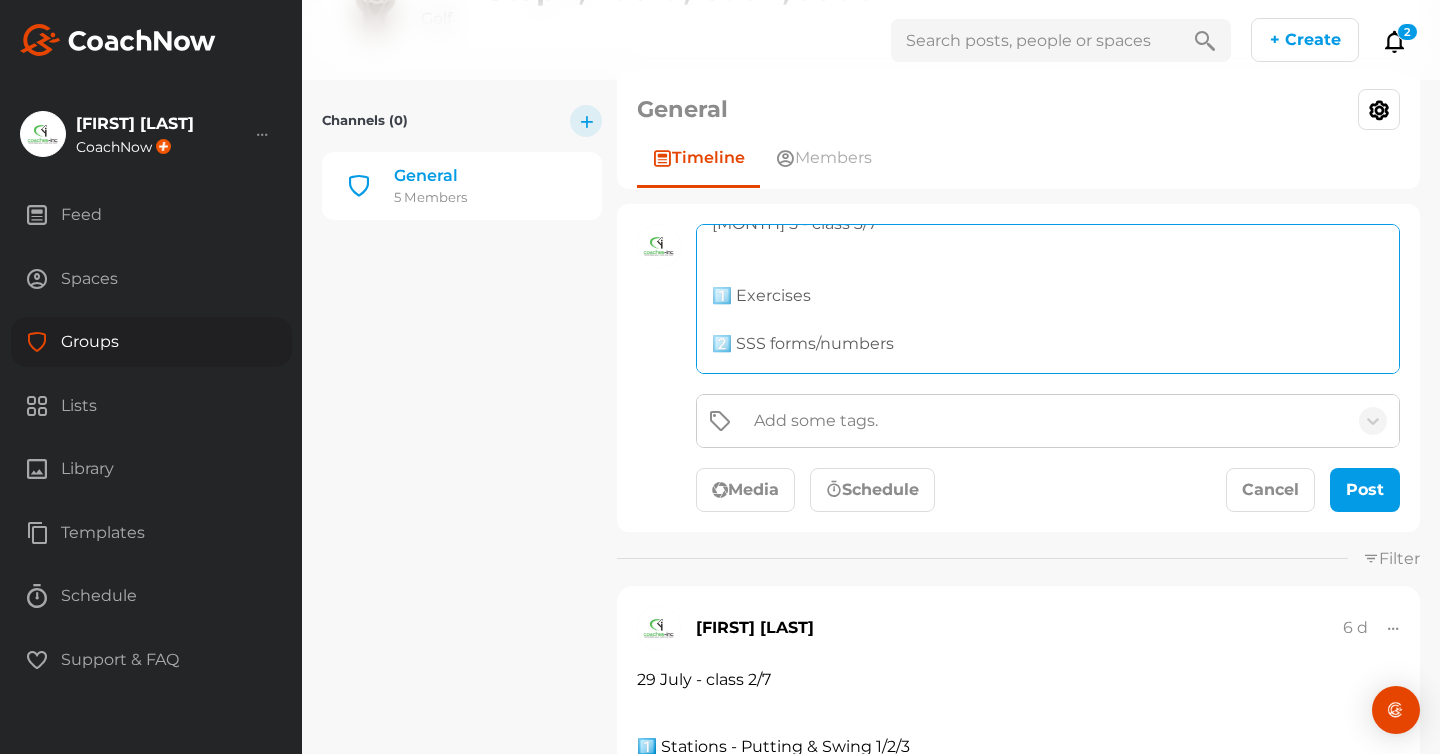 click on "[MONTH] 5 - class 3/7
1️⃣ Exercises
2️⃣ SSS forms/numbers
3️⃣" 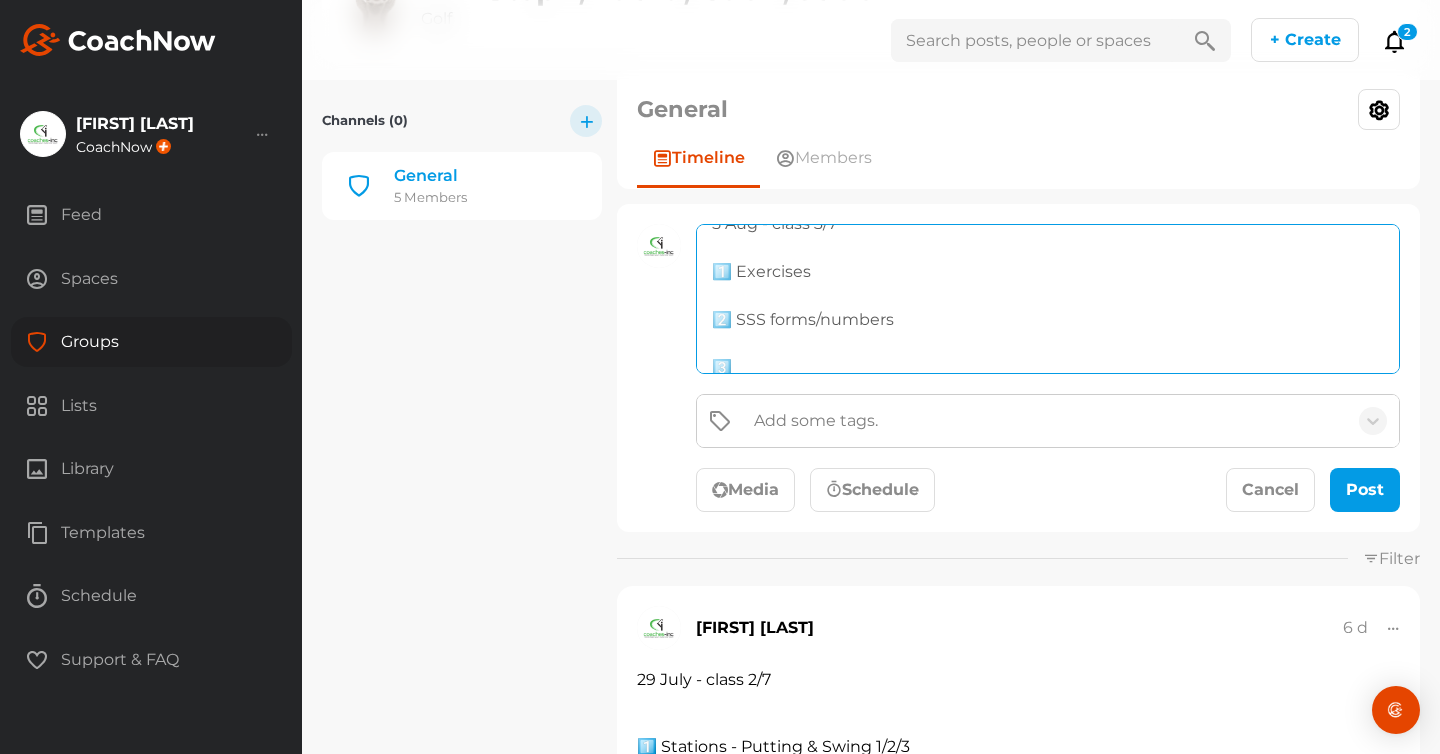 scroll, scrollTop: 36, scrollLeft: 0, axis: vertical 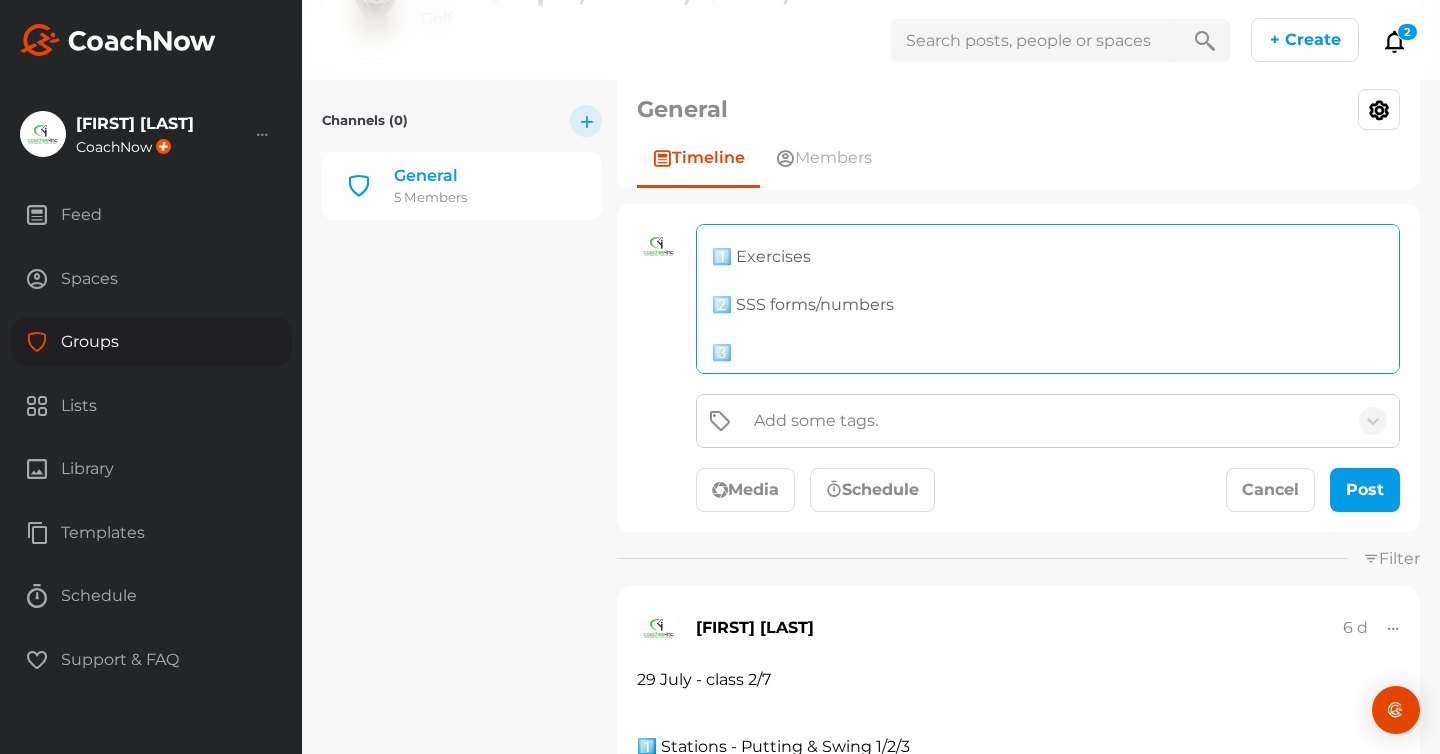 click on "5 Aug - class 3/7
1️⃣ Exercises
2️⃣ SSS forms/numbers
3️⃣" 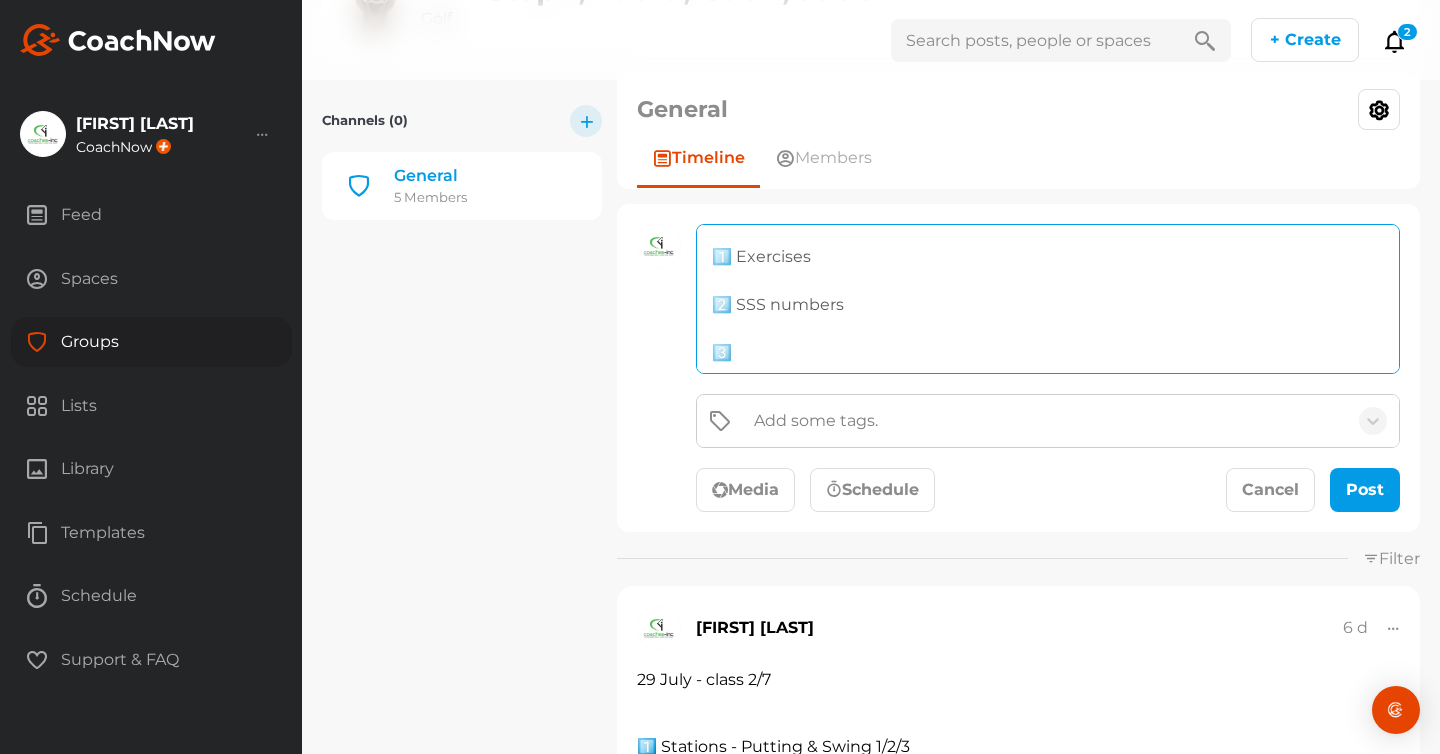 drag, startPoint x: 855, startPoint y: 311, endPoint x: 795, endPoint y: 309, distance: 60.033325 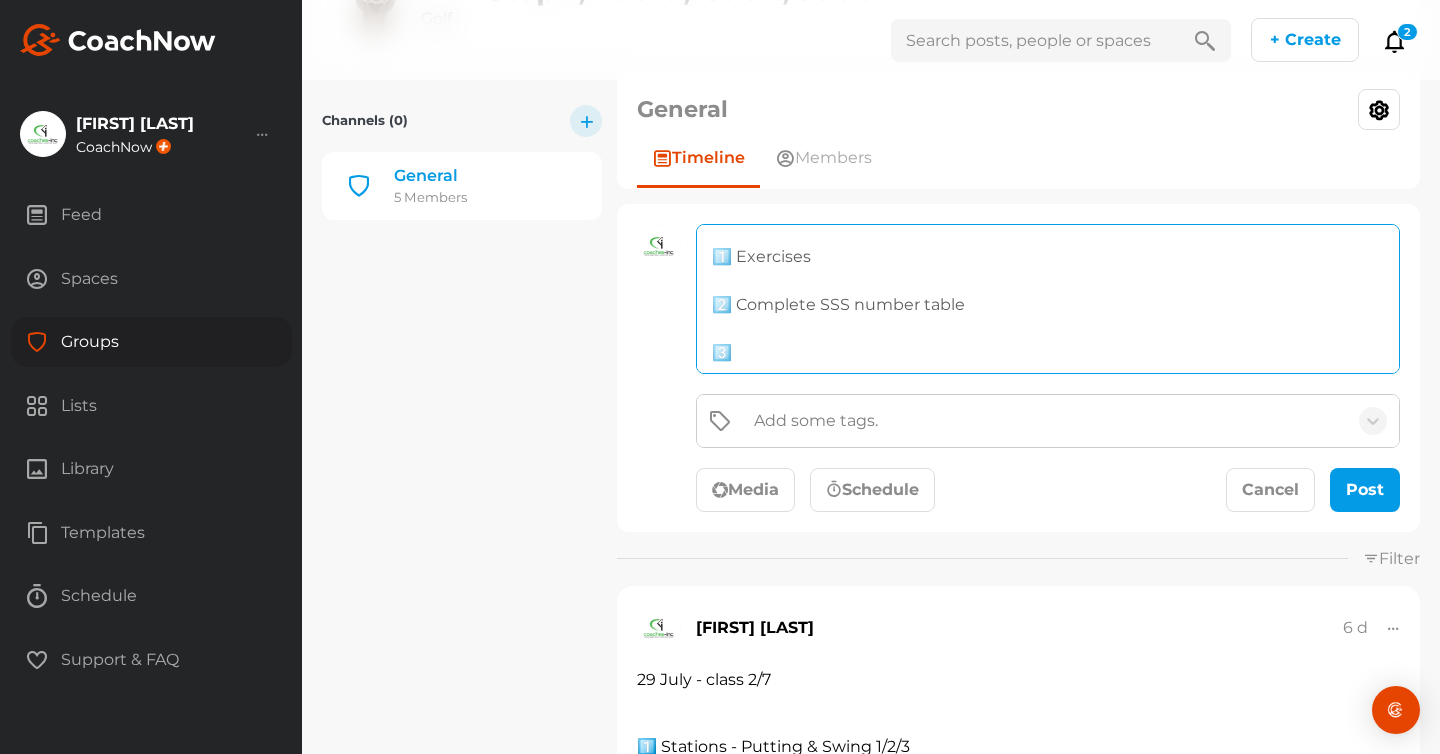 scroll, scrollTop: 37, scrollLeft: 0, axis: vertical 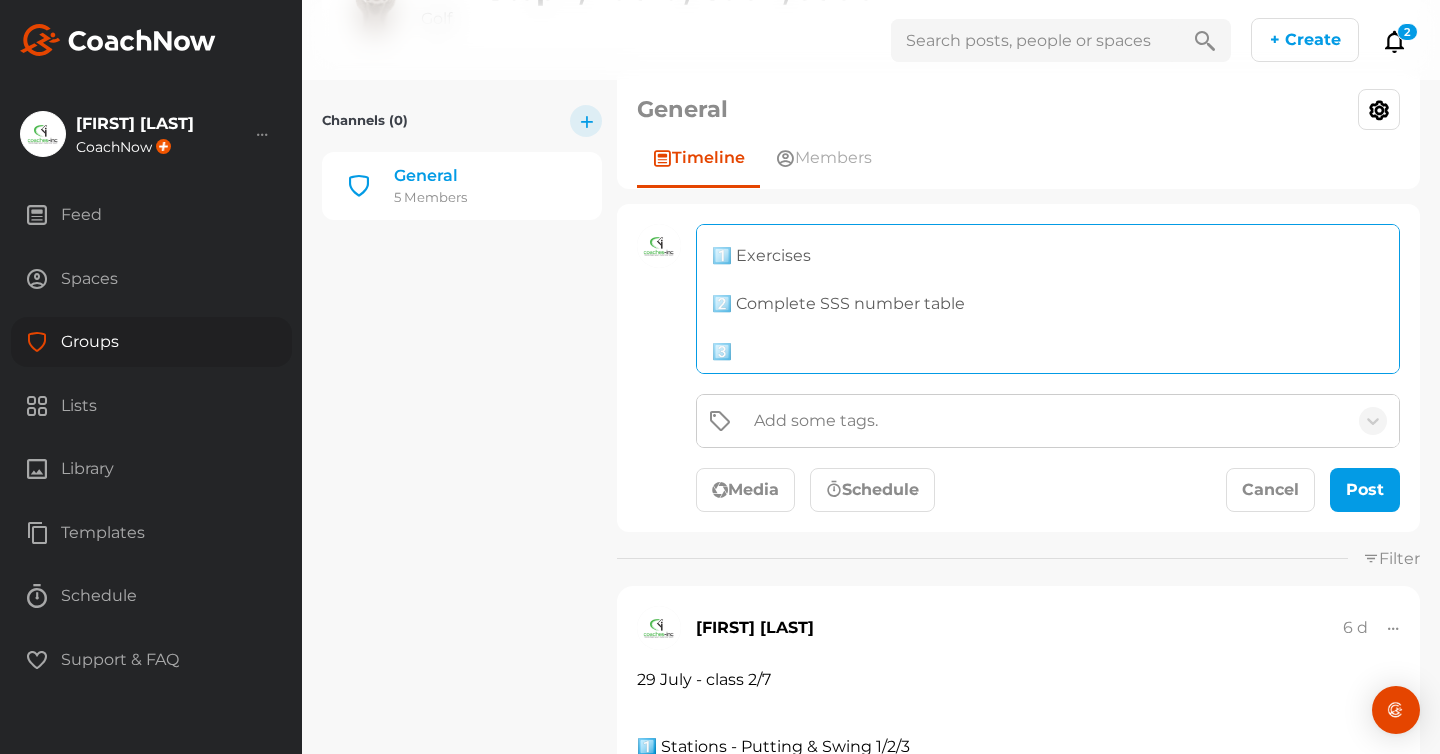 click on "[MONTH] 5 - class 3/7
1️⃣ Exercises
2️⃣ Complete SSS number table
3️⃣" 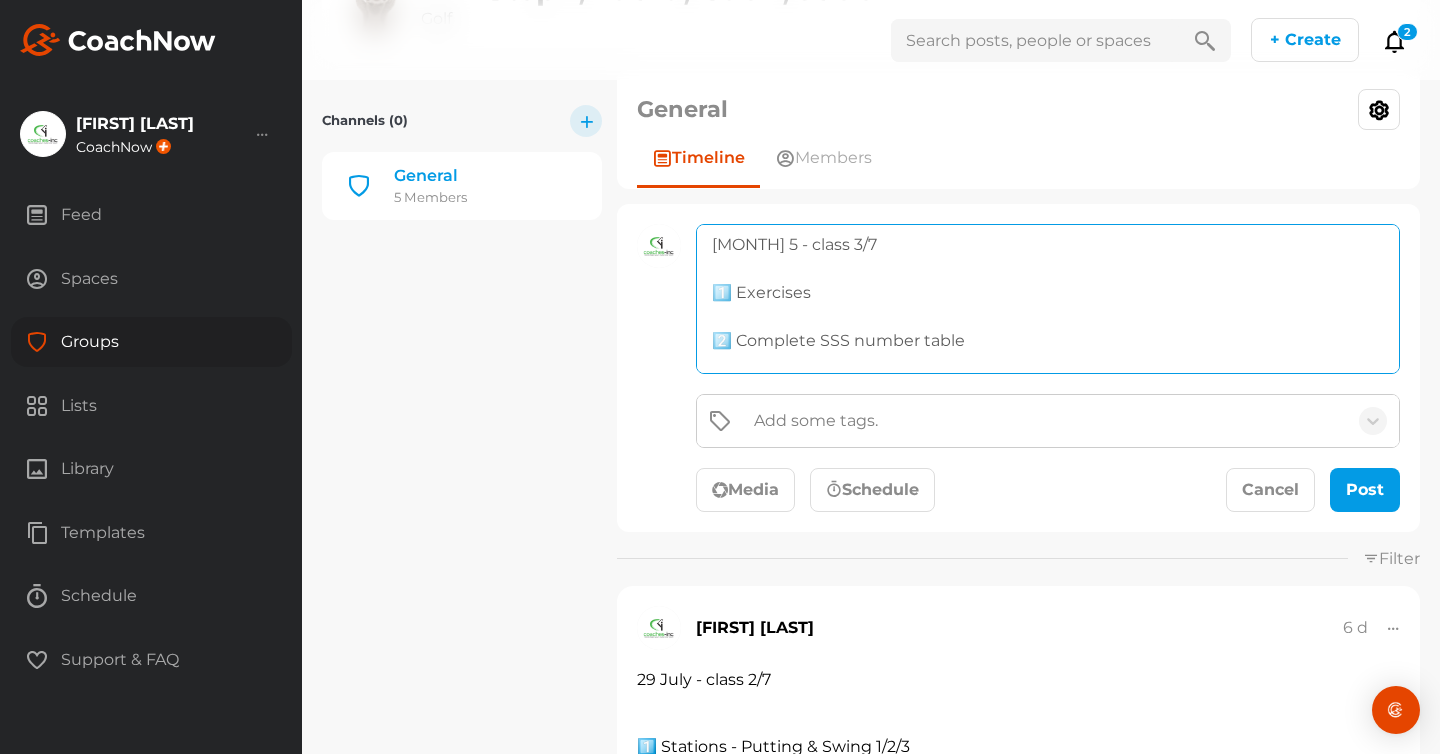 scroll, scrollTop: 37, scrollLeft: 0, axis: vertical 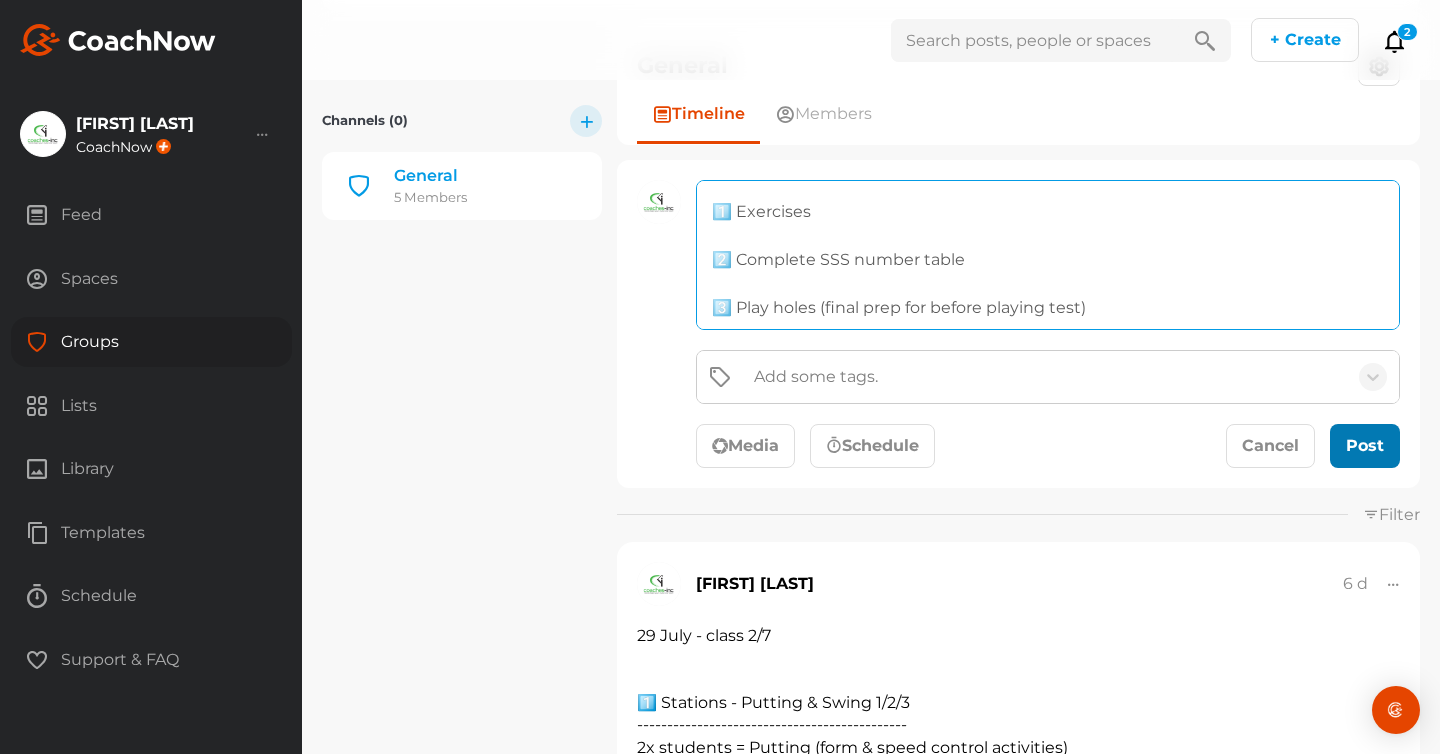 type on "5 [MONTH] - class 3/7
1️⃣ Exercises
2️⃣ Complete SSS number table
3️⃣ Play holes (final prep for before playing test)" 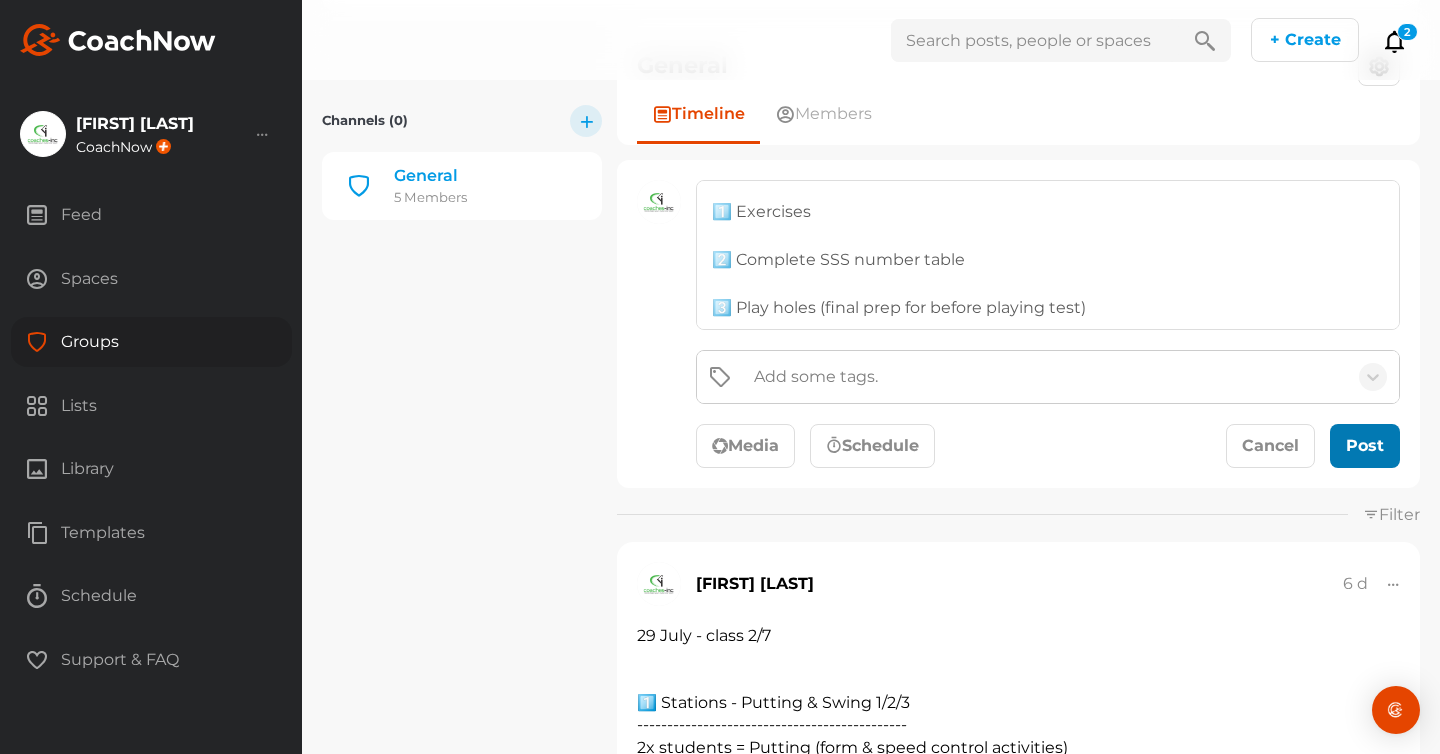 click 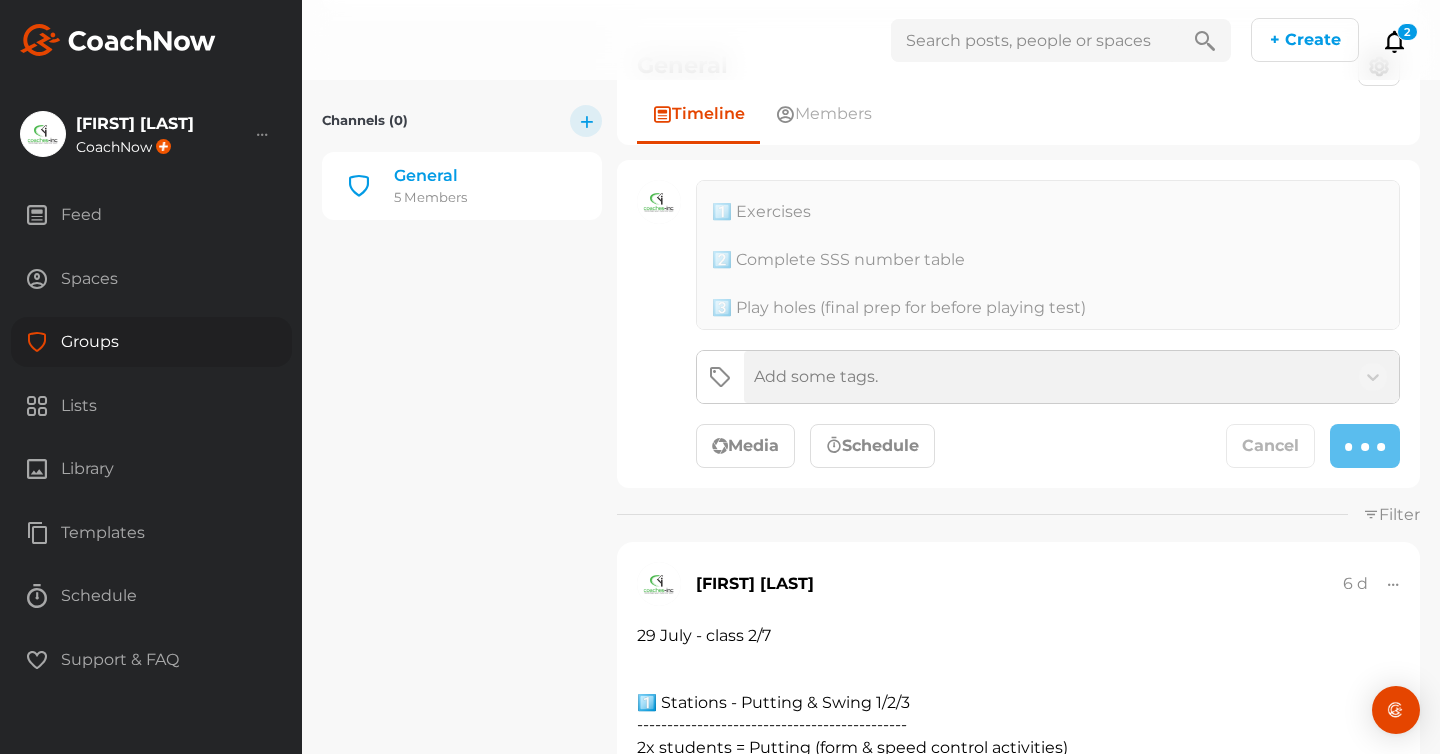 type 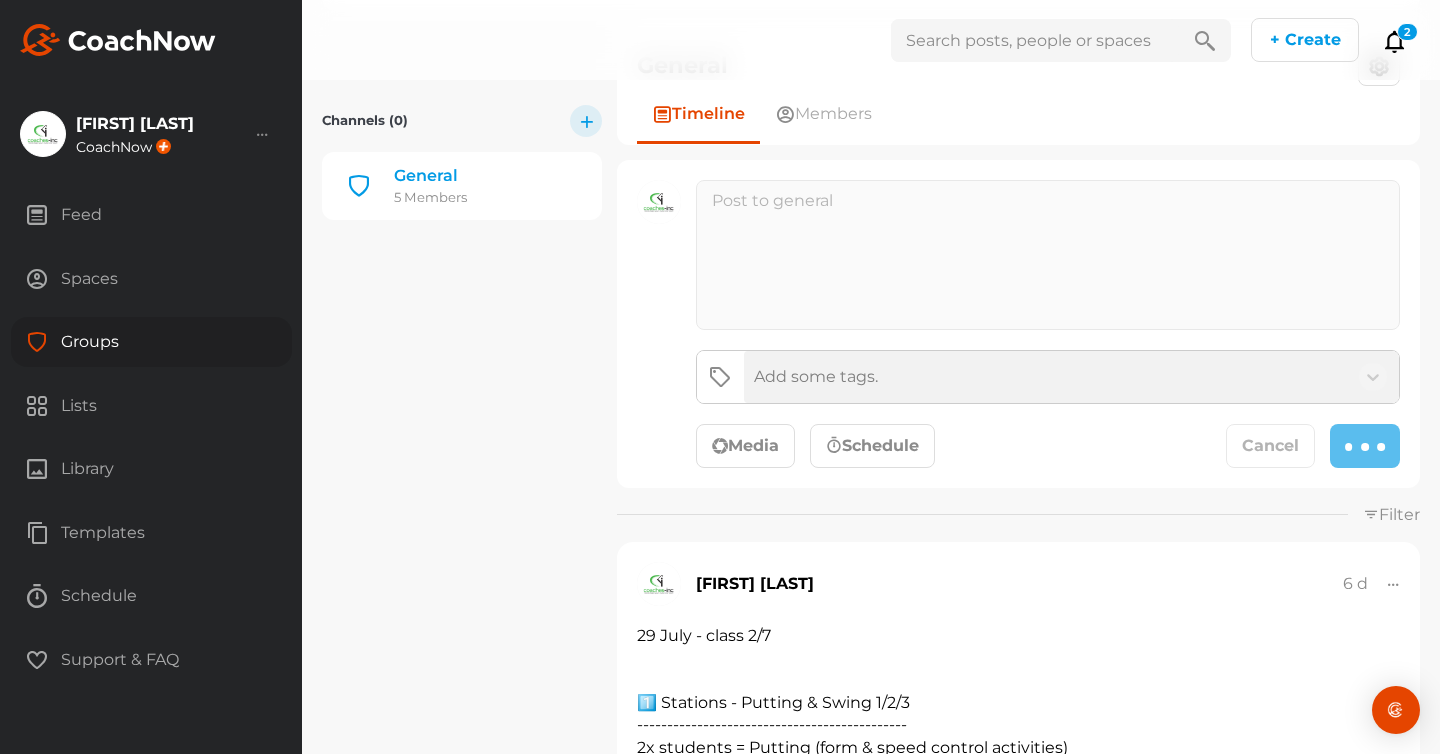 scroll, scrollTop: 0, scrollLeft: 0, axis: both 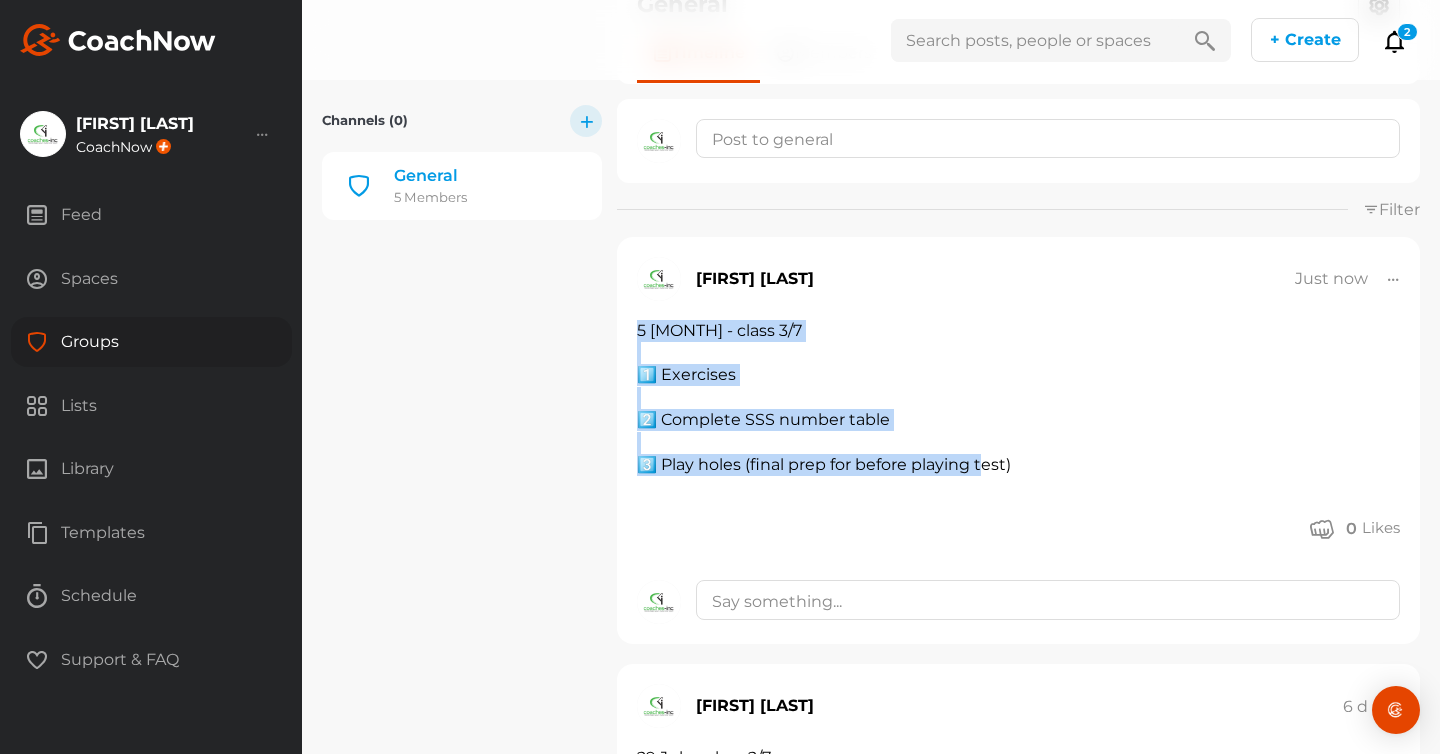 drag, startPoint x: 636, startPoint y: 331, endPoint x: 1028, endPoint y: 470, distance: 415.91464 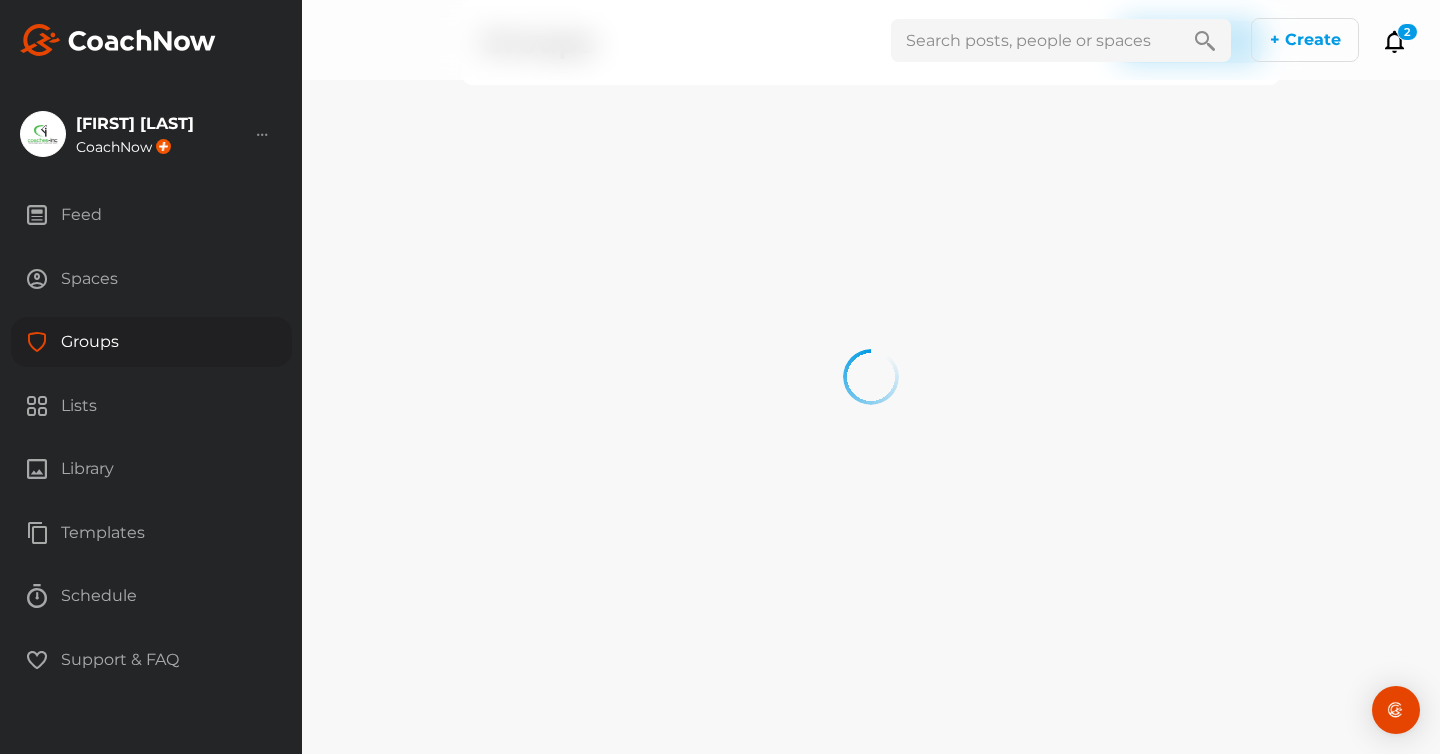 scroll, scrollTop: 0, scrollLeft: 0, axis: both 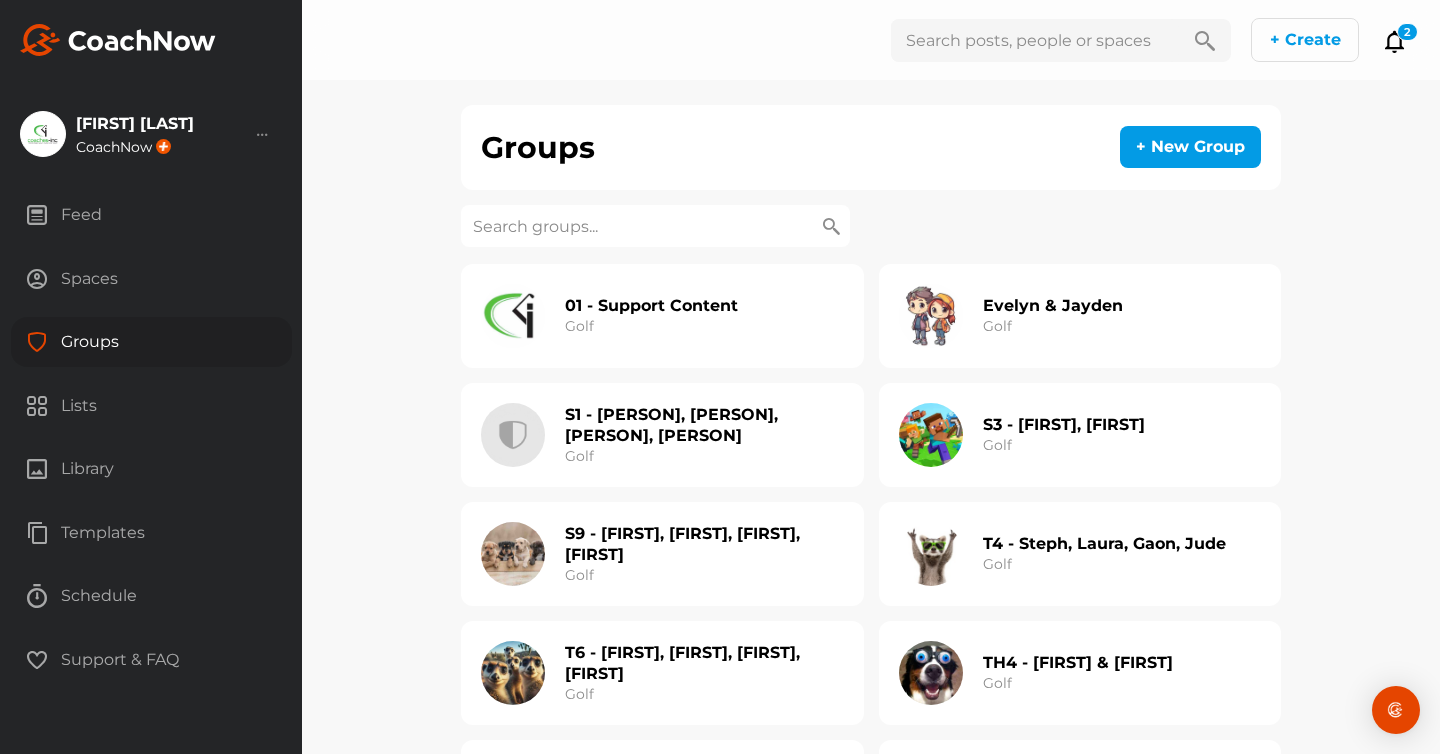 click 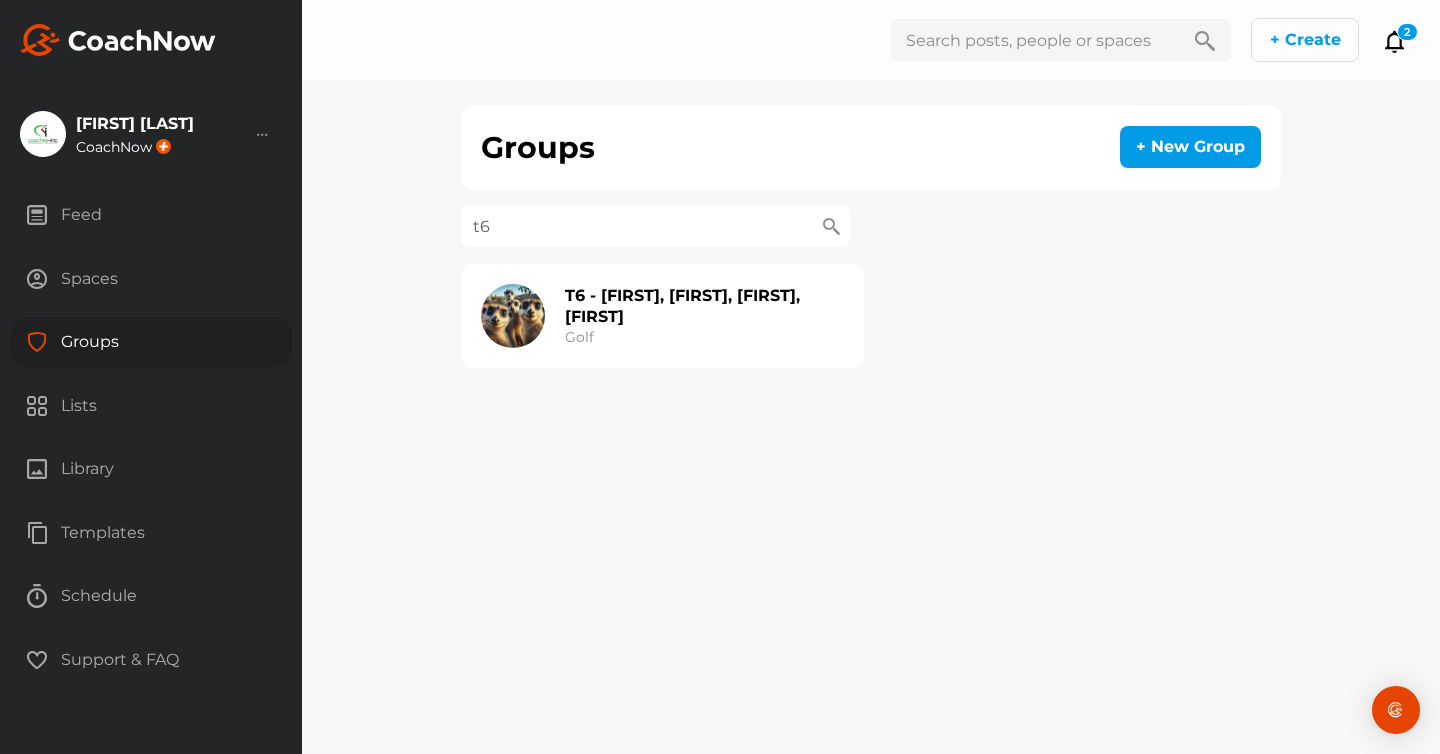 type on "t6" 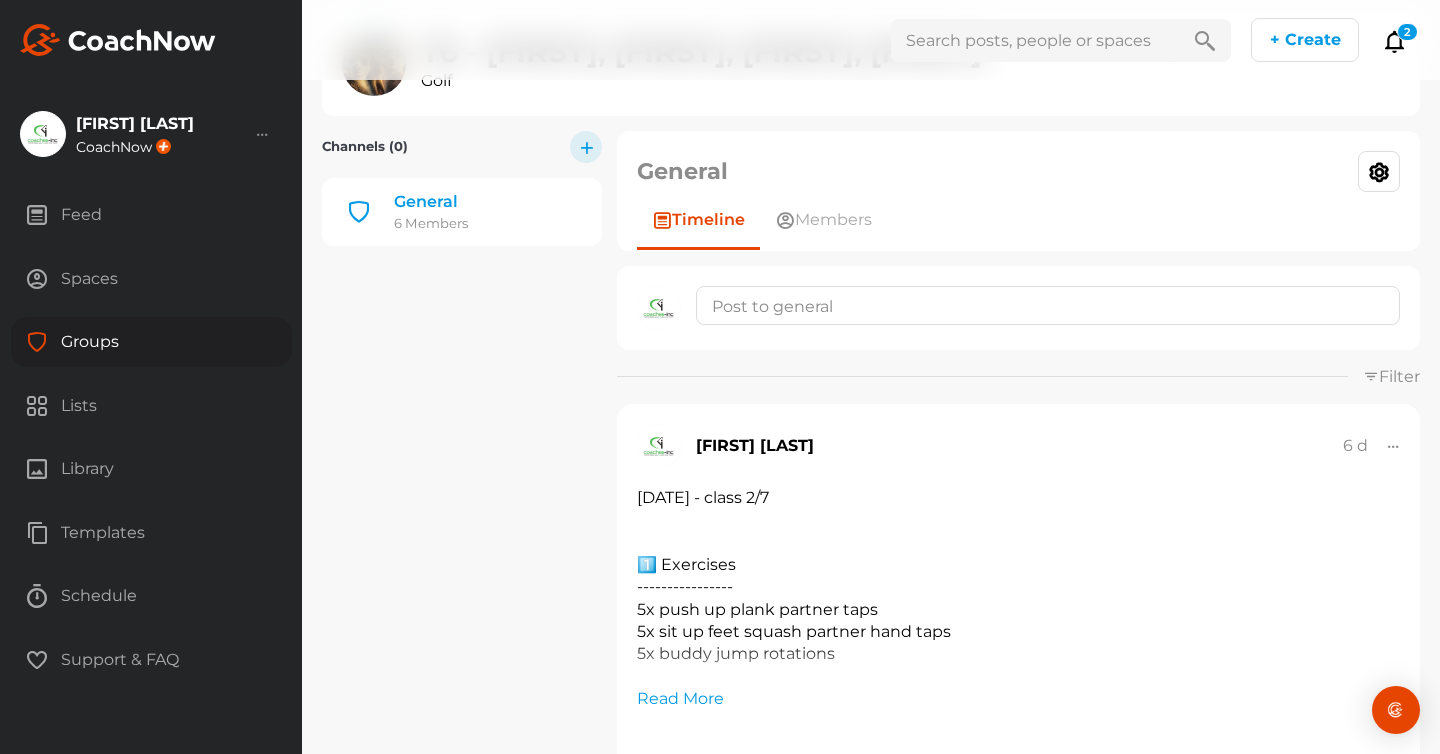 scroll, scrollTop: 165, scrollLeft: 0, axis: vertical 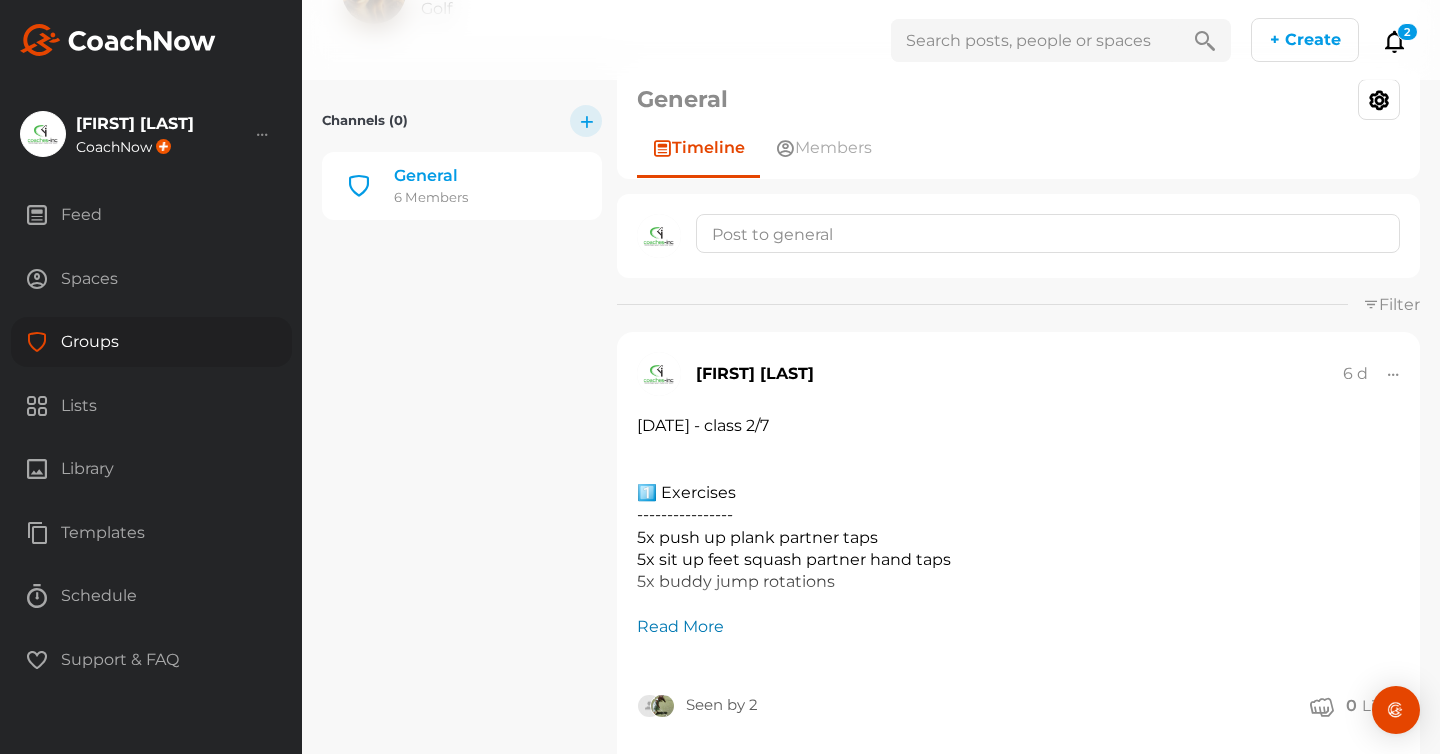 click on "Read More" 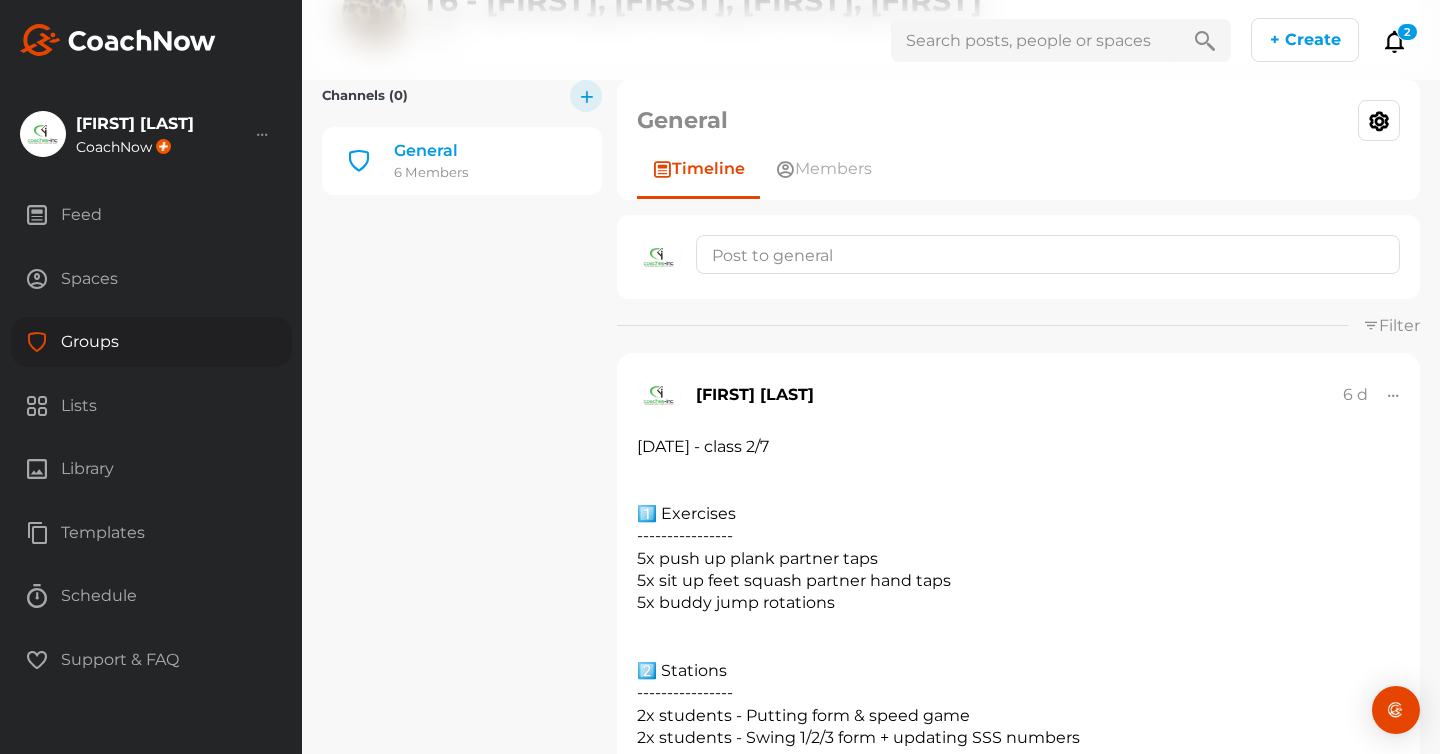 scroll, scrollTop: 68, scrollLeft: 0, axis: vertical 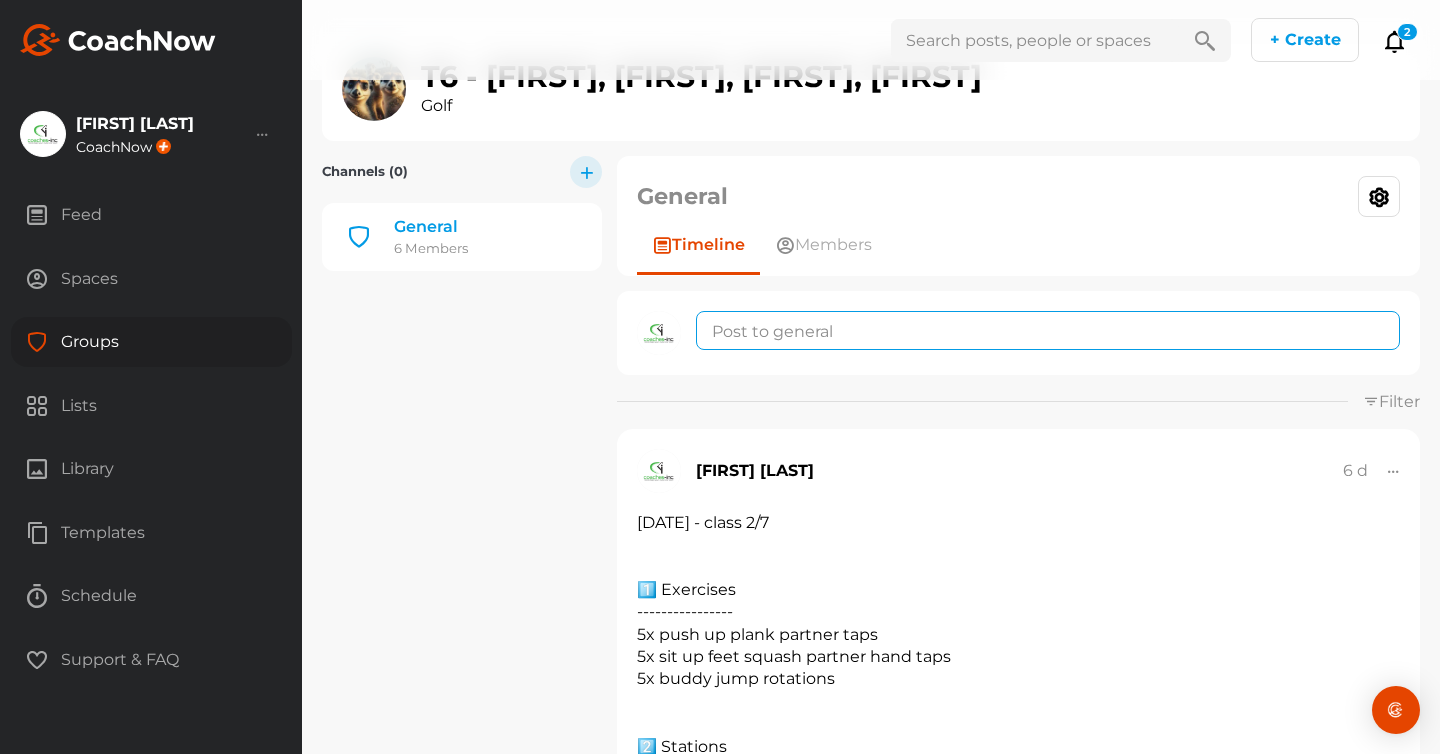 click 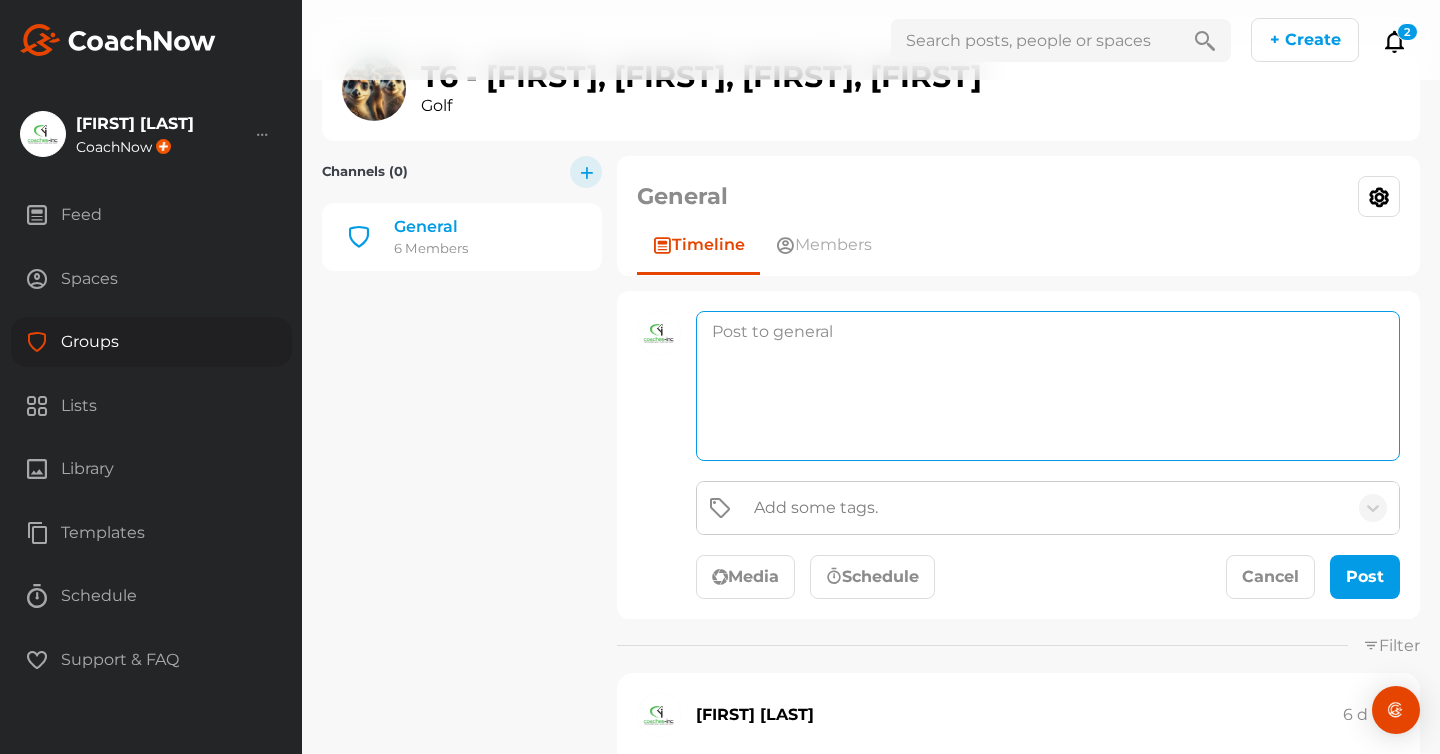 paste on "5 [MONTH] - class 3/7
1️⃣ Exercises
2️⃣ Complete SSS number table
3️⃣ Play holes (final prep for before playing test)" 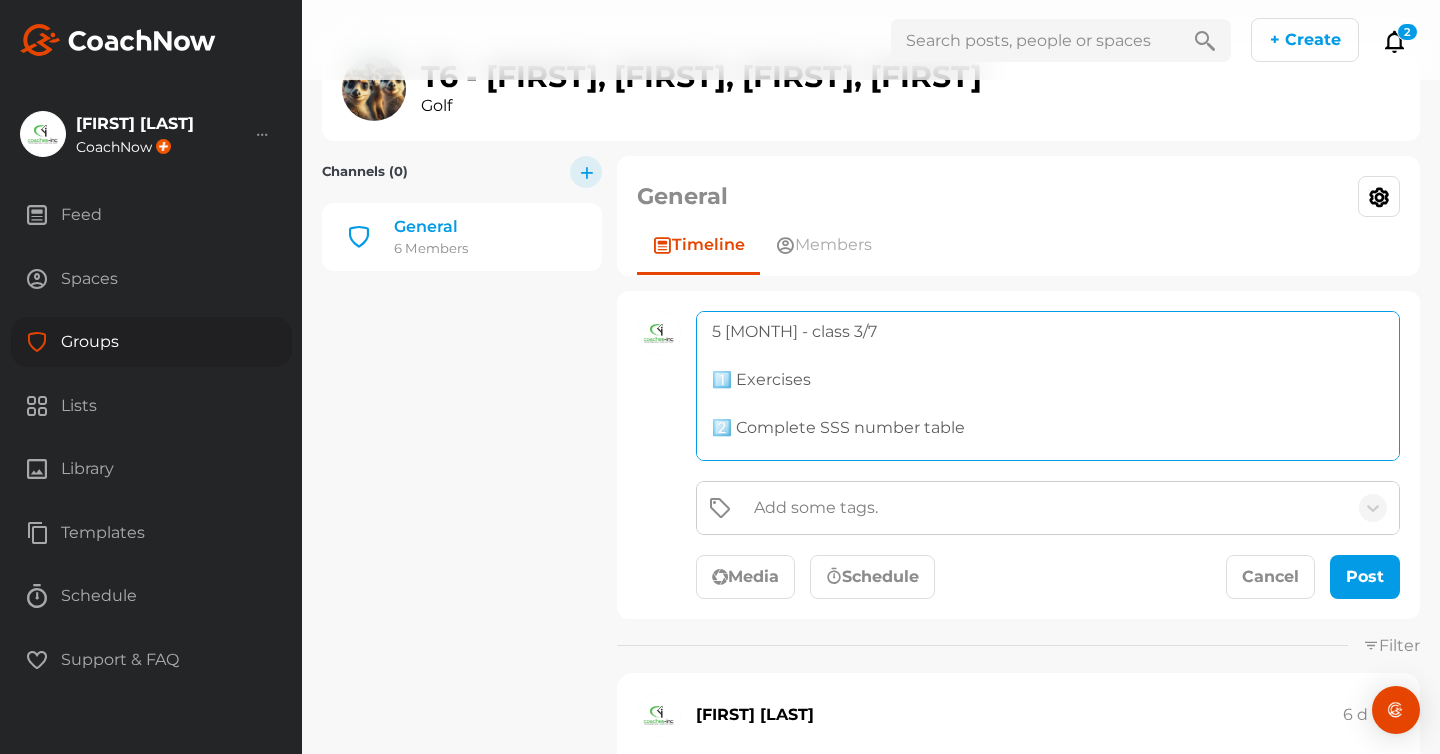 scroll, scrollTop: 37, scrollLeft: 0, axis: vertical 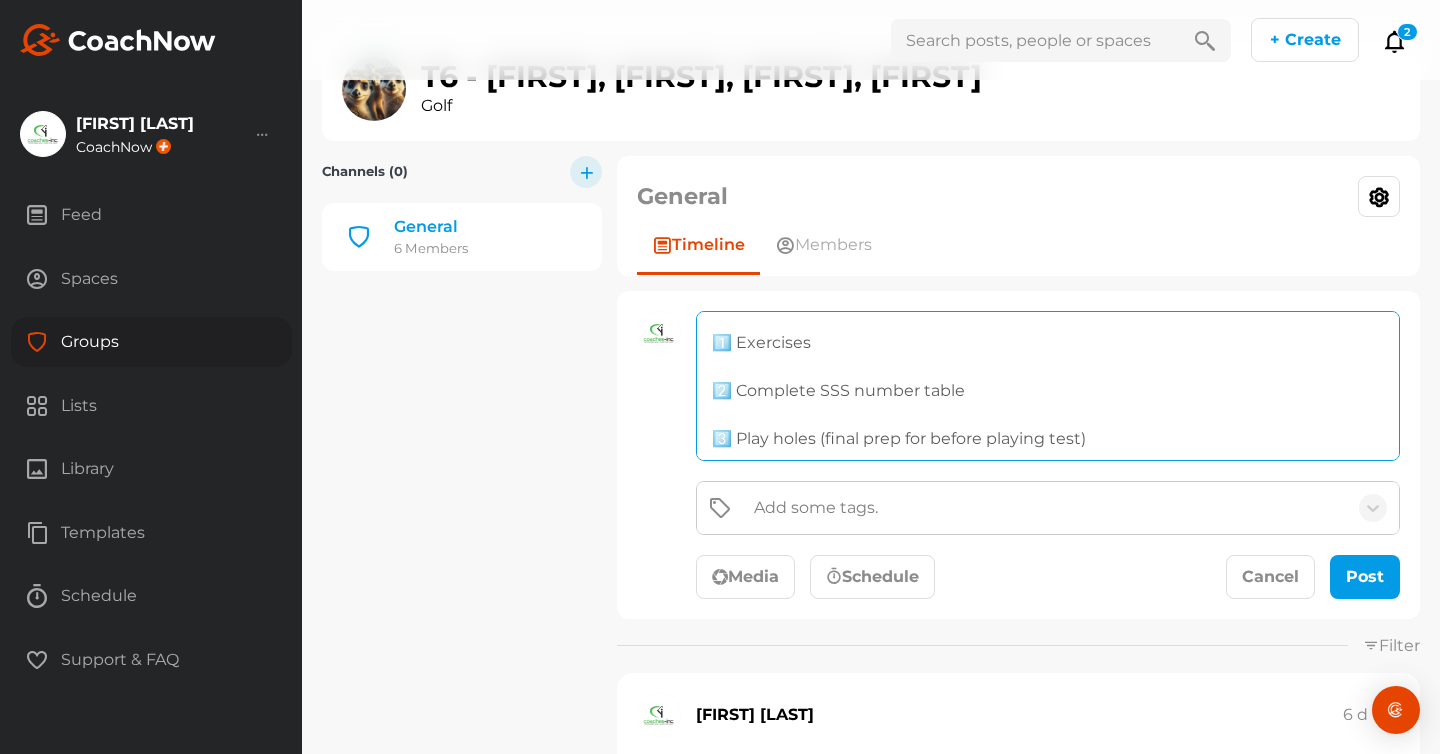 click on "5 [MONTH] - class 3/7
1️⃣ Exercises
2️⃣ Complete SSS number table
3️⃣ Play holes (final prep for before playing test)" 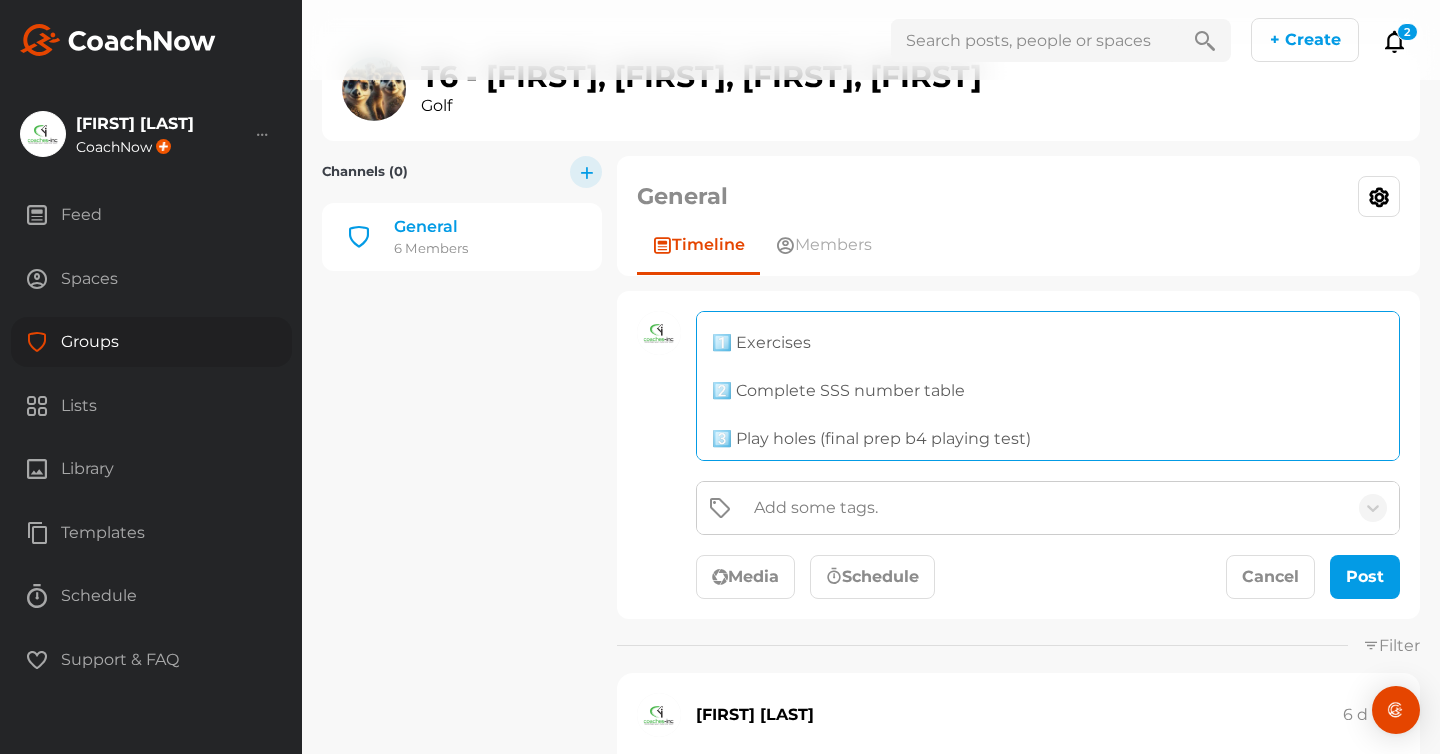 click on "[DATE] - class 3/7
1️⃣ Exercises
2️⃣ Complete SSS number table
3️⃣ Play holes (final prep b4 playing test)" 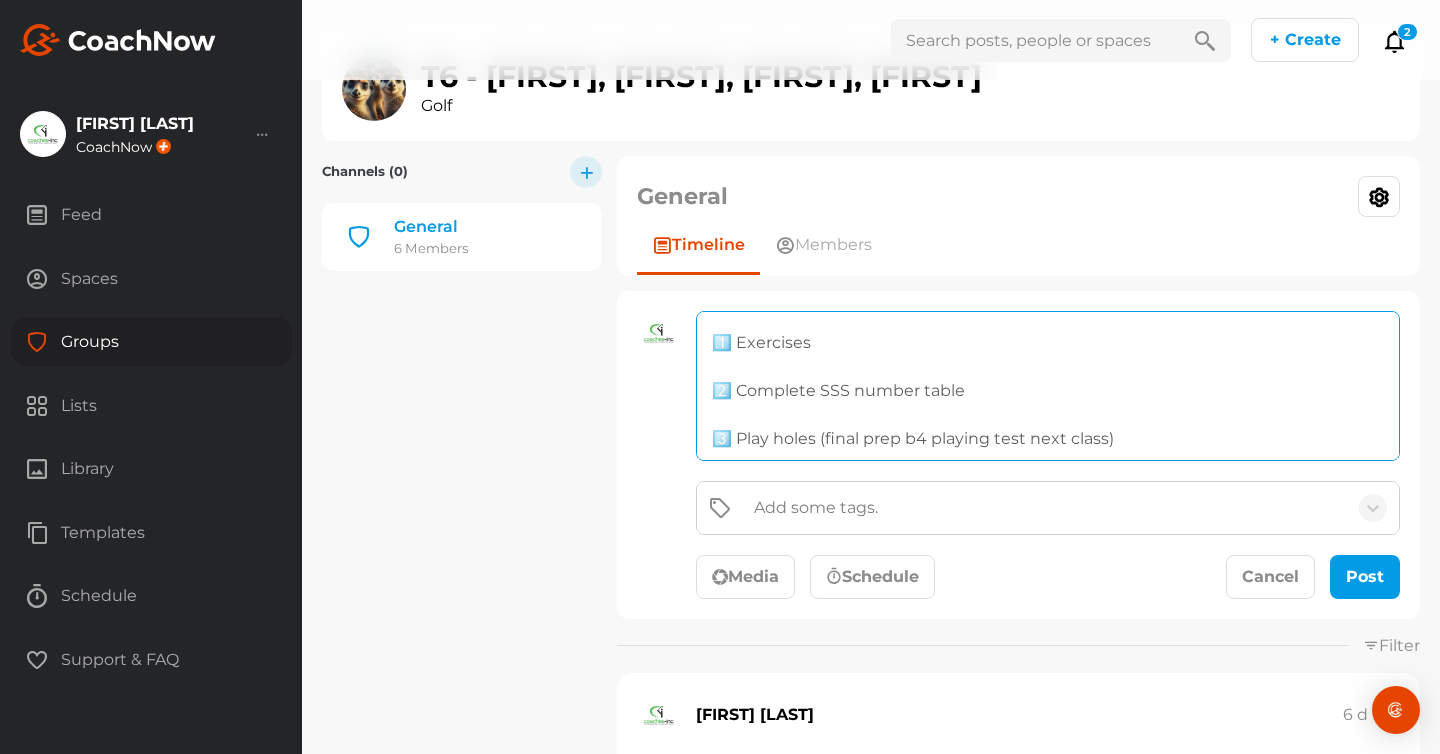 scroll, scrollTop: 37, scrollLeft: 0, axis: vertical 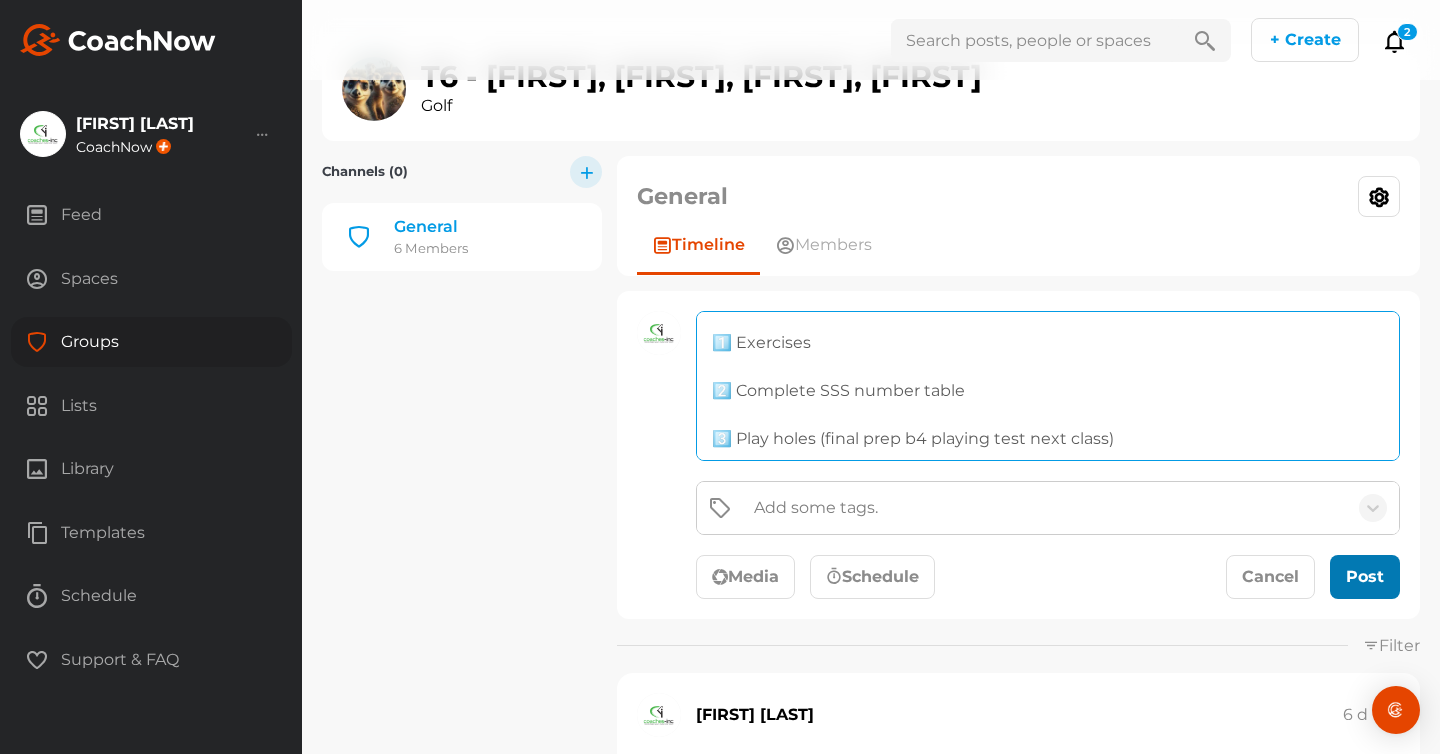 type on "[DATE] - class 3/7
1️⃣ Exercises
2️⃣ Complete SSS number table
3️⃣ Play holes (final prep b4 playing test next class)" 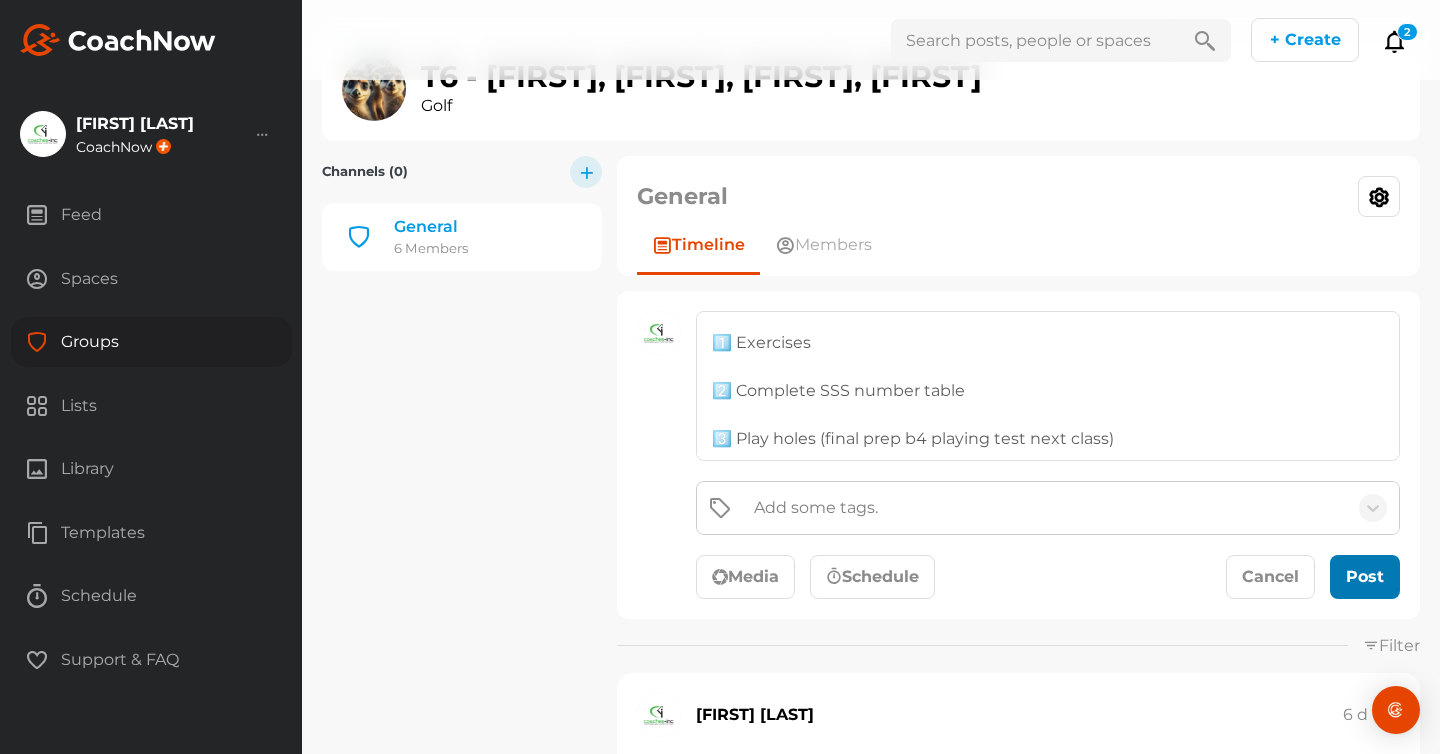 click 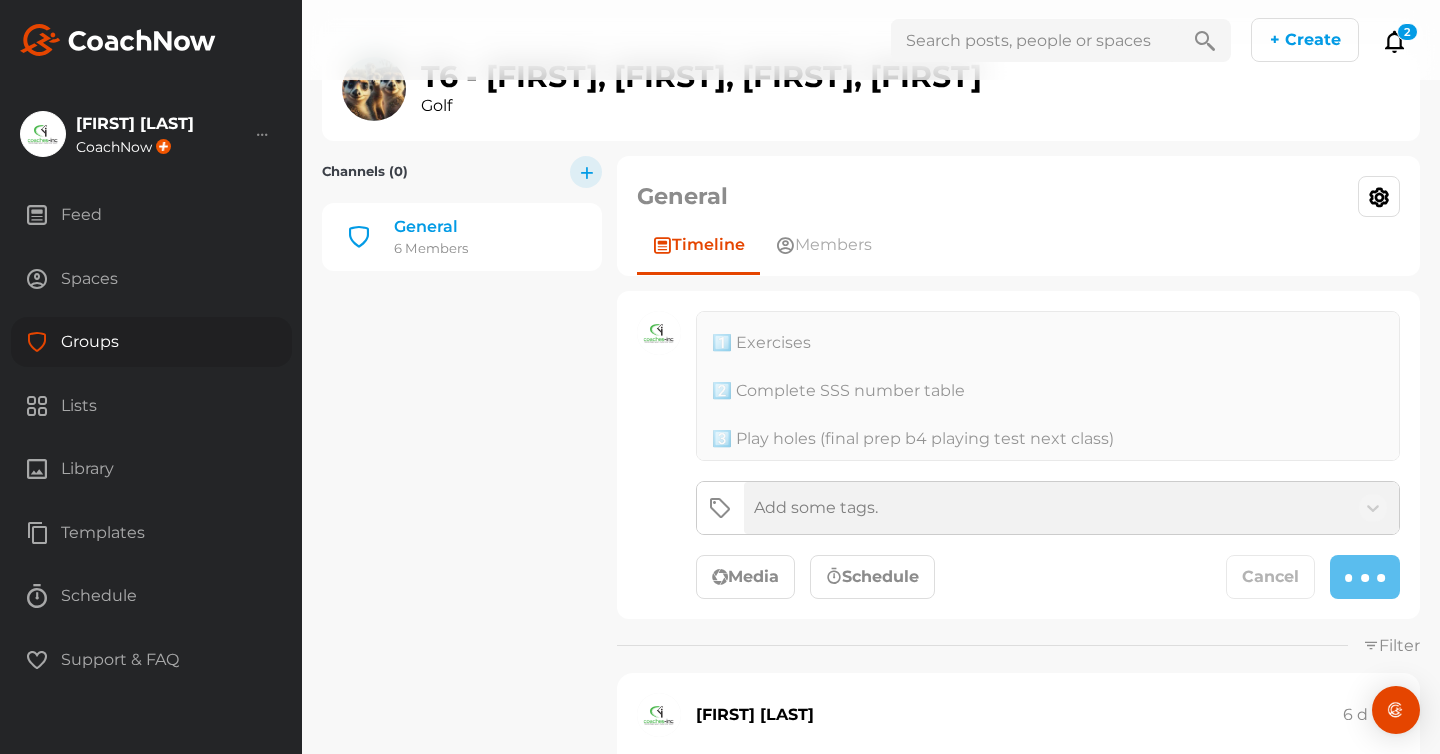 type 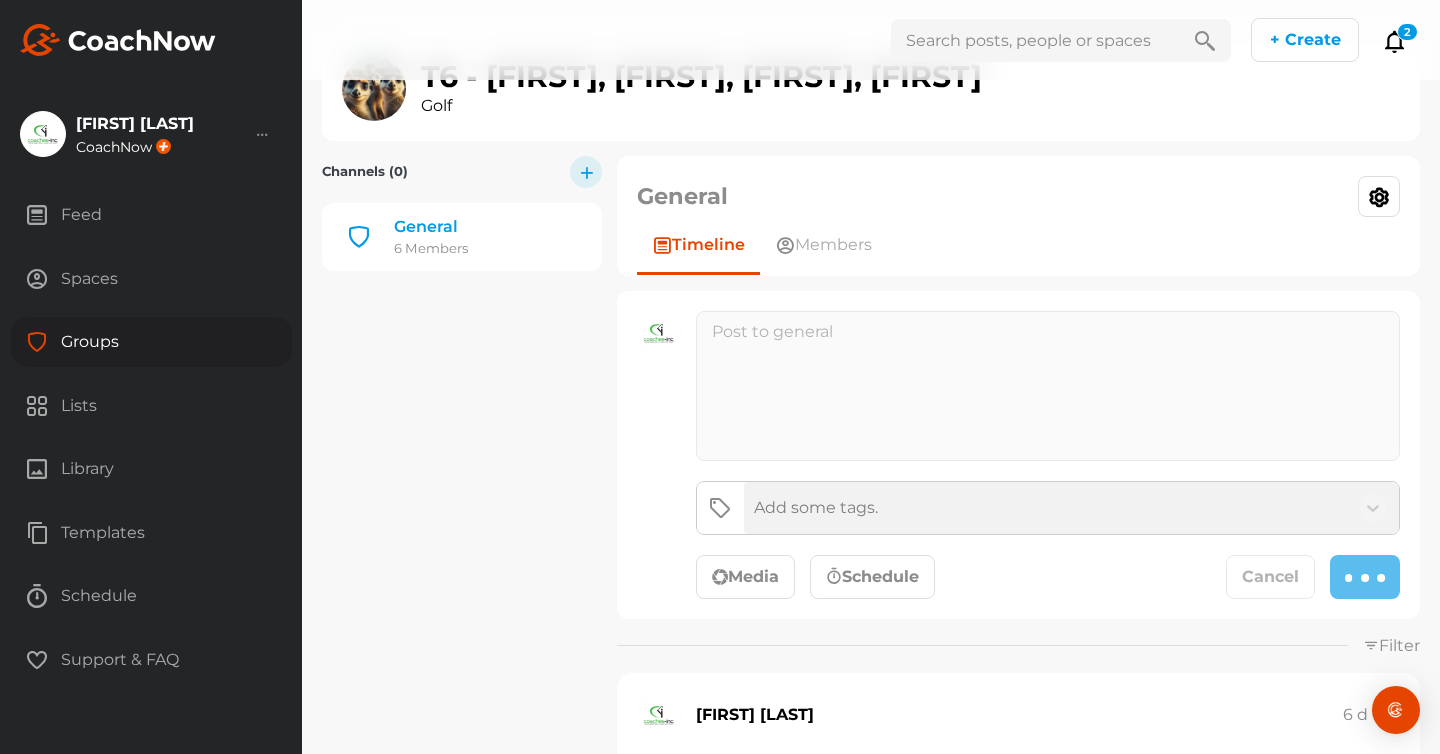 scroll, scrollTop: 0, scrollLeft: 0, axis: both 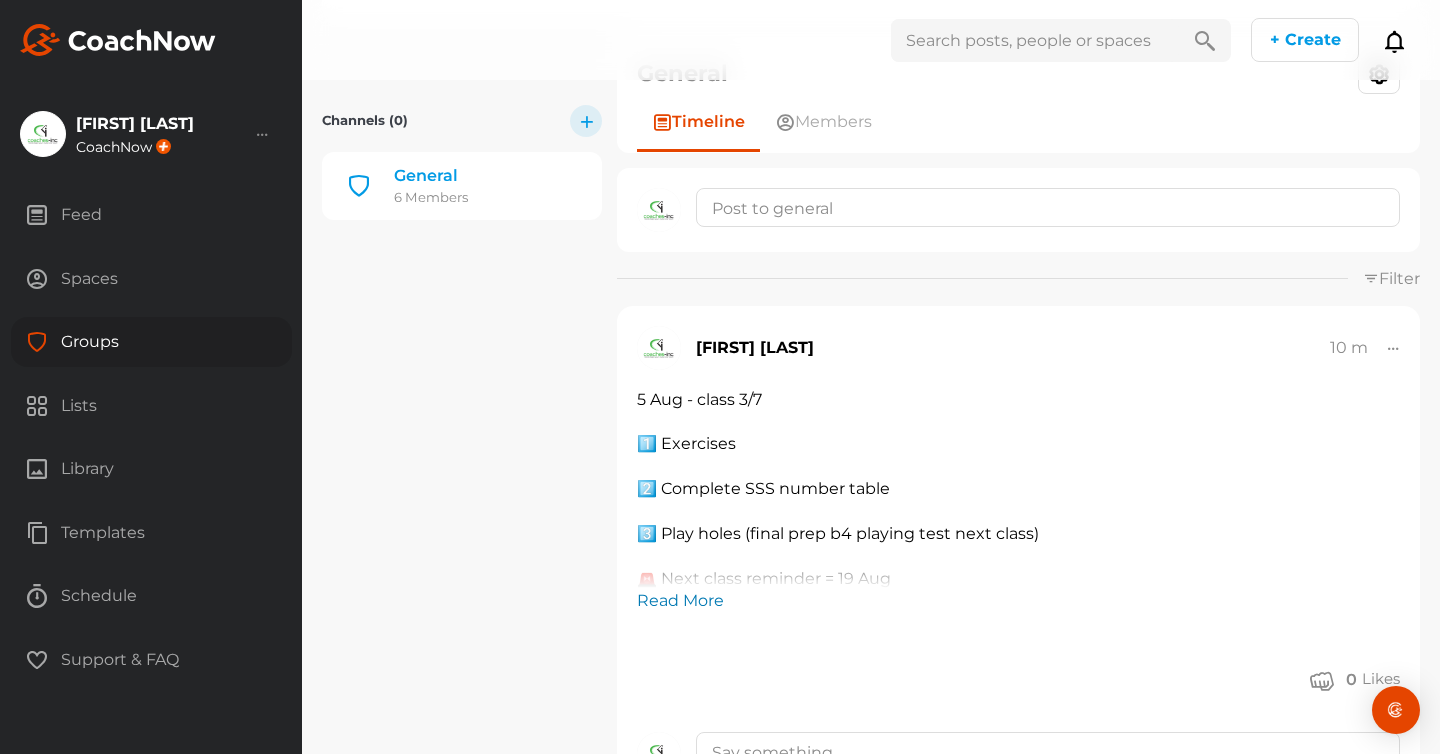 click on "Read More" 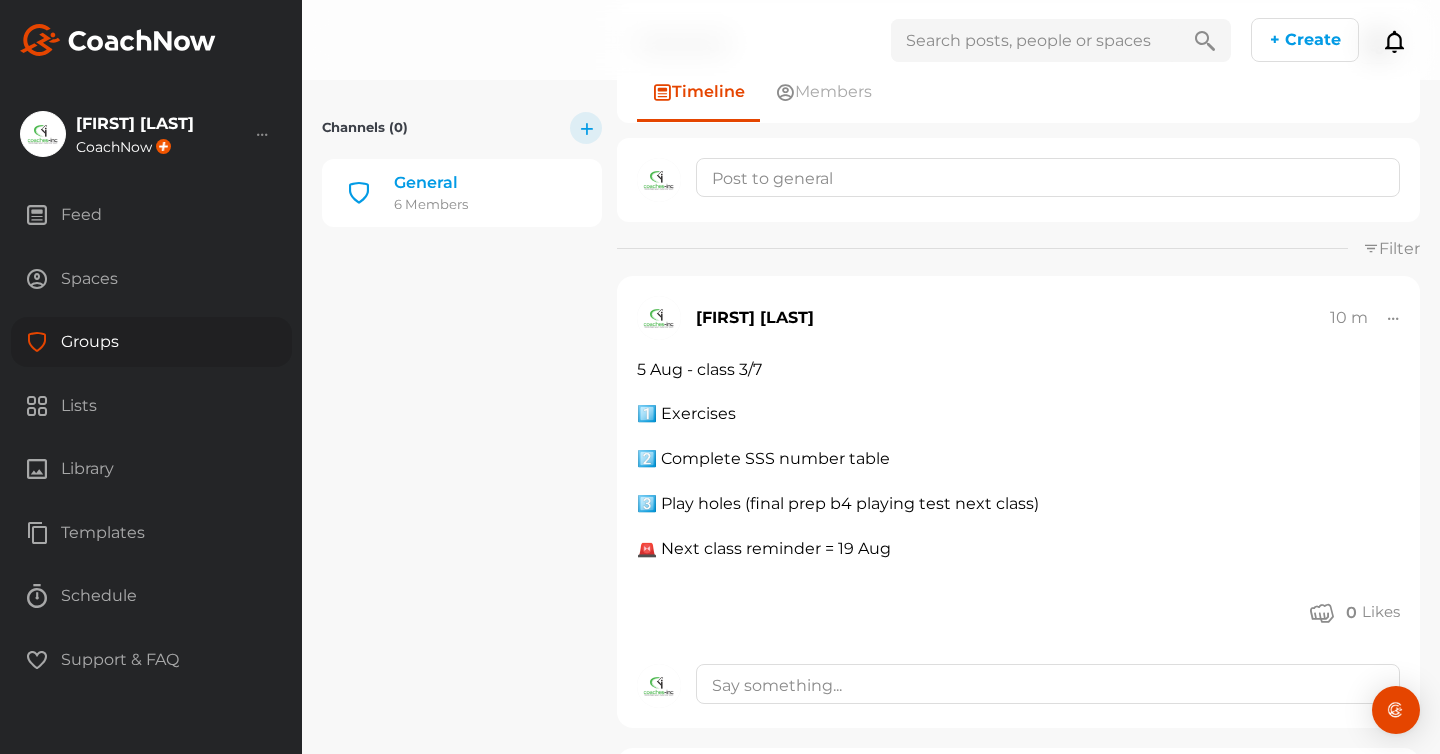 scroll, scrollTop: 229, scrollLeft: 0, axis: vertical 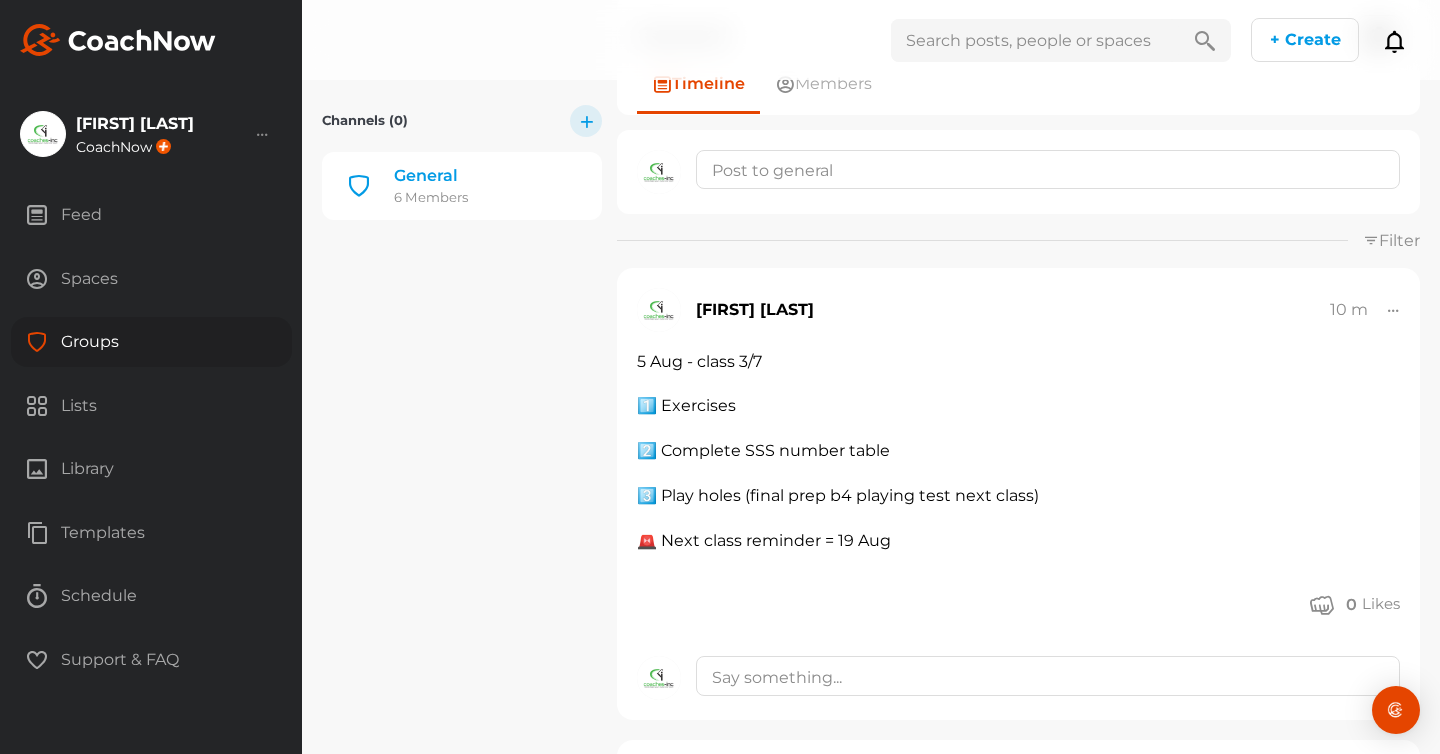 click 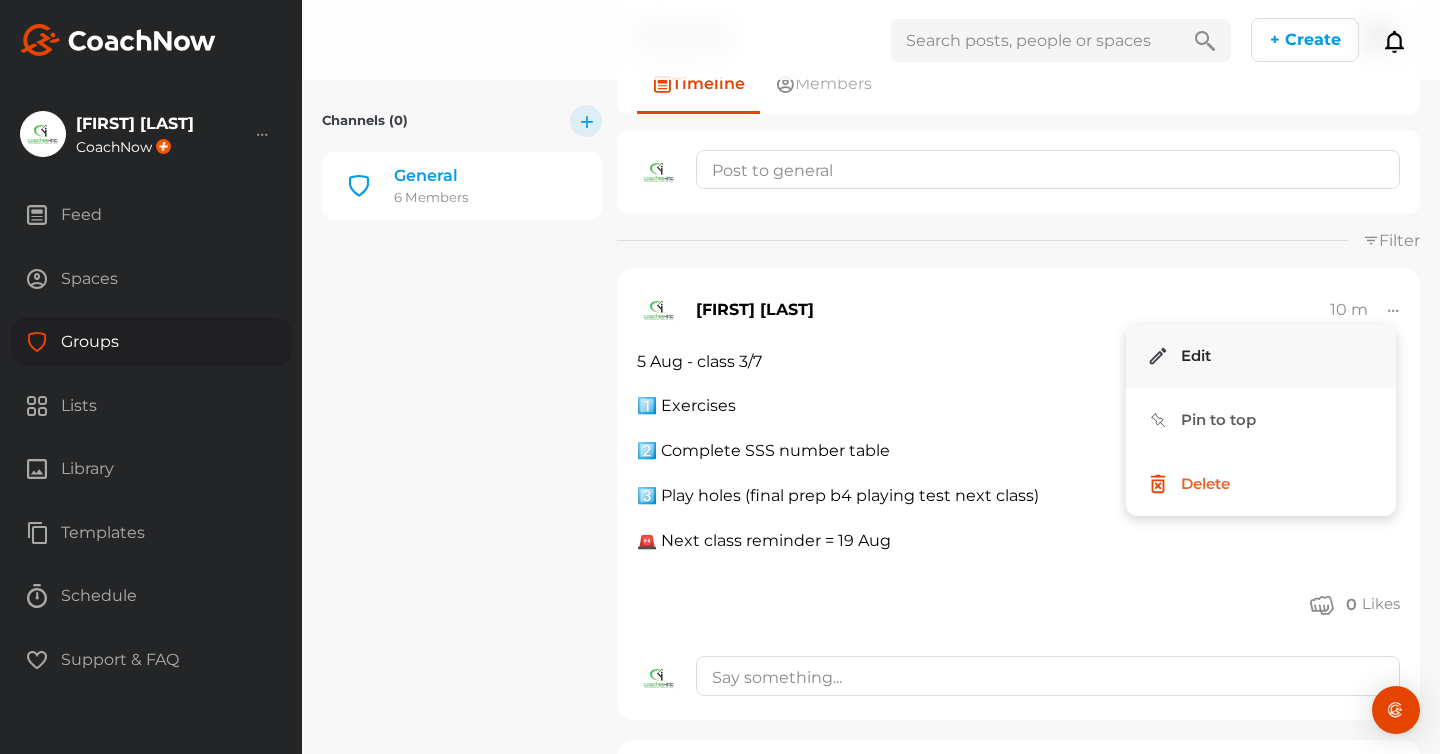 click on "Edit" 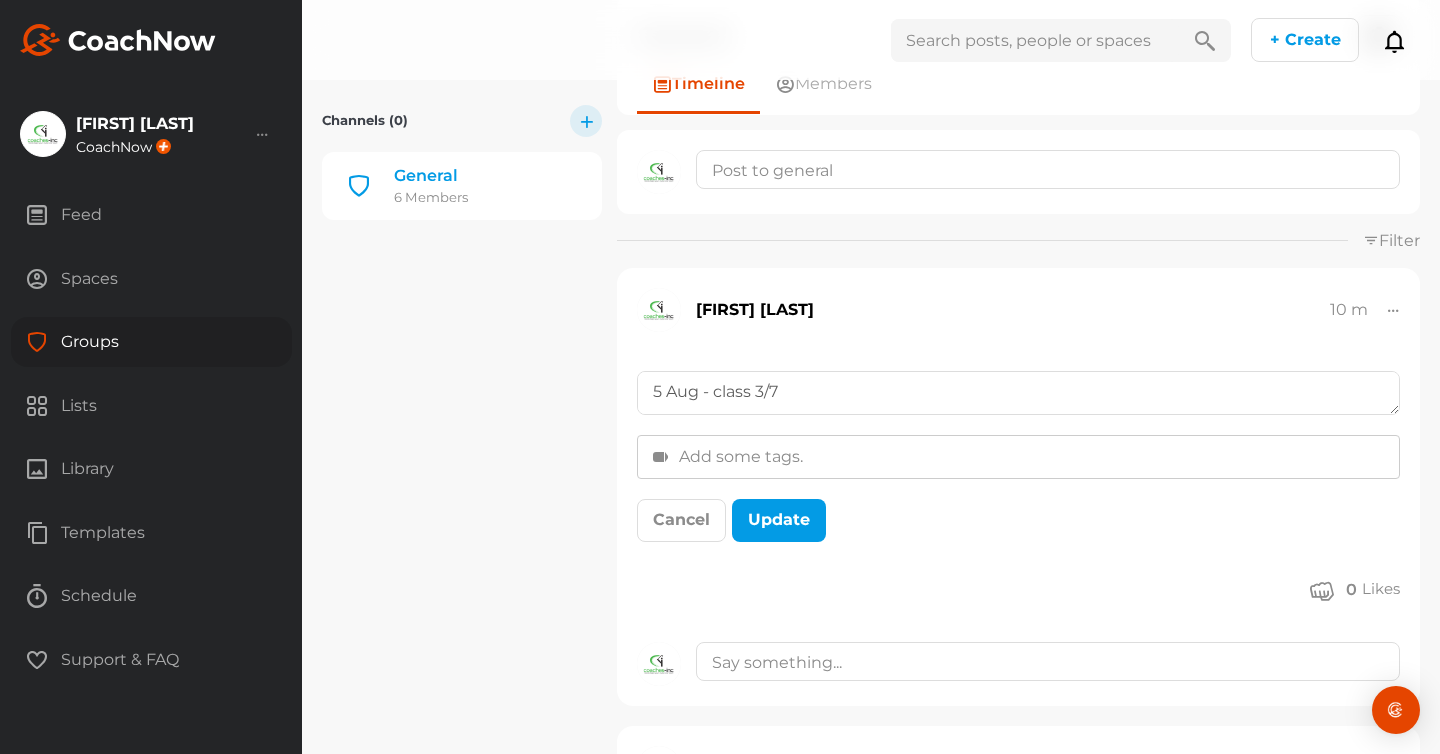 scroll, scrollTop: 191, scrollLeft: 0, axis: vertical 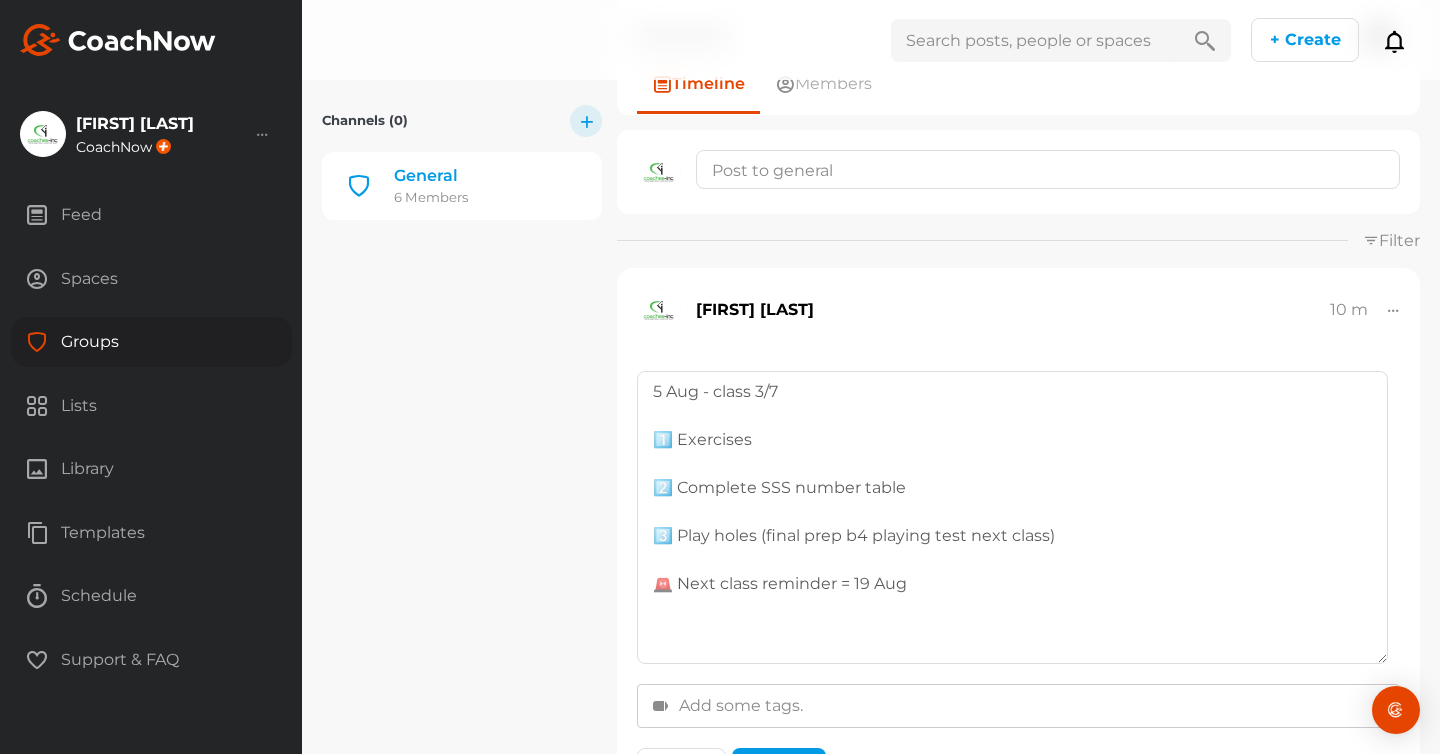 drag, startPoint x: 1393, startPoint y: 405, endPoint x: 1381, endPoint y: 654, distance: 249.28899 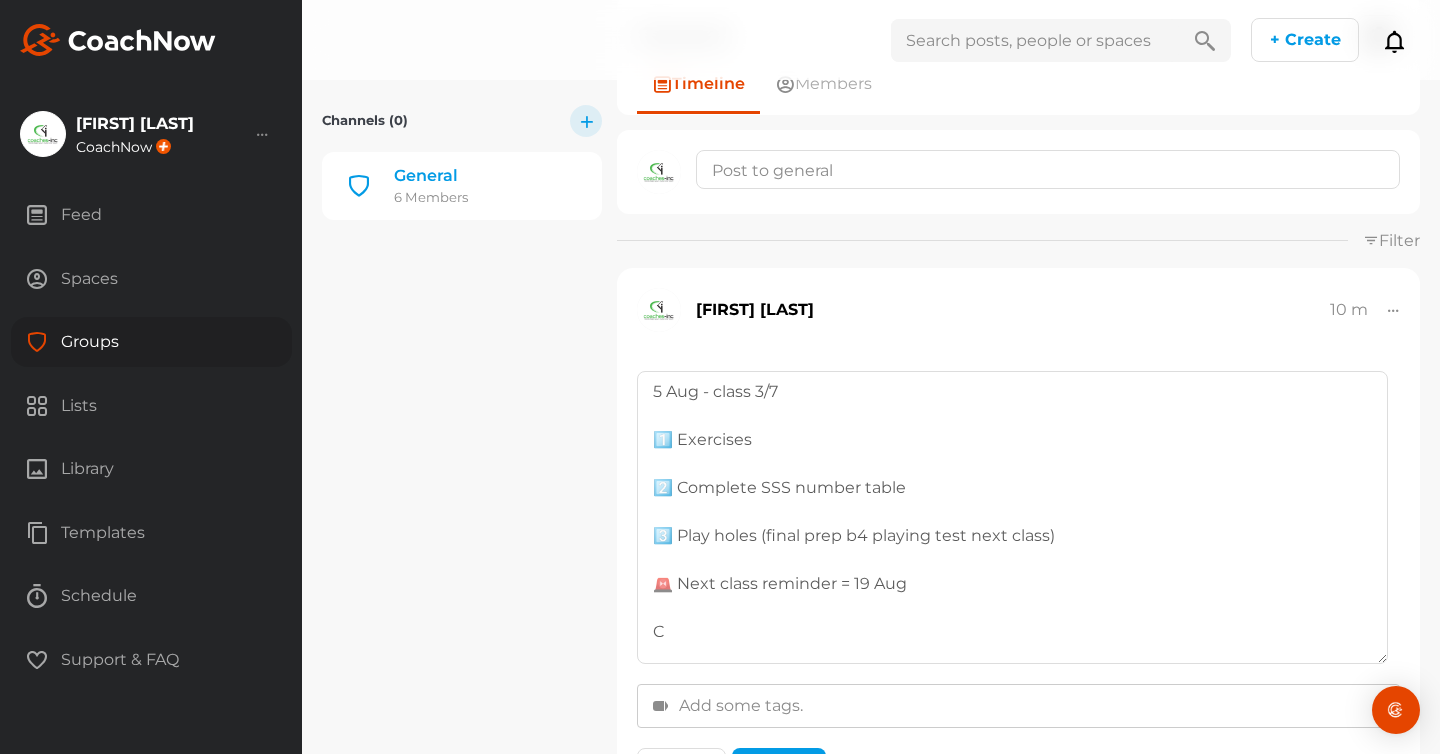 type on "5 Aug - class 3/7
1️⃣ Exercises
2️⃣ Complete SSS number table
3️⃣ Play holes (final prep b4 playing test next class)
🚨 Next class reminder = 19 Aug" 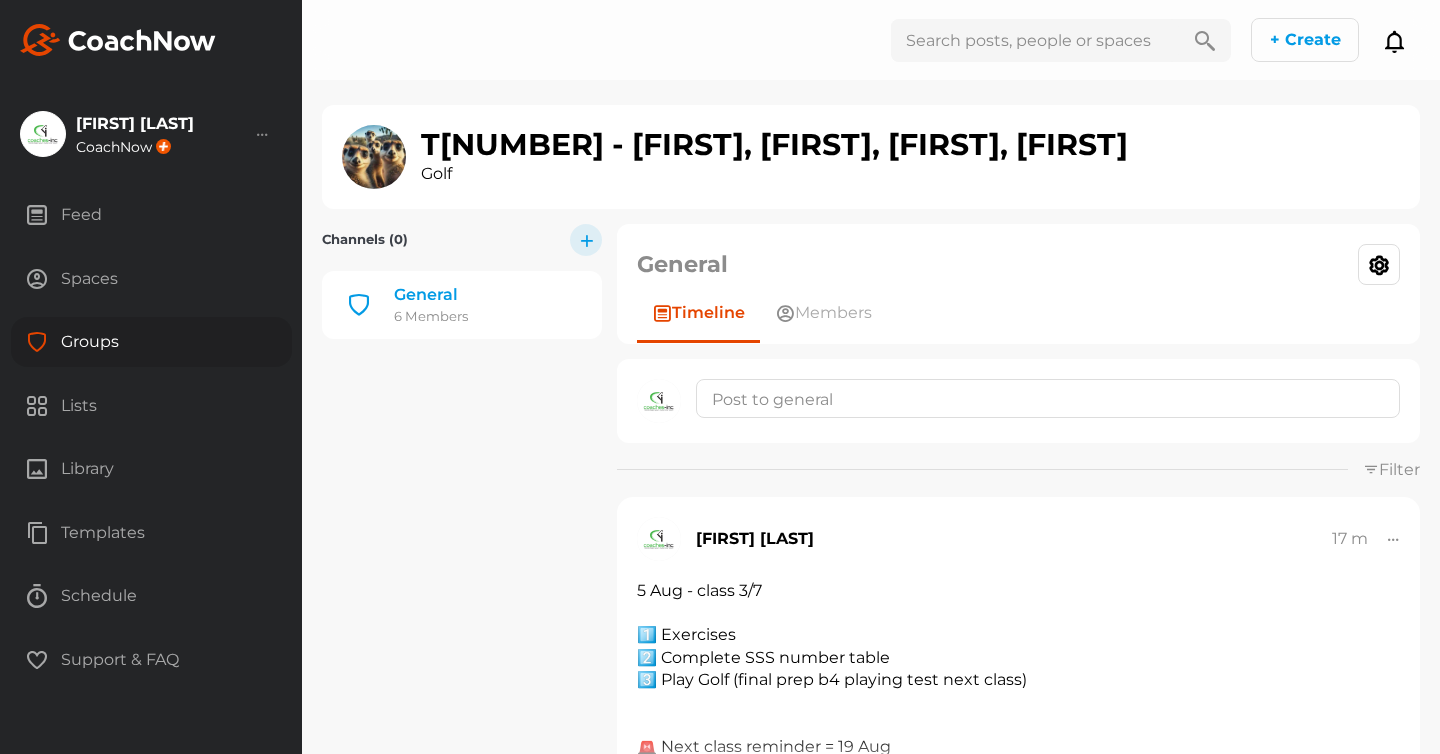 scroll, scrollTop: 0, scrollLeft: 0, axis: both 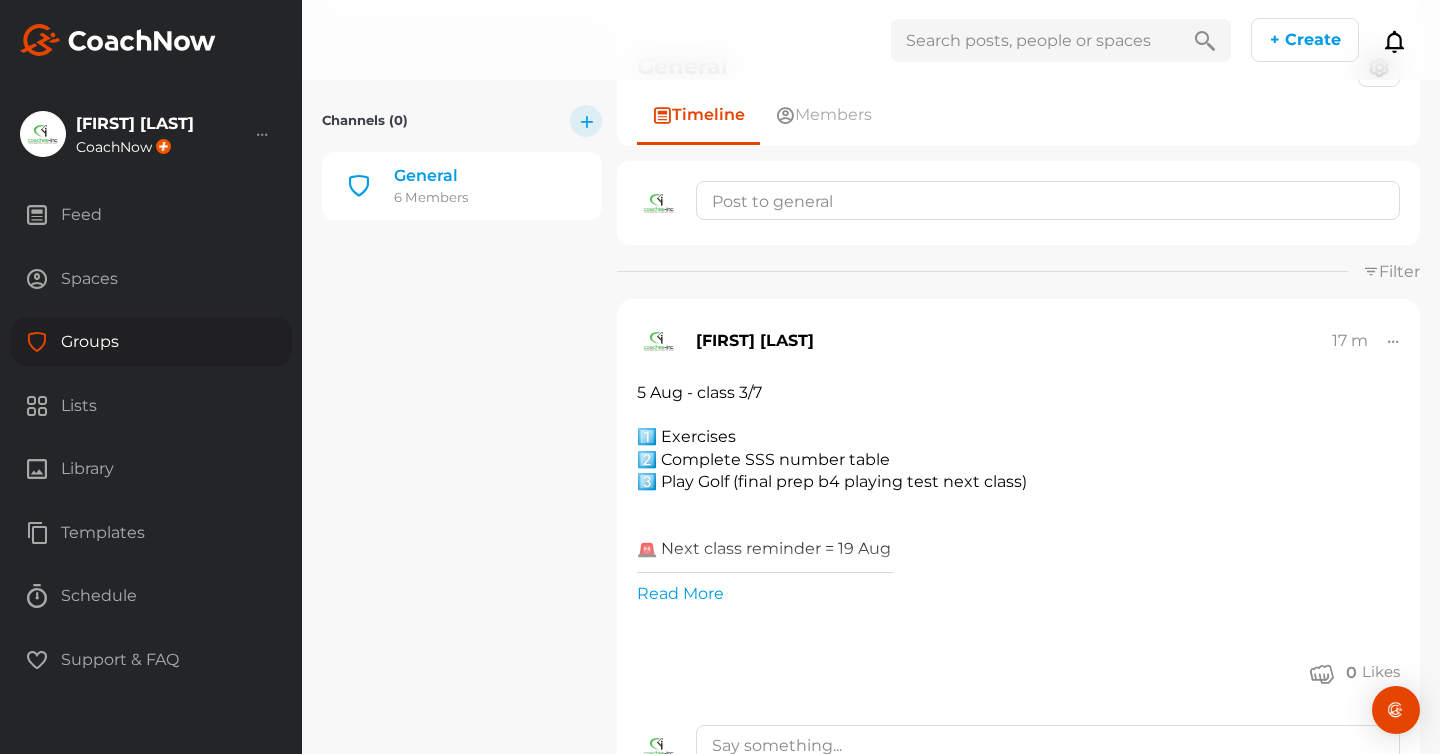 click on "Adam Bonnar
17 m
Edit
Pin to top
Delete
5 Aug - class 3/7
1️⃣ Exercises
2️⃣ Complete SSS number table
3️⃣ Play Golf (final prep b4 playing test next class)
🚨 Next class reminder = 19 Aug
————————————————
📚 Homework tasks..
1- coach to post SSS numbers
2- students copy SSS numbers onto bag tags
3- practice all movement forms
4- do playing test @ GOLFIXX  Read More" 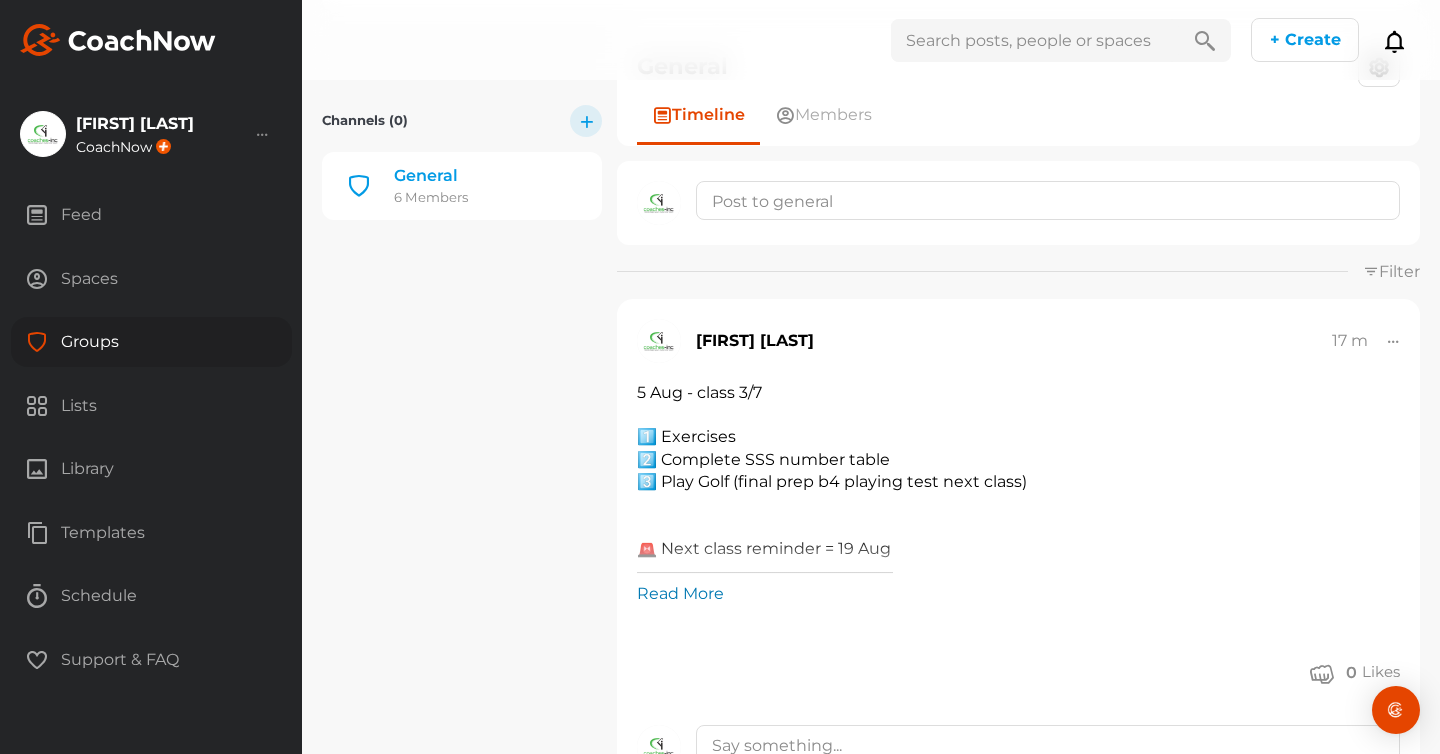 click on "Read More" 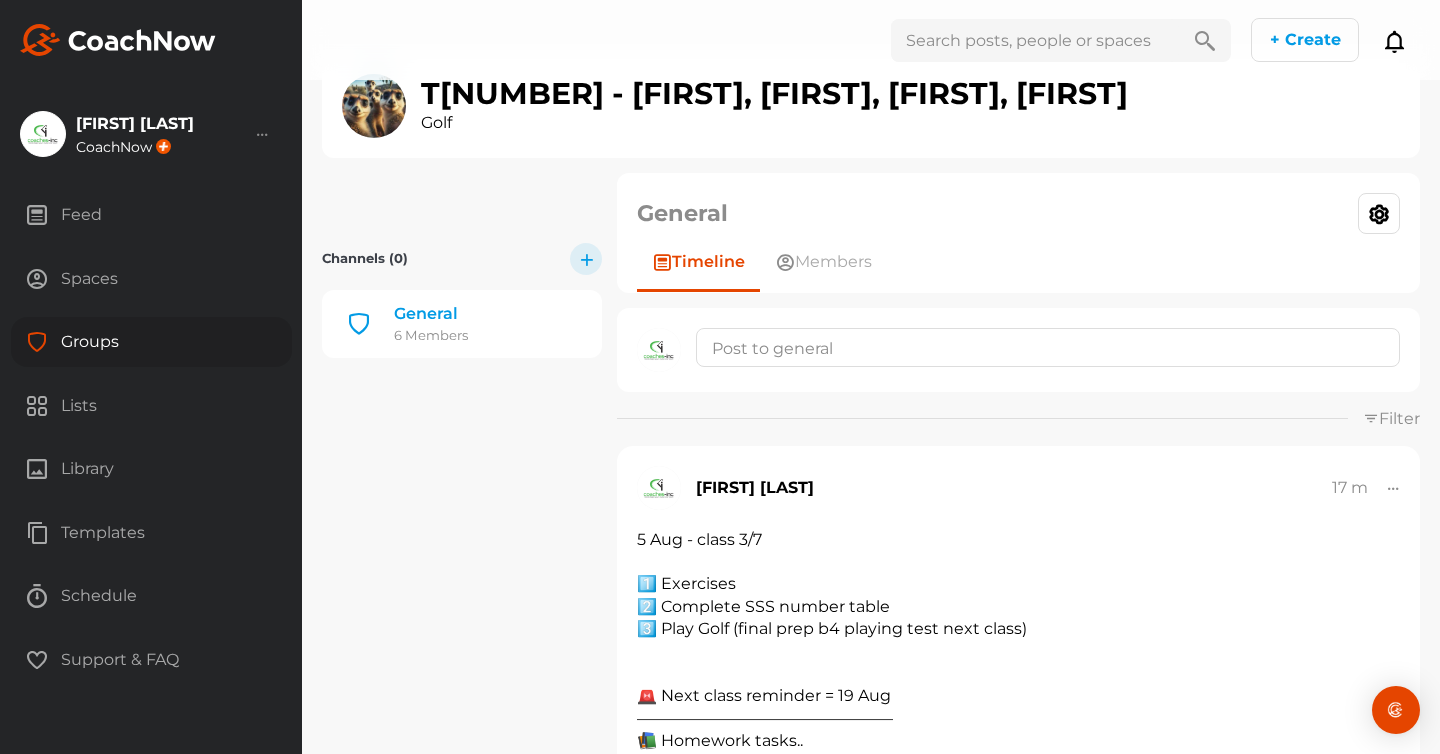 scroll, scrollTop: 0, scrollLeft: 0, axis: both 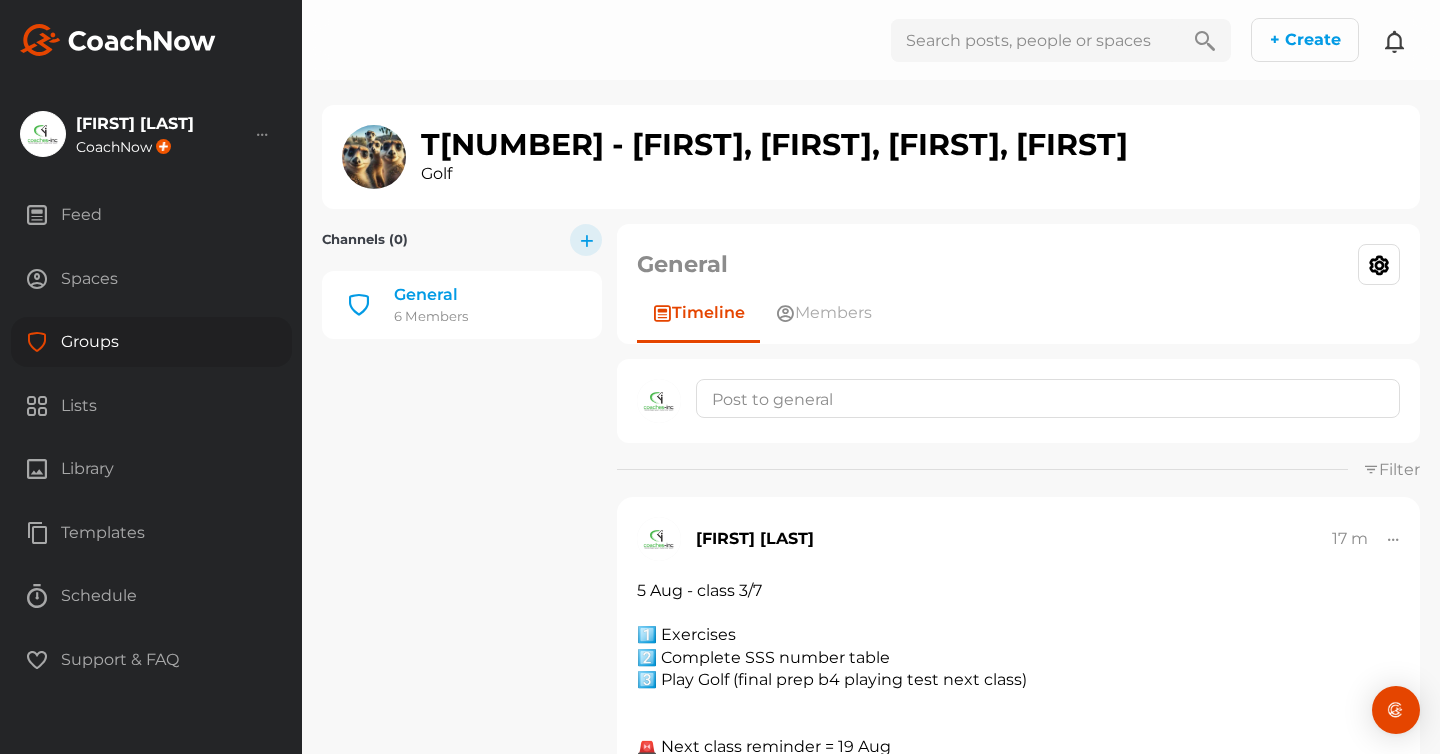 click at bounding box center (1395, 41) 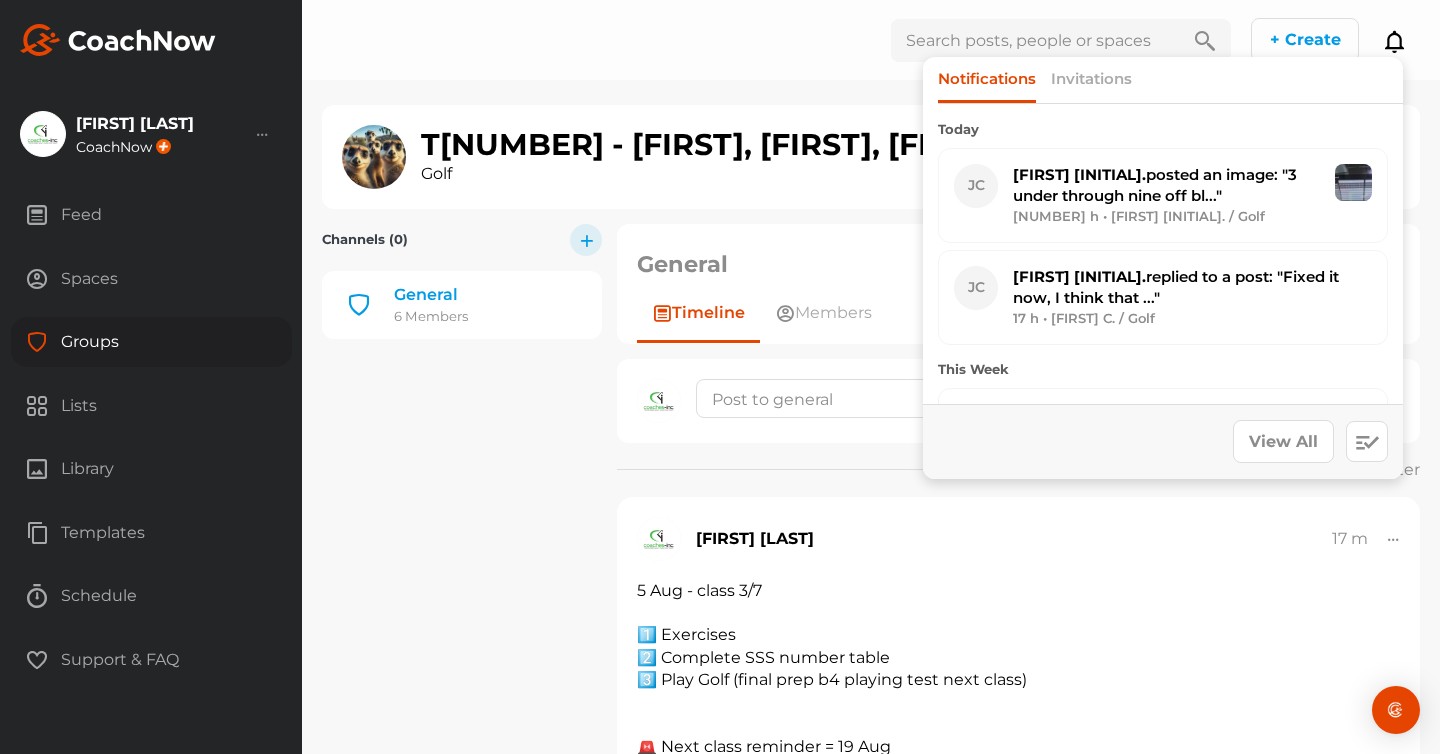 click on "Jakson C.  posted an image: "3 under through nine off bl..."" at bounding box center [1155, 185] 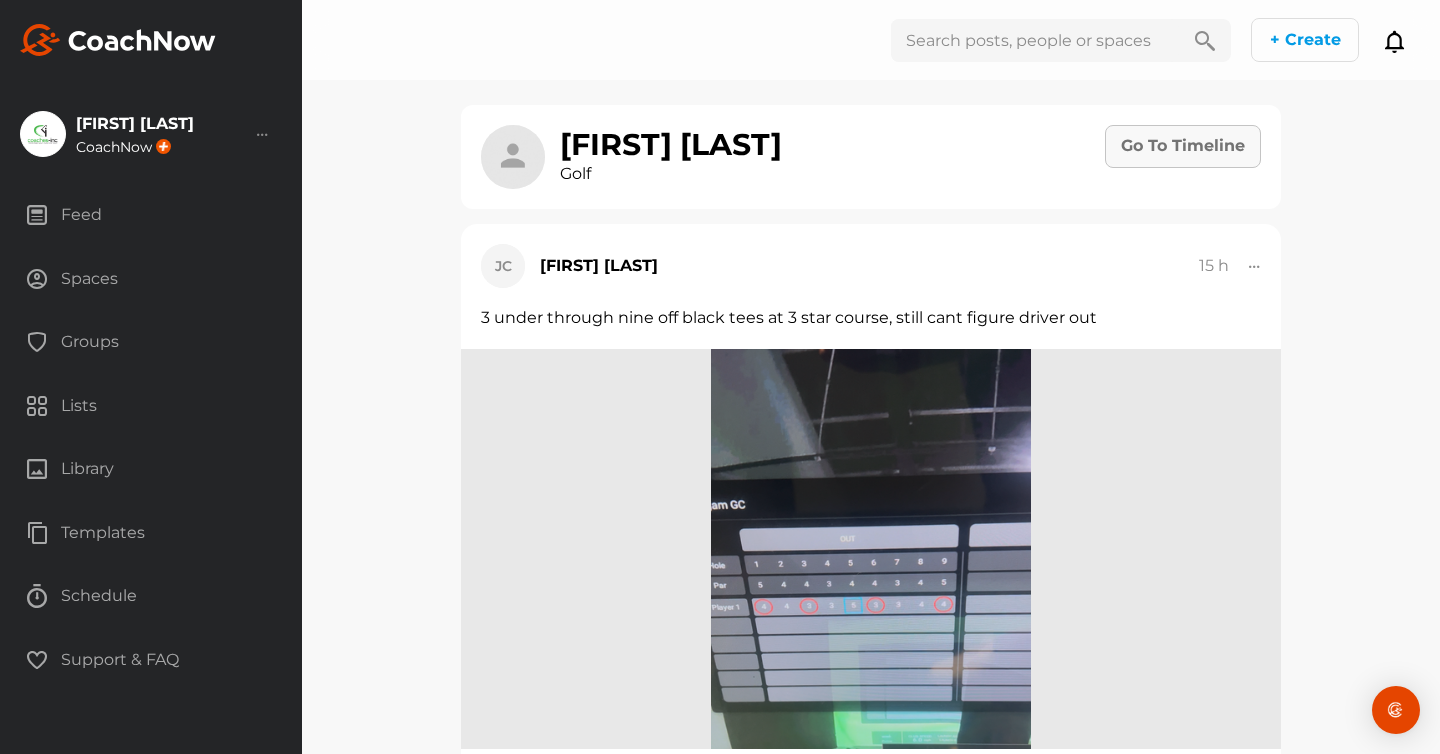click on "Go To Timeline" at bounding box center [1183, 146] 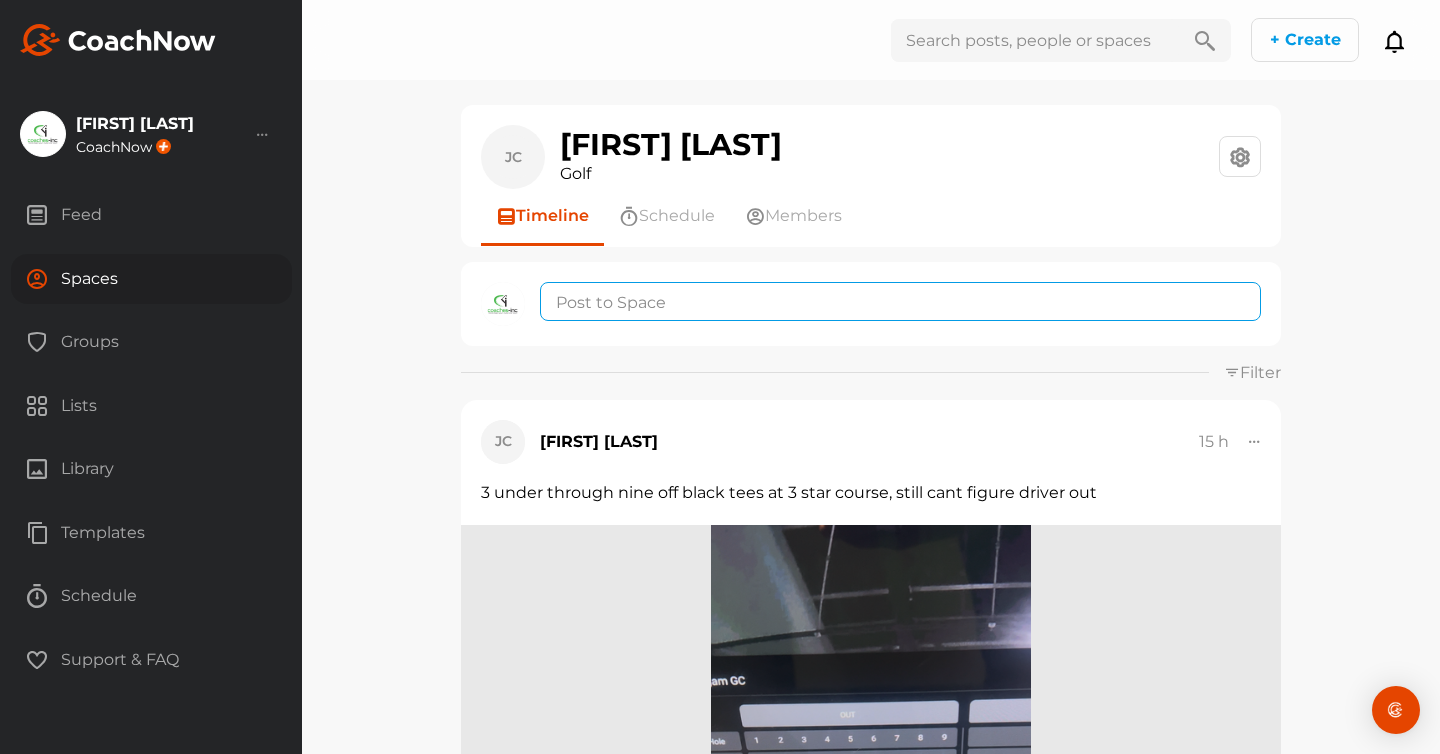 click at bounding box center [900, 301] 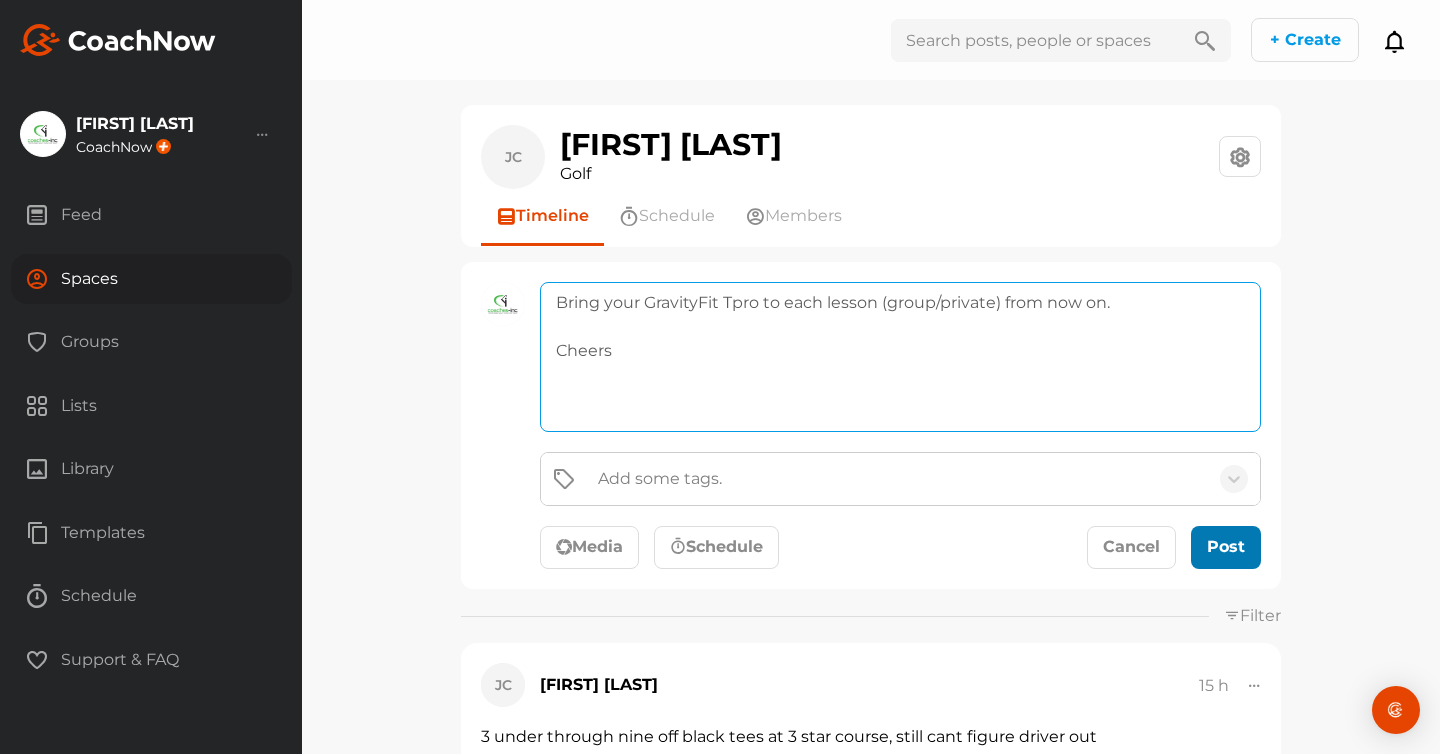 type on "Bring your GravityFit Tpro to each lesson (group/private) from now on.
Cheers" 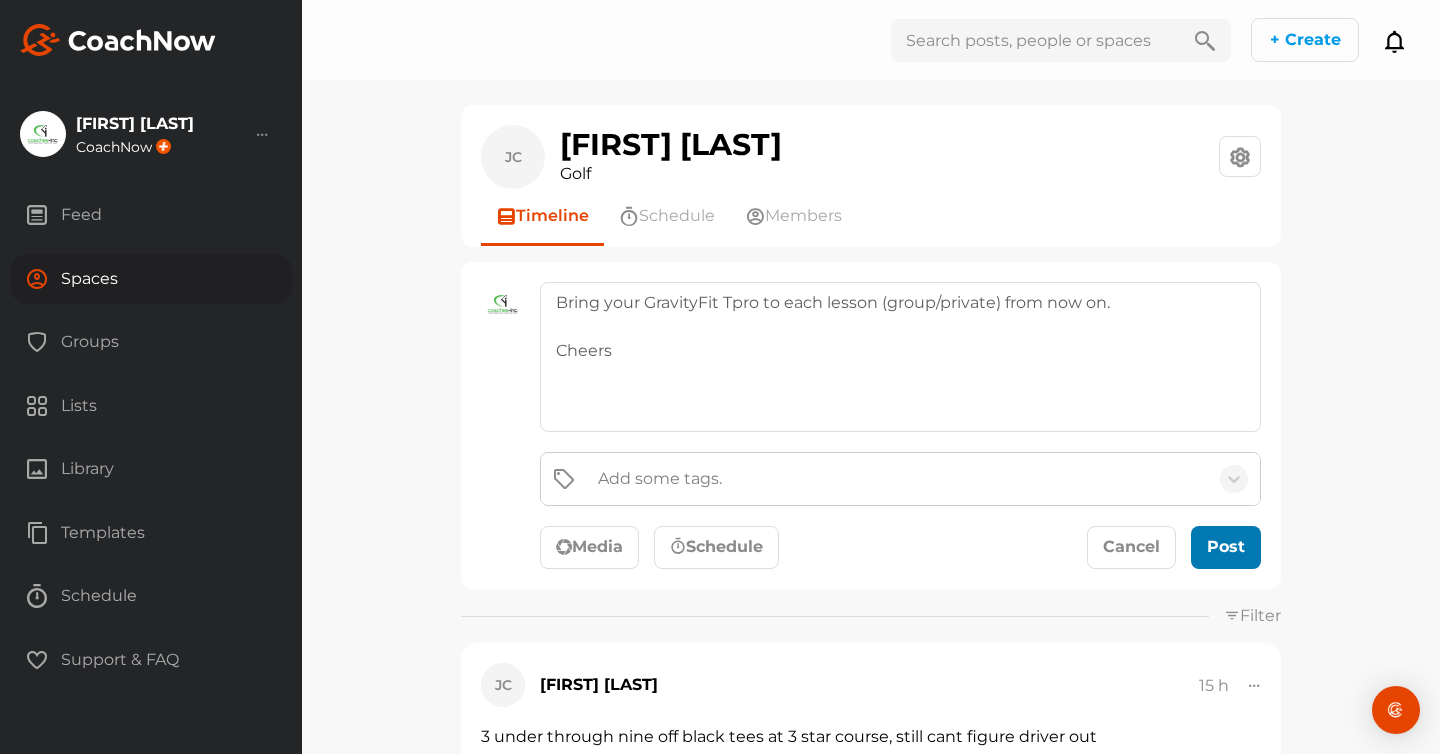 click at bounding box center [1226, 547] 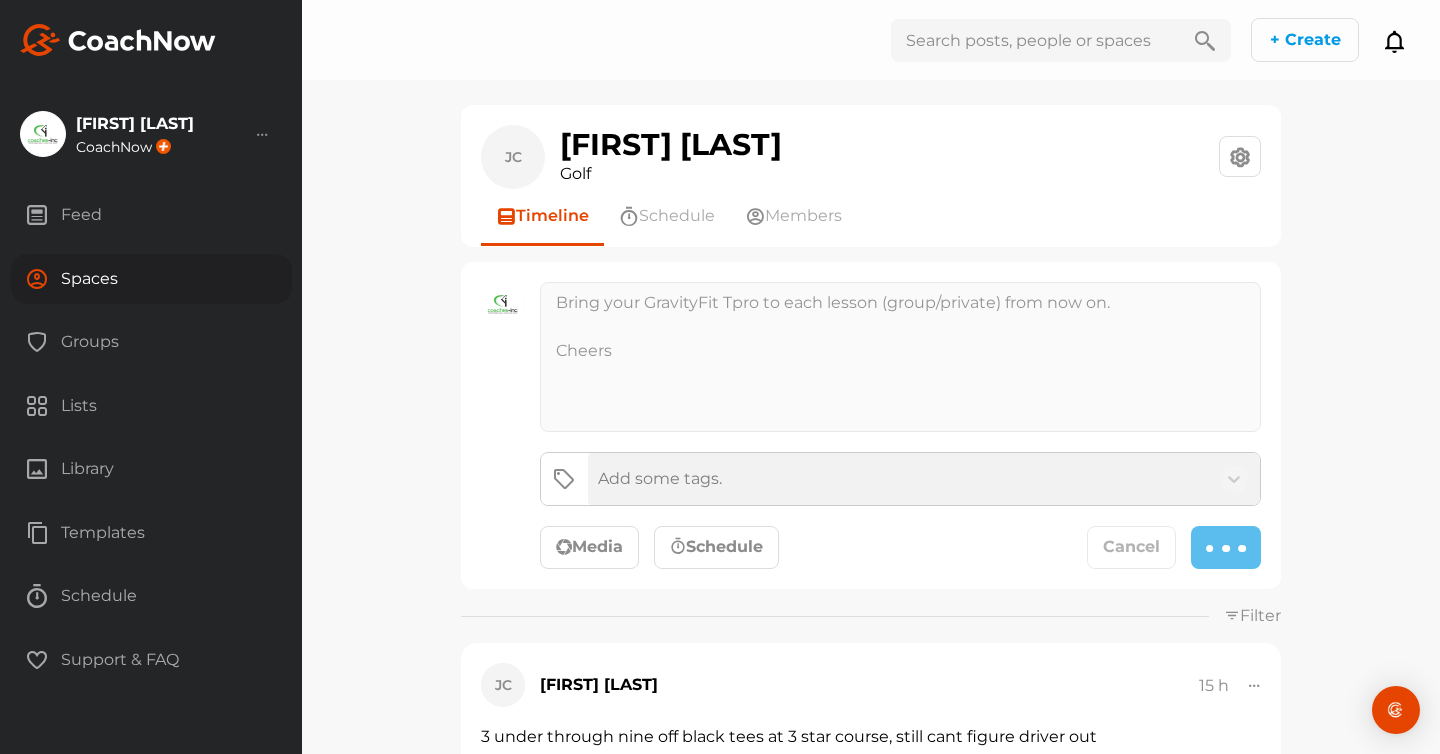 type 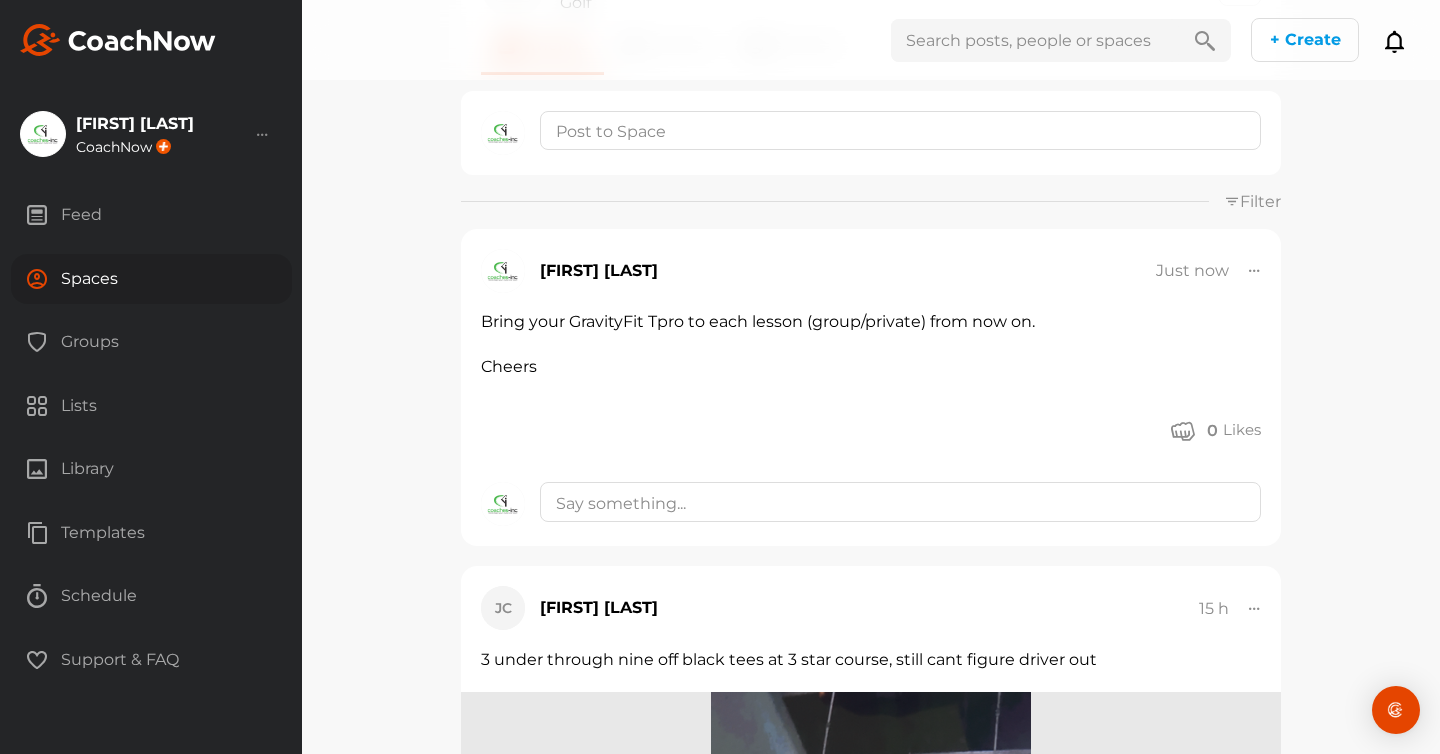 scroll, scrollTop: 0, scrollLeft: 0, axis: both 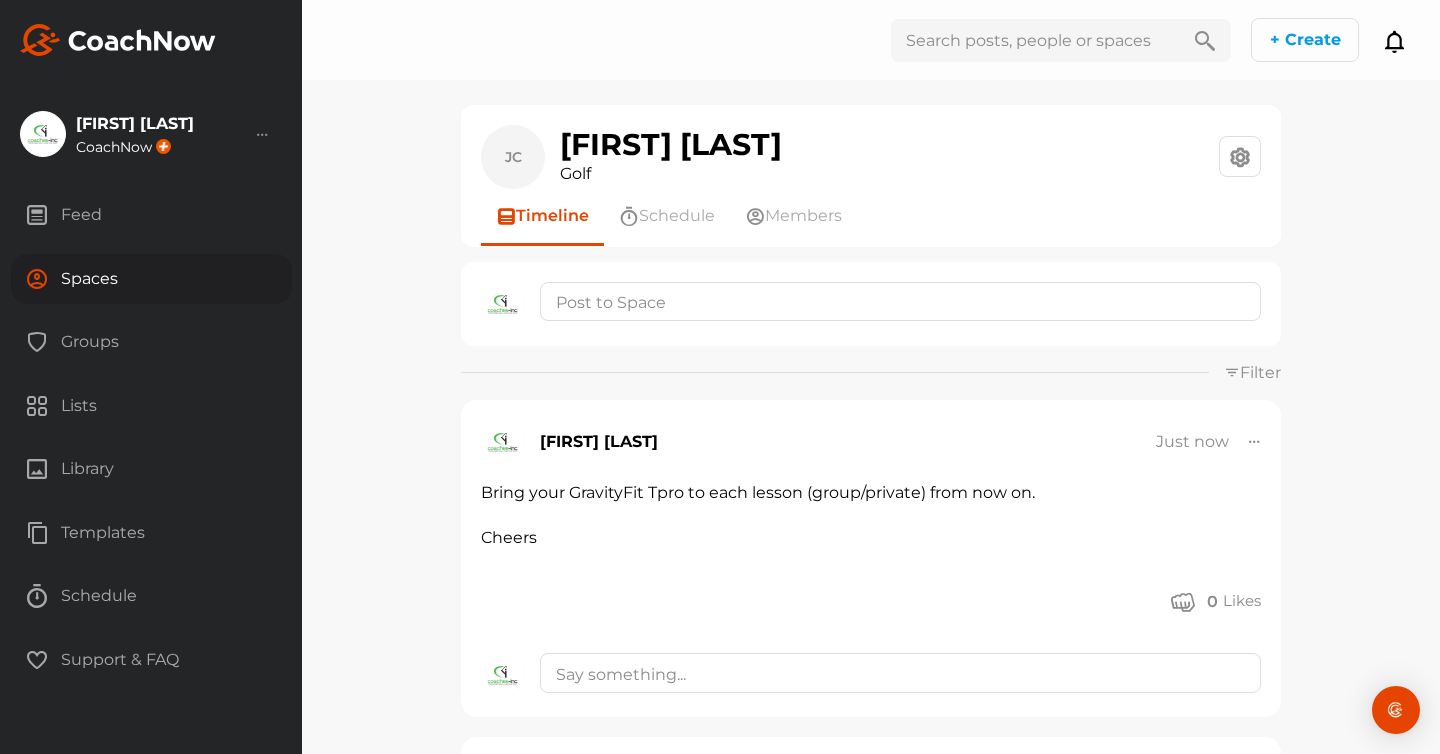 click on "Spaces" at bounding box center [151, 279] 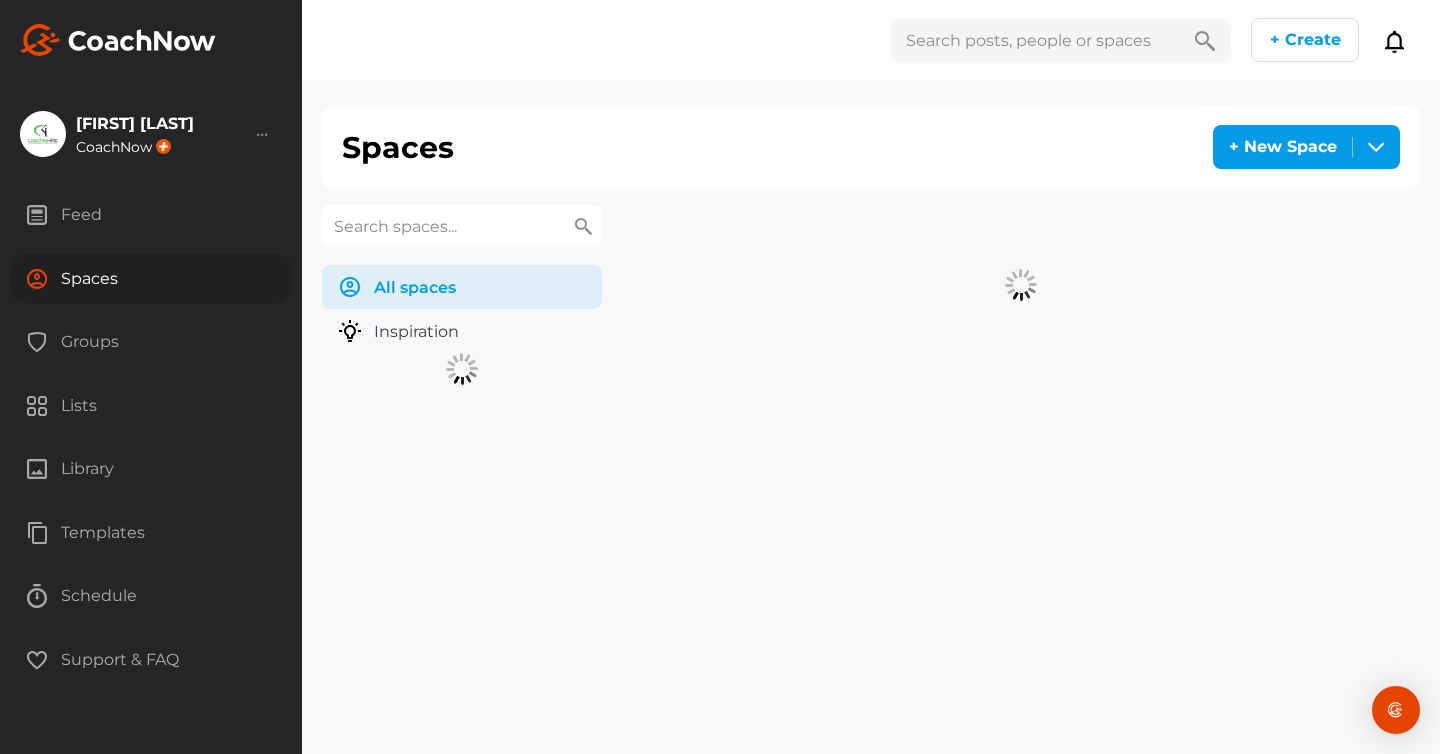click at bounding box center (462, 226) 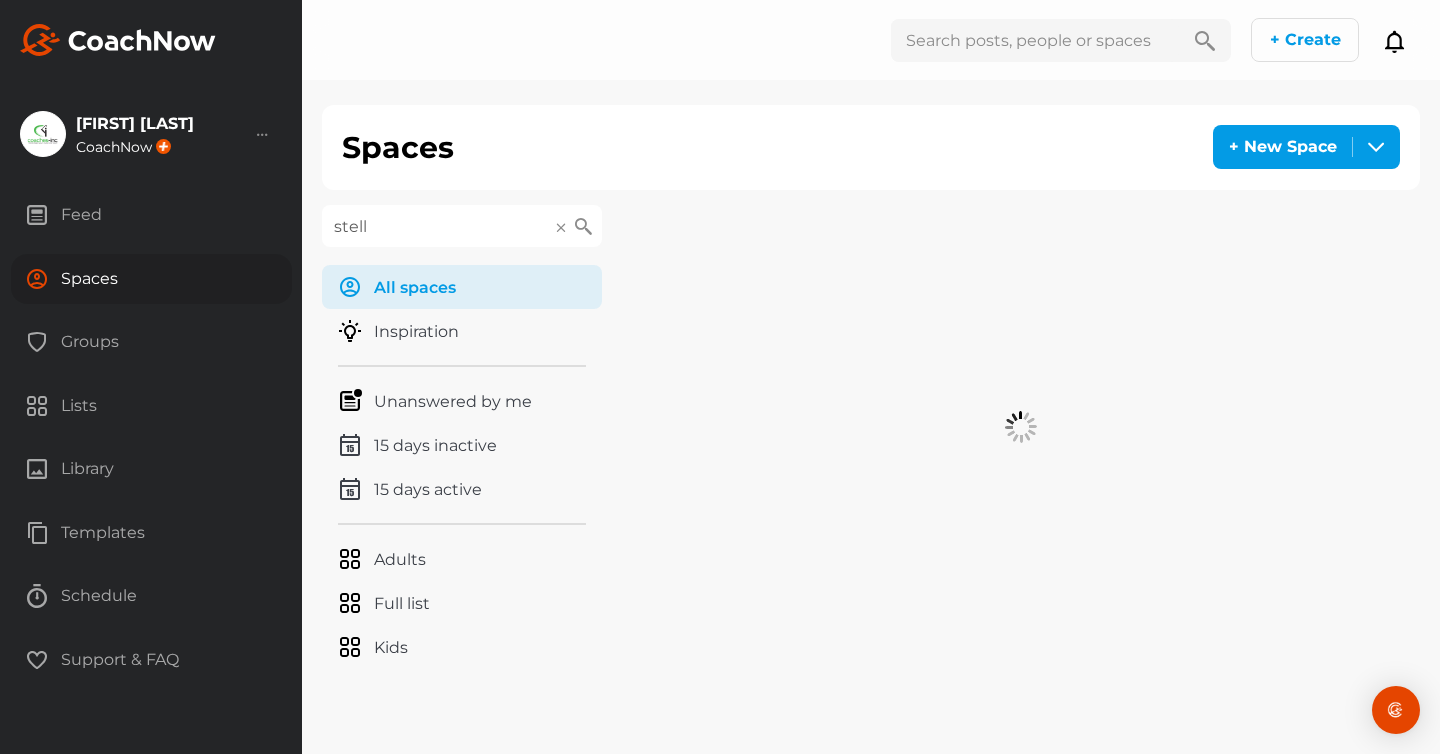 type on "stella" 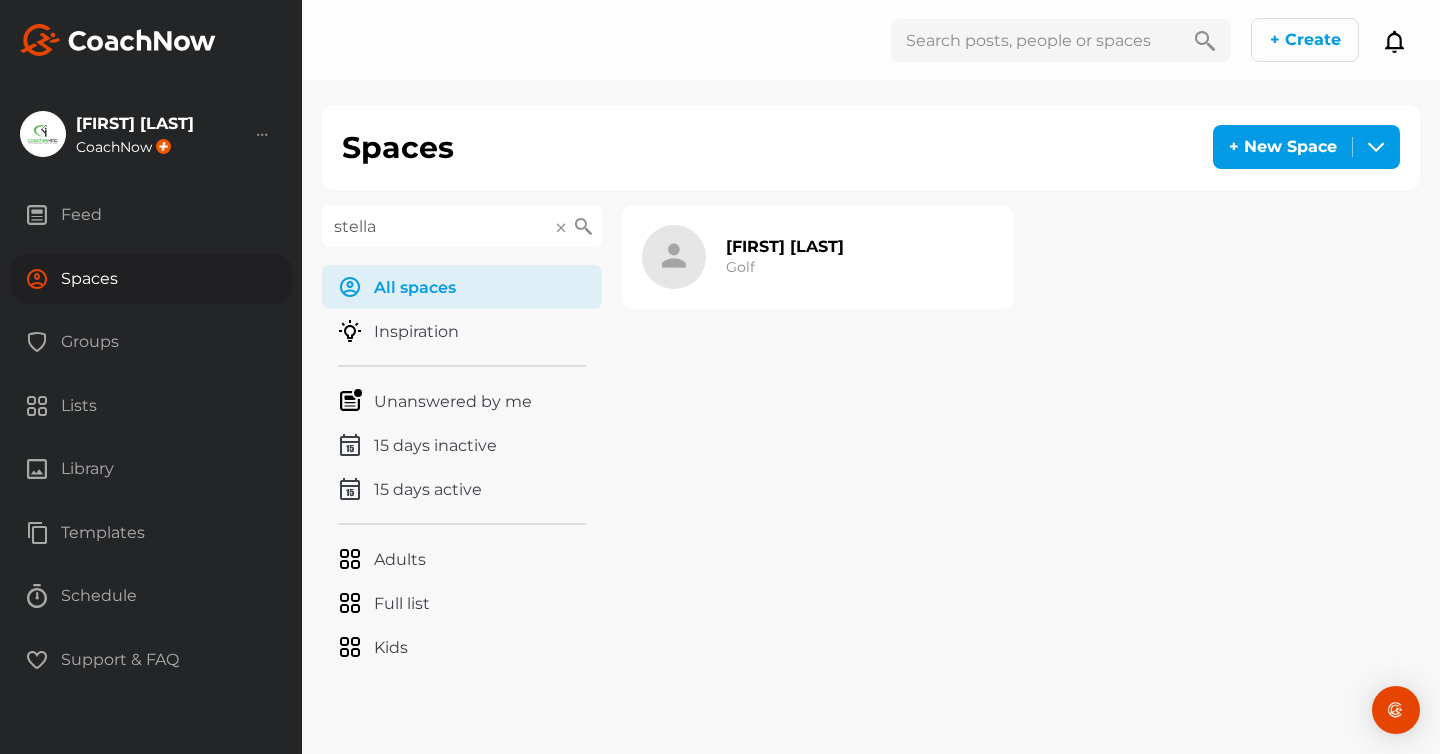 click on "Stella Cai" at bounding box center (785, 246) 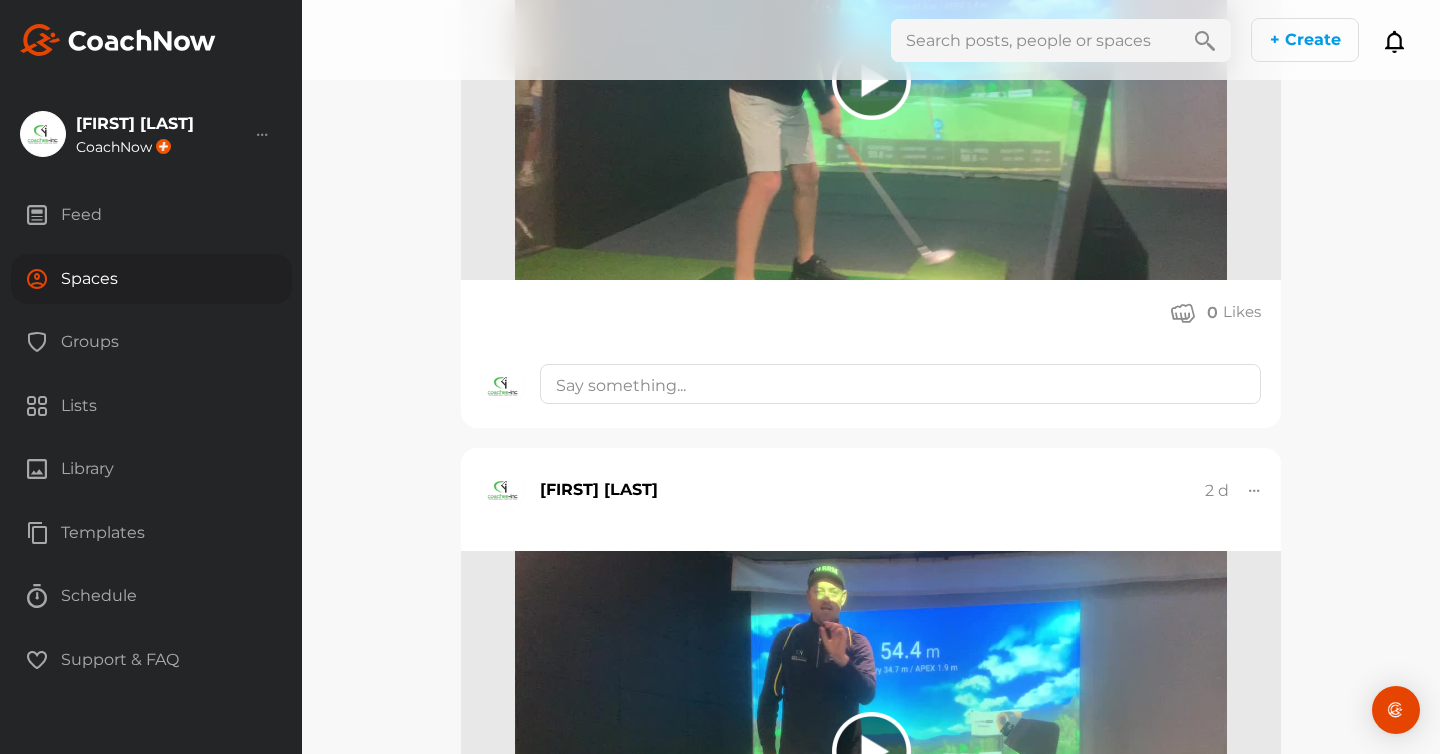 scroll, scrollTop: 621, scrollLeft: 0, axis: vertical 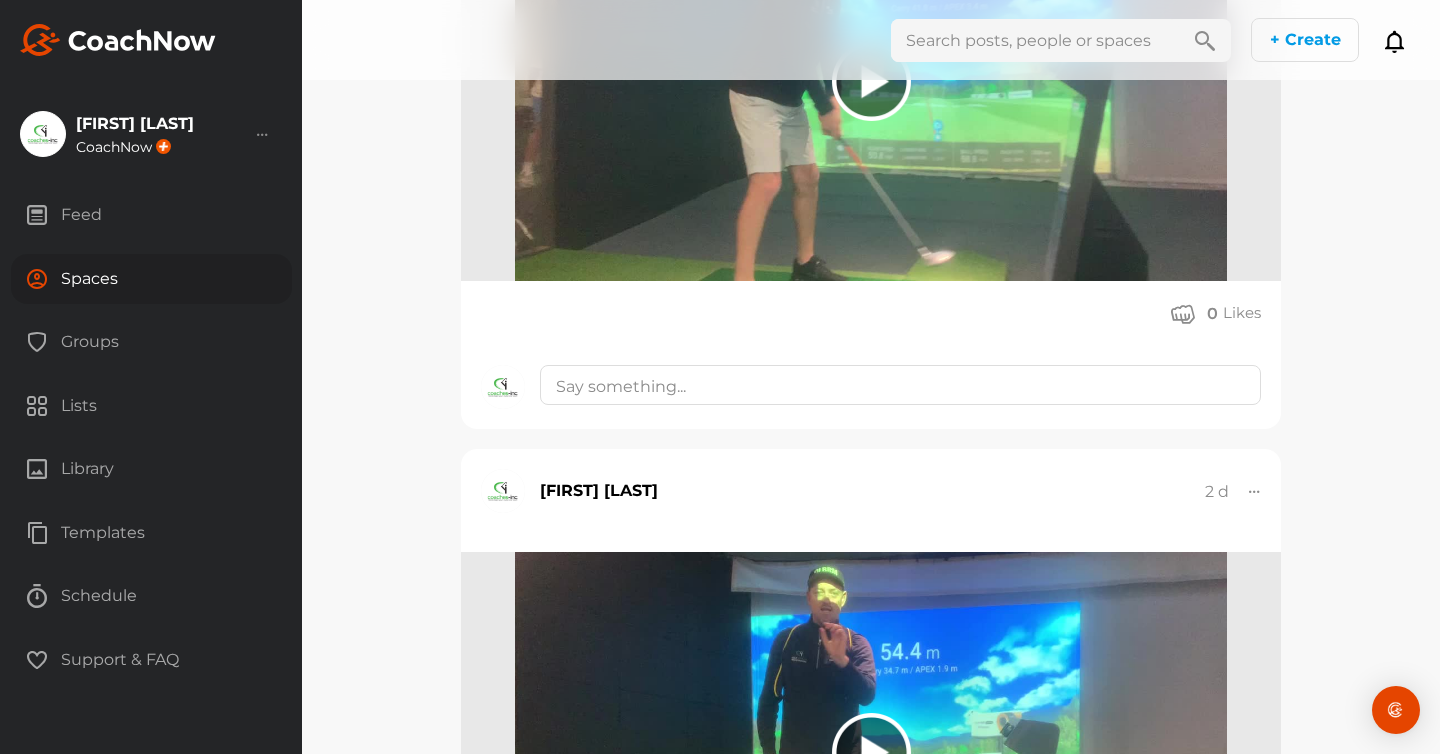 click on "Spaces" at bounding box center [151, 279] 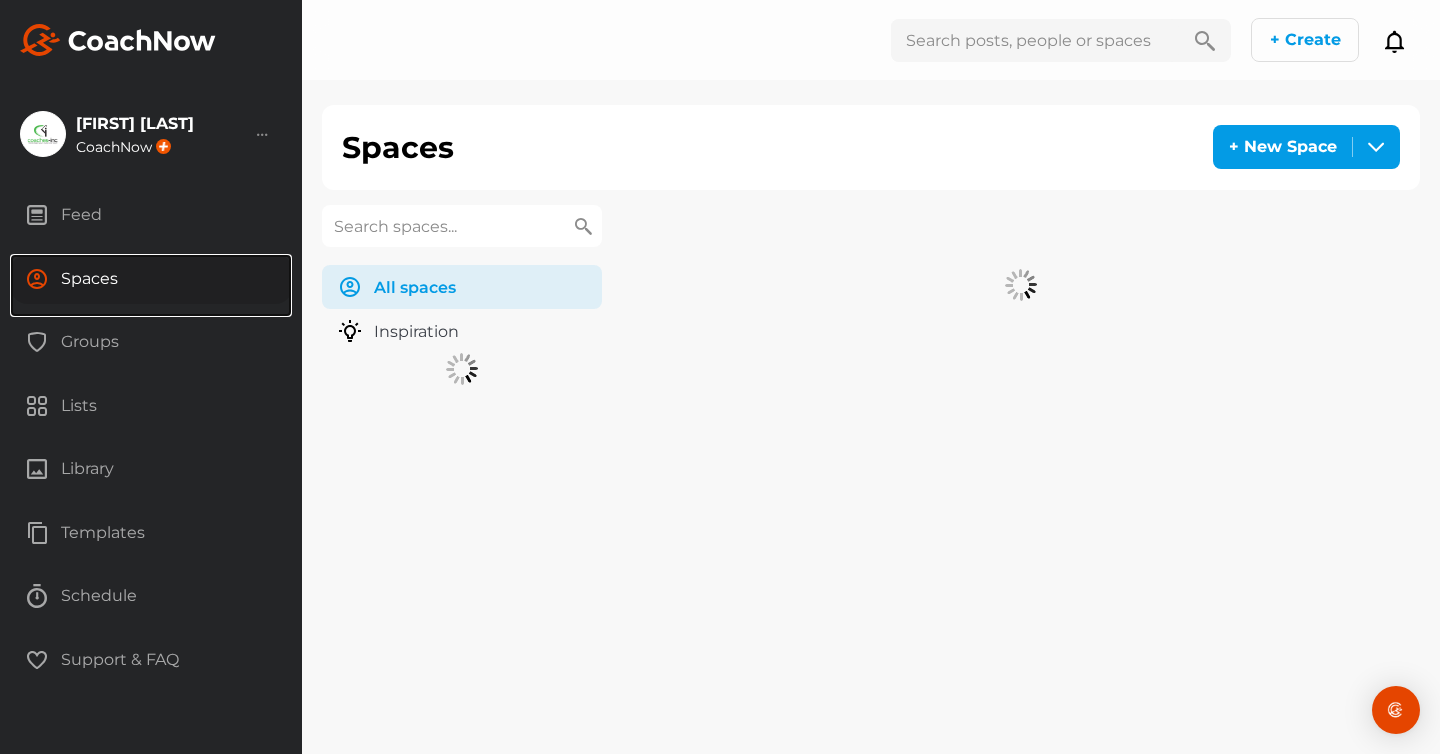 scroll, scrollTop: 0, scrollLeft: 0, axis: both 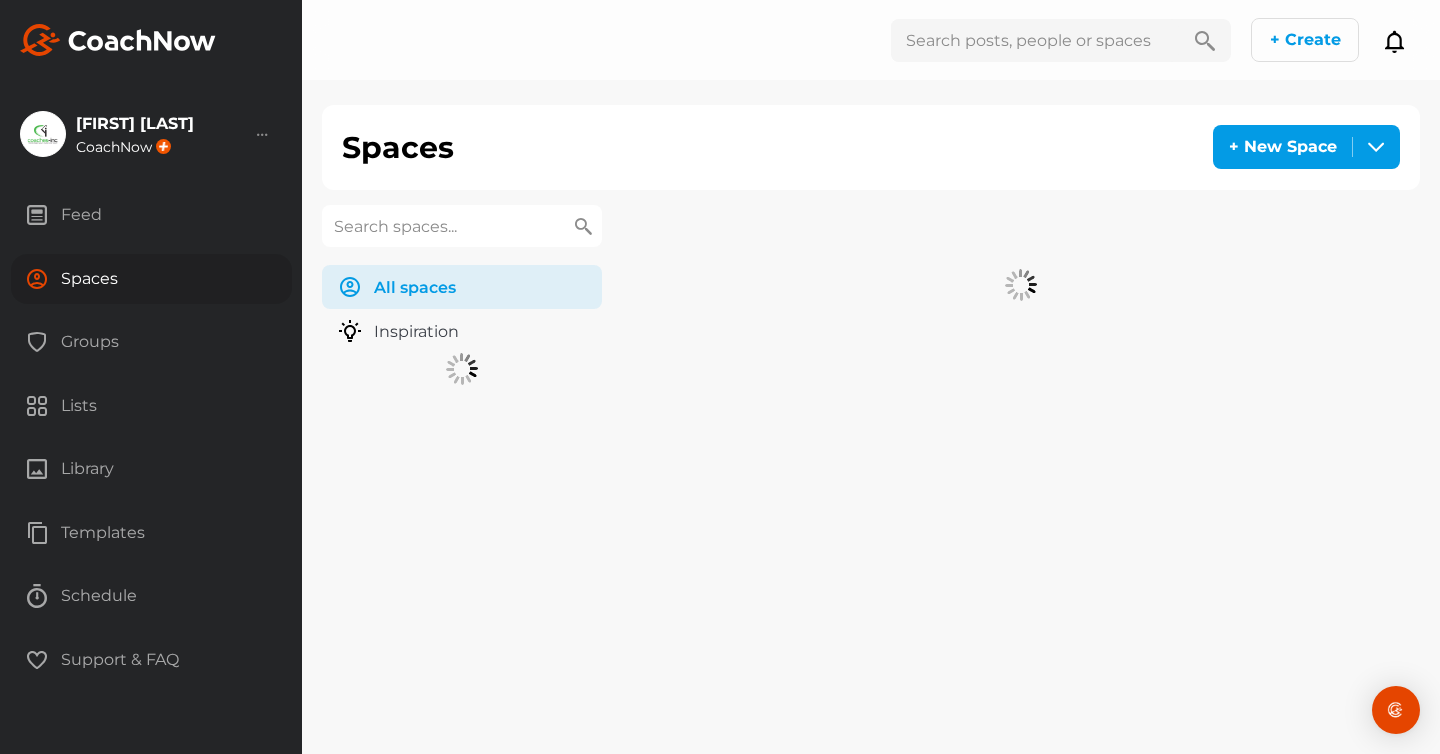 click at bounding box center [462, 226] 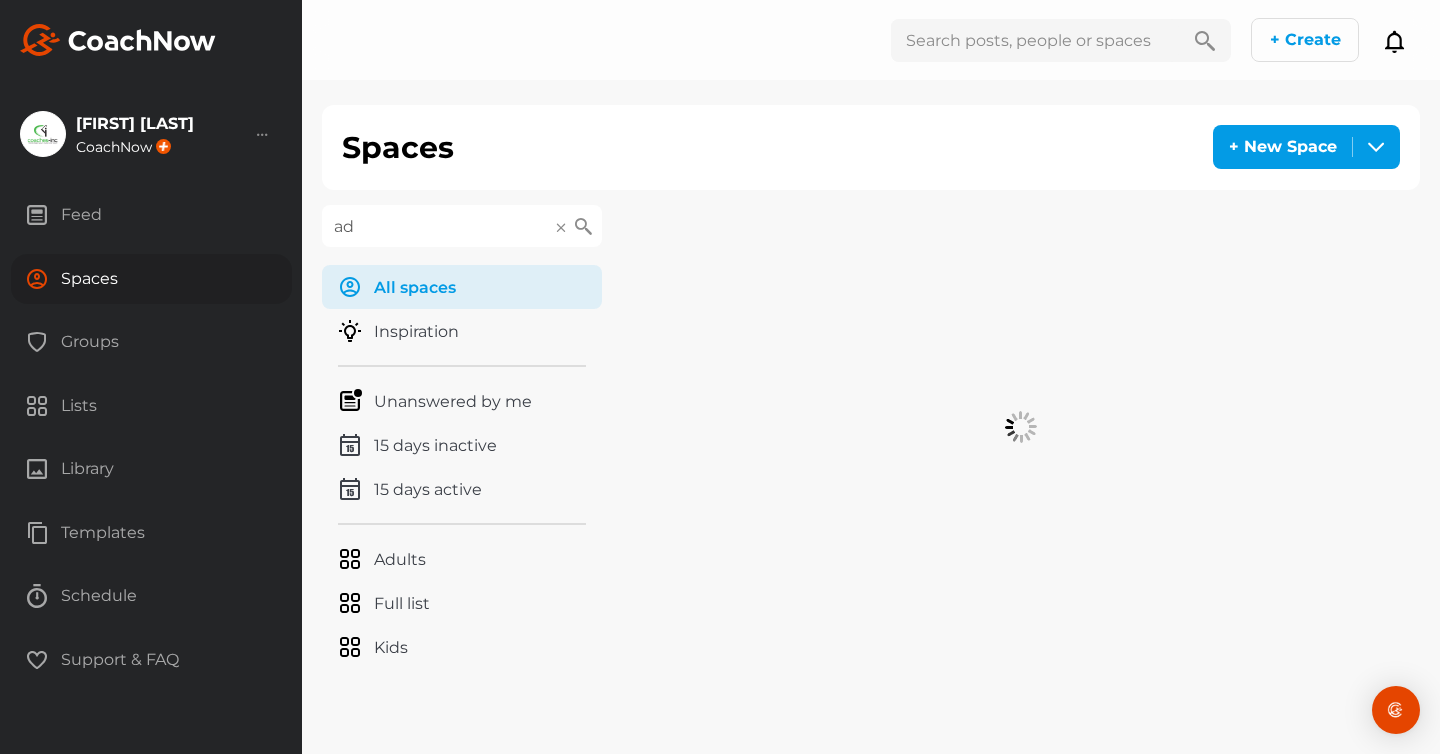 type on "ada" 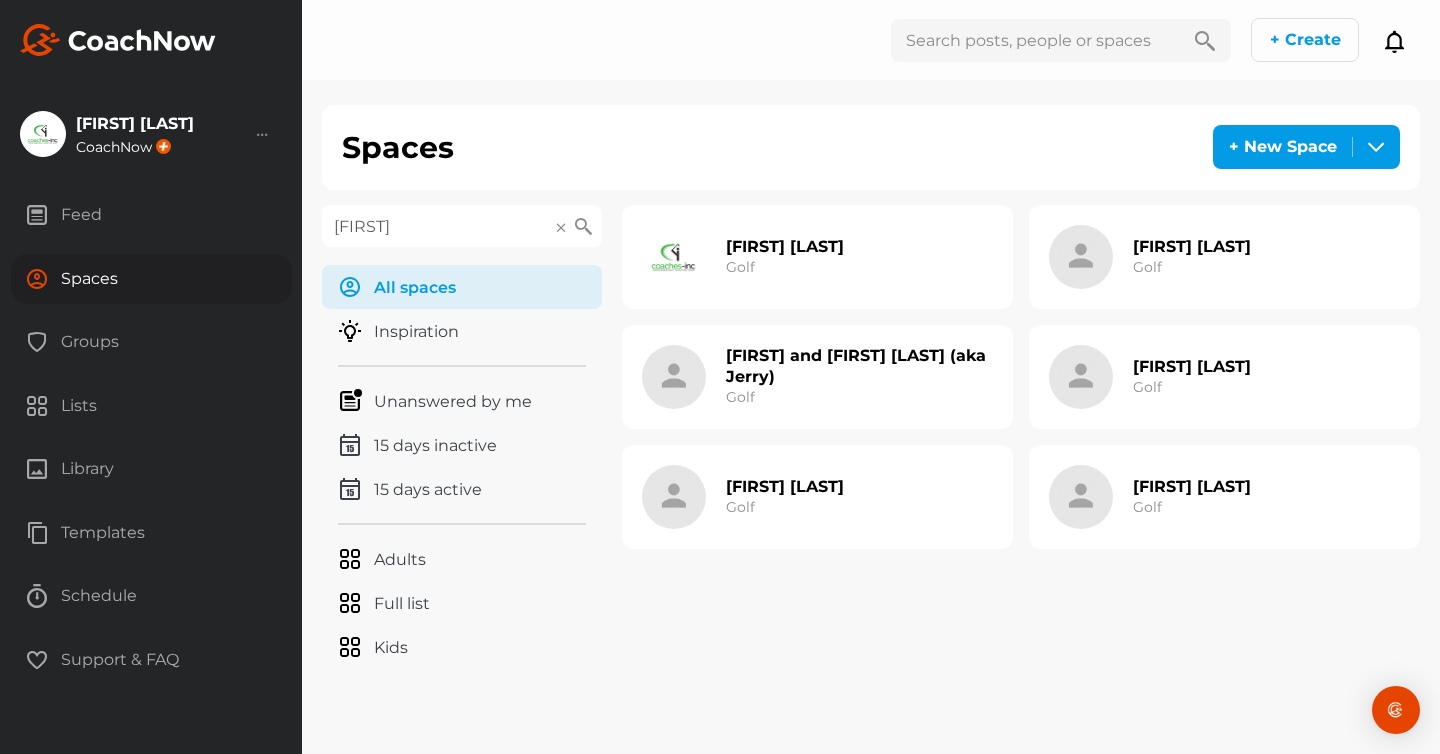 click on "Ada and Leo Ding (aka Jerry)" at bounding box center [859, 366] 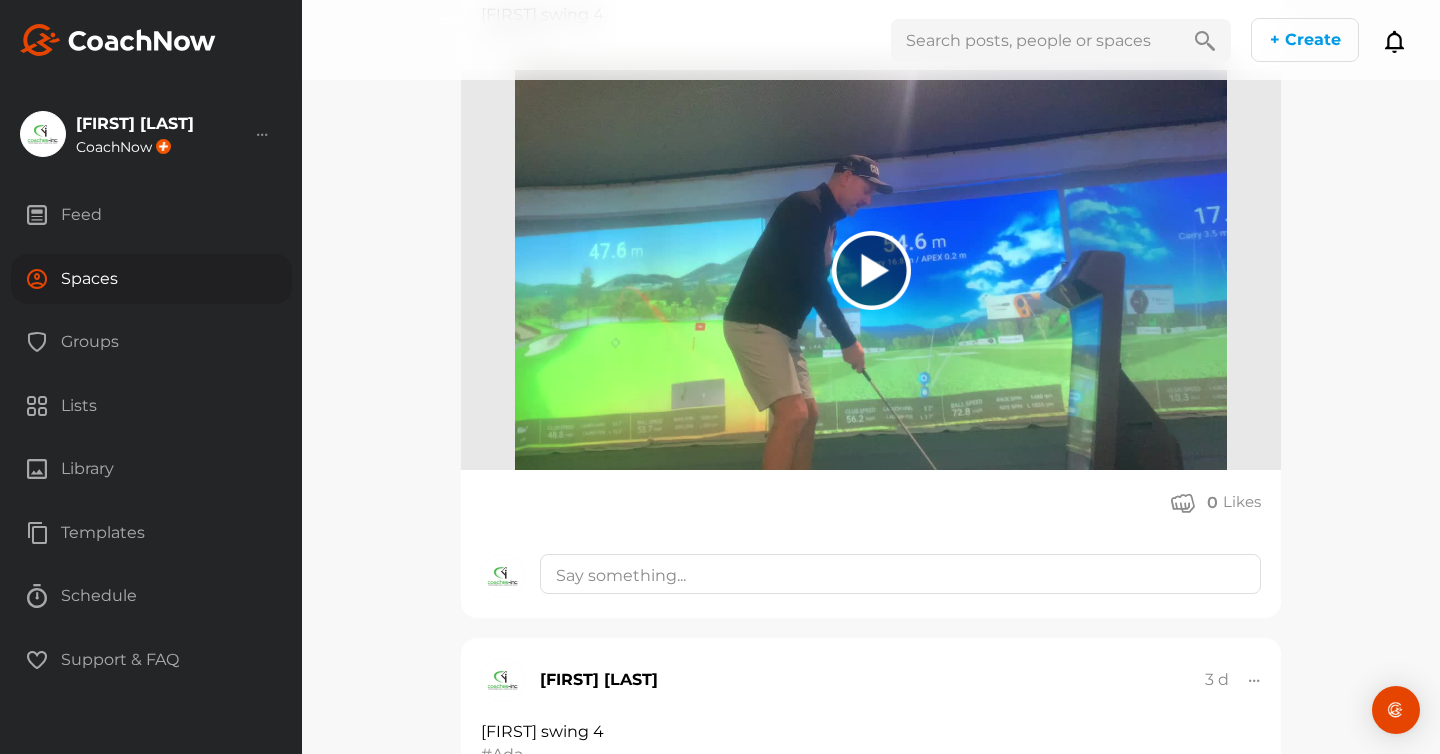 scroll, scrollTop: 816, scrollLeft: 0, axis: vertical 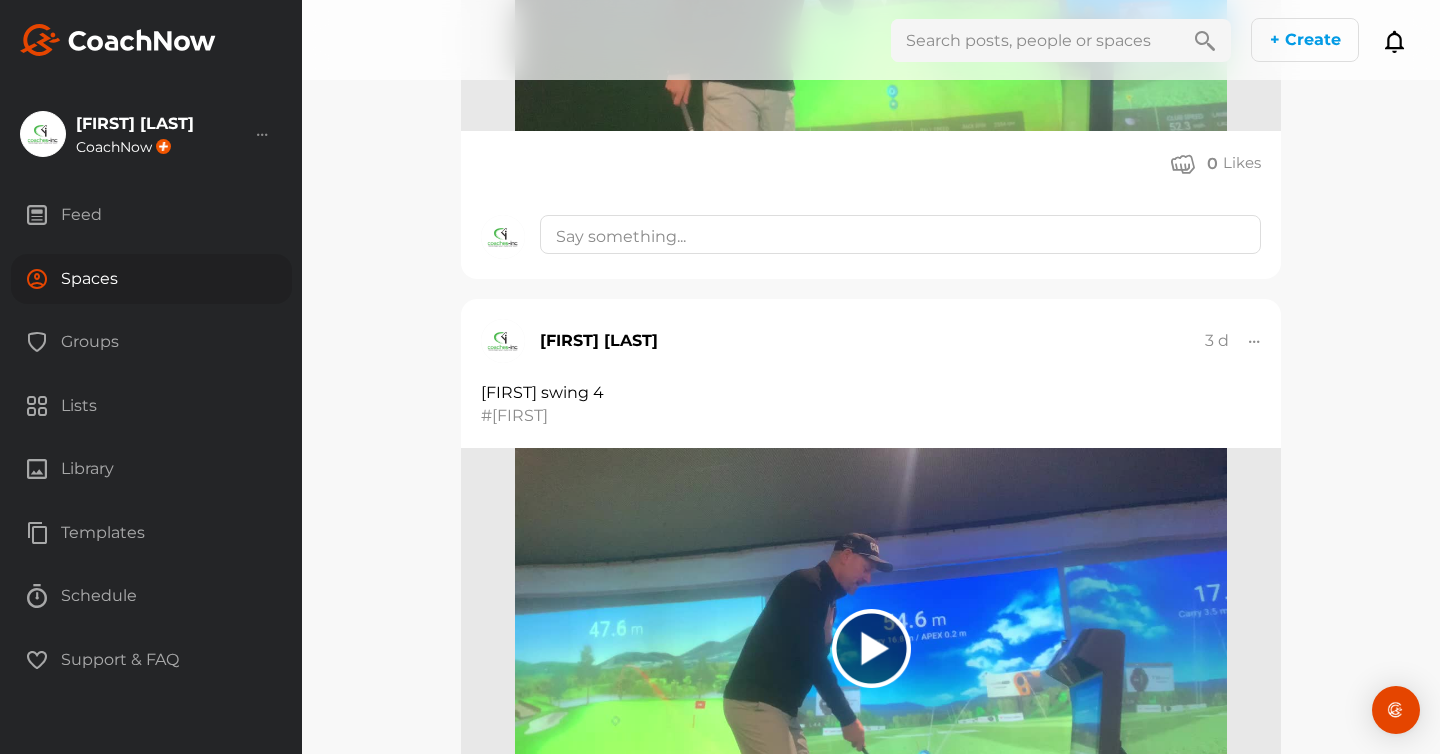 click on "AJ
Ada and Leo Ding (aka Jerry)
Golf
Space Settings
Your Notifications
Timeline
Schedule
Members
Filter
Media Type
Images
Video" at bounding box center (871, 377) 